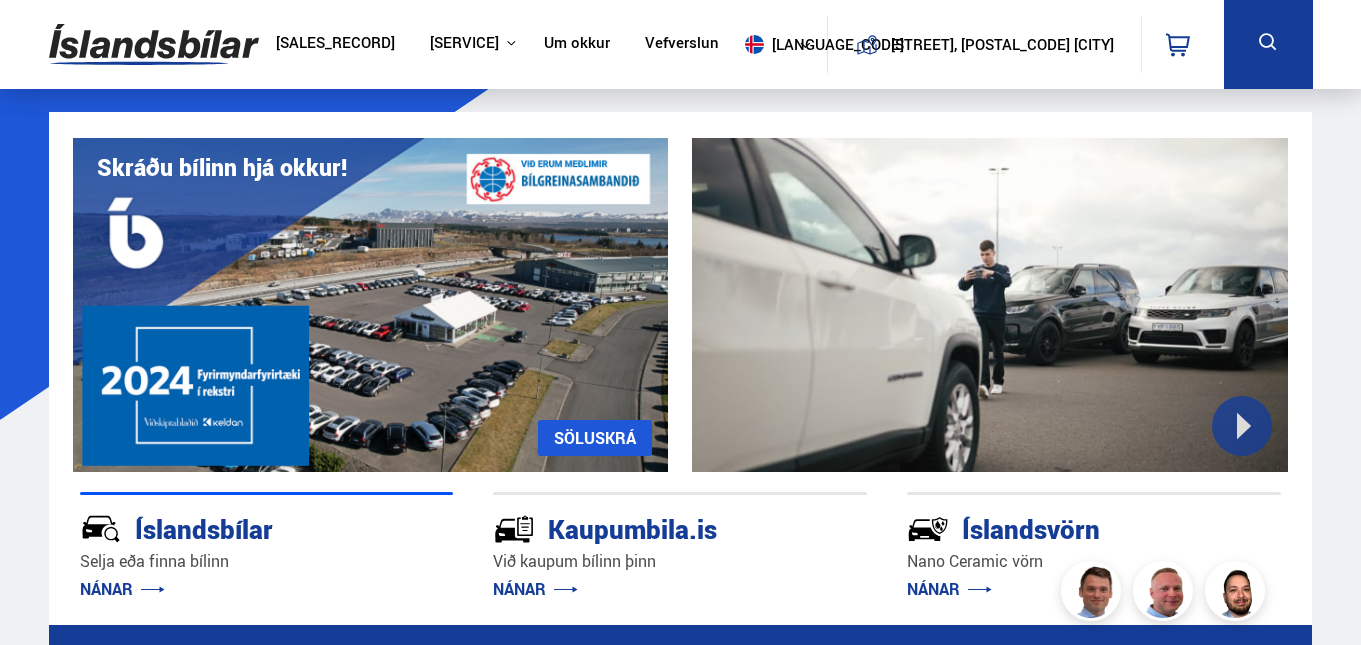 scroll, scrollTop: 0, scrollLeft: 0, axis: both 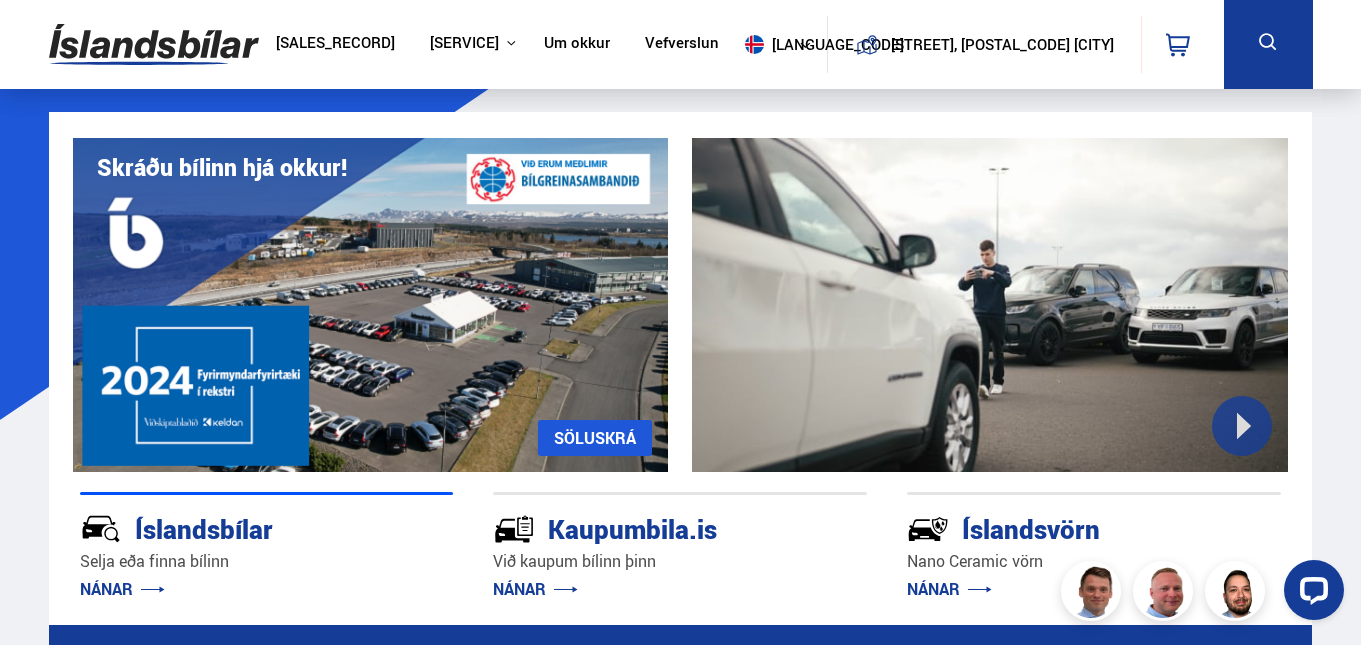 click on "[SALES_RECORD]" at bounding box center (335, 44) 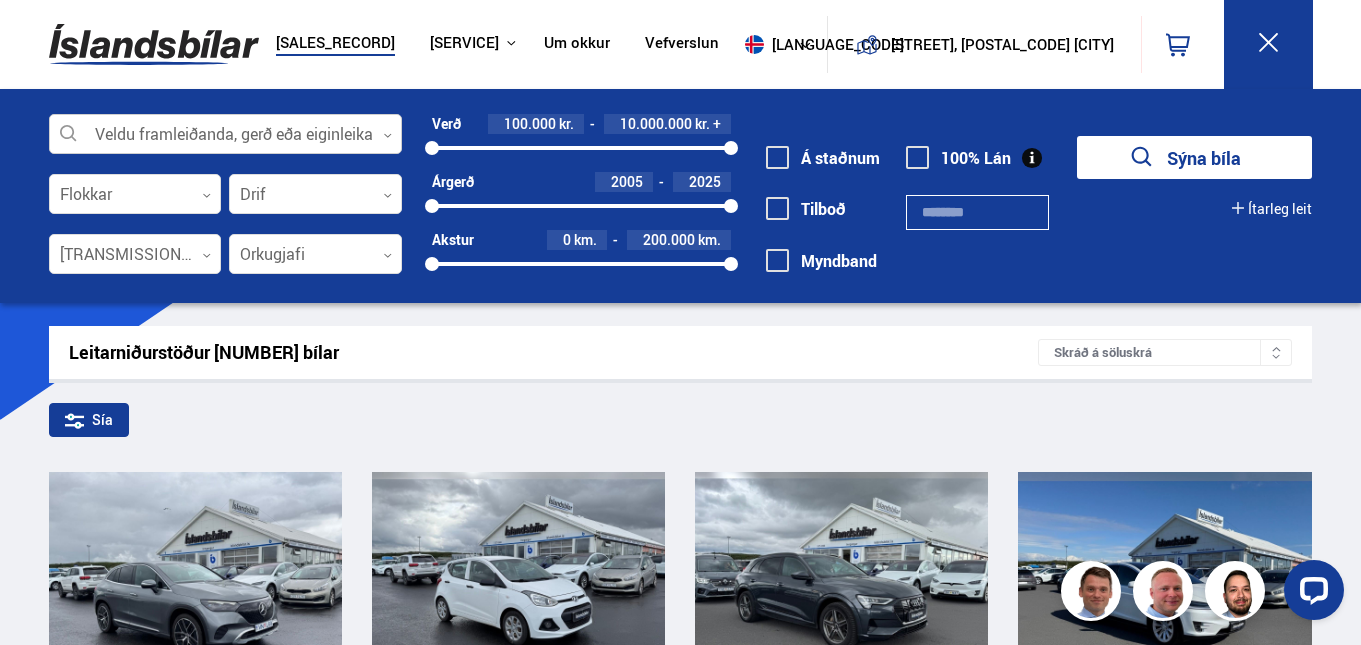 click at bounding box center [226, 135] 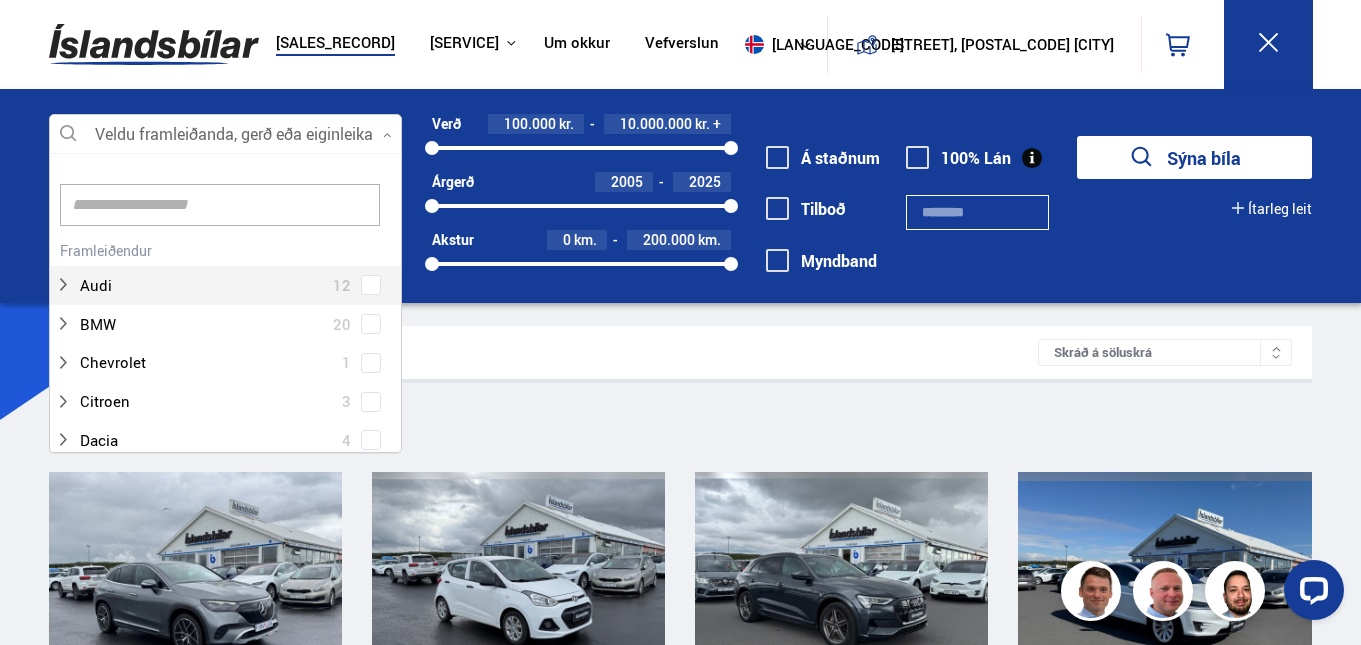 scroll, scrollTop: 302, scrollLeft: 361, axis: both 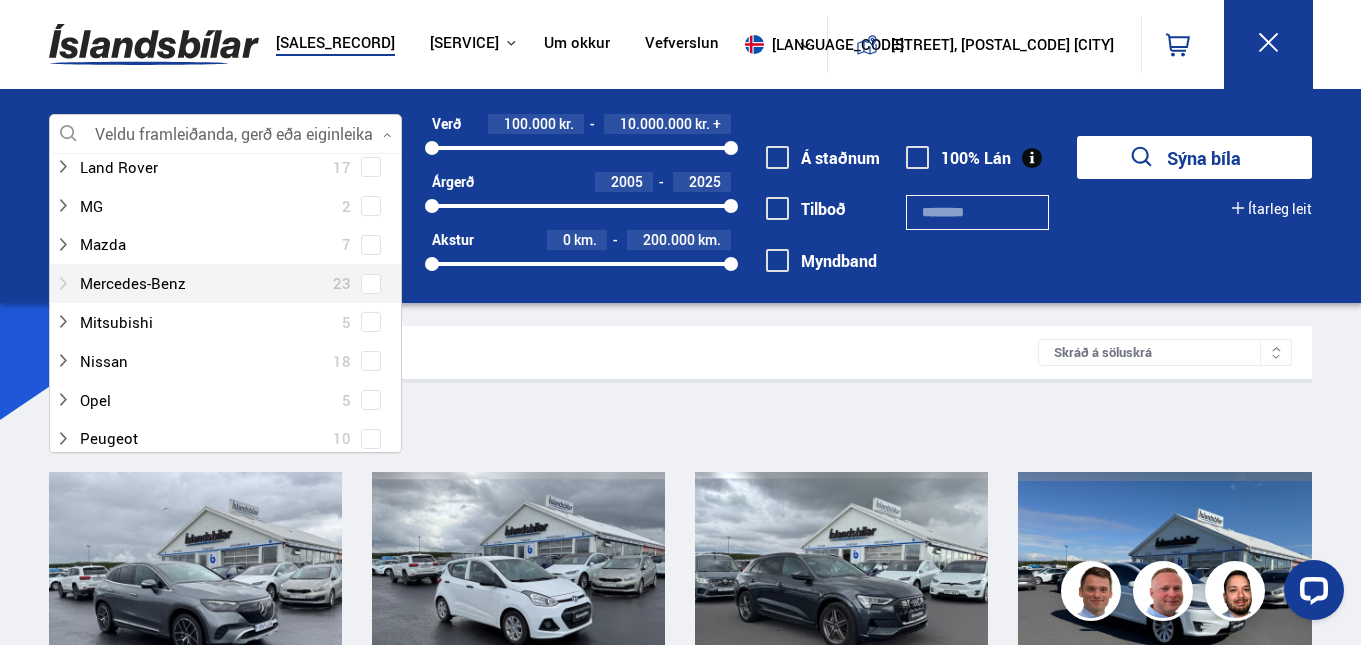 click at bounding box center [206, 283] 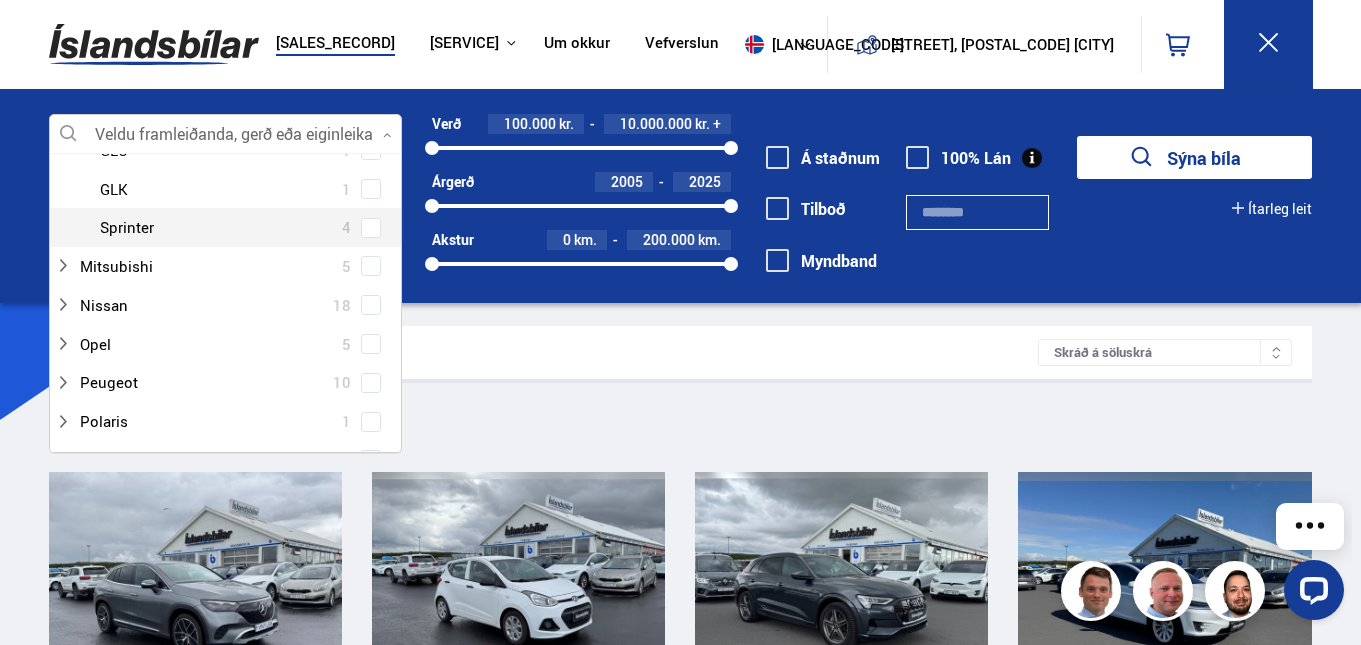 scroll, scrollTop: 1300, scrollLeft: 0, axis: vertical 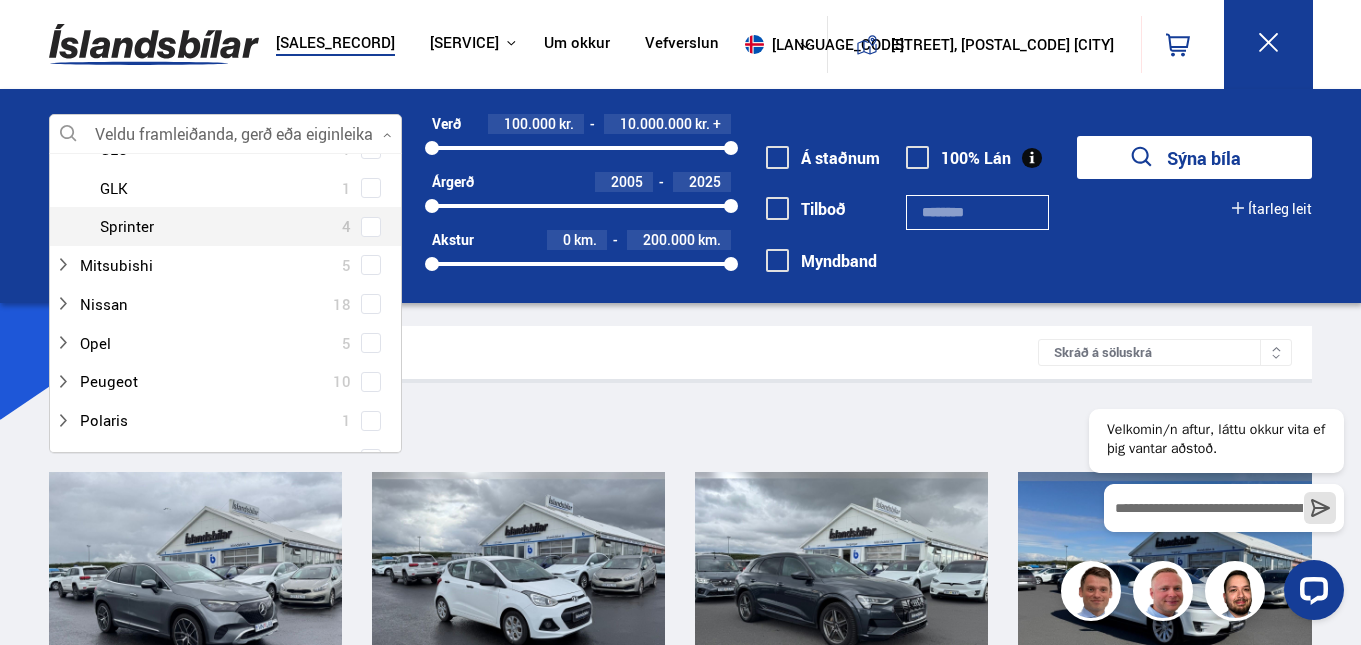 click at bounding box center (246, 226) 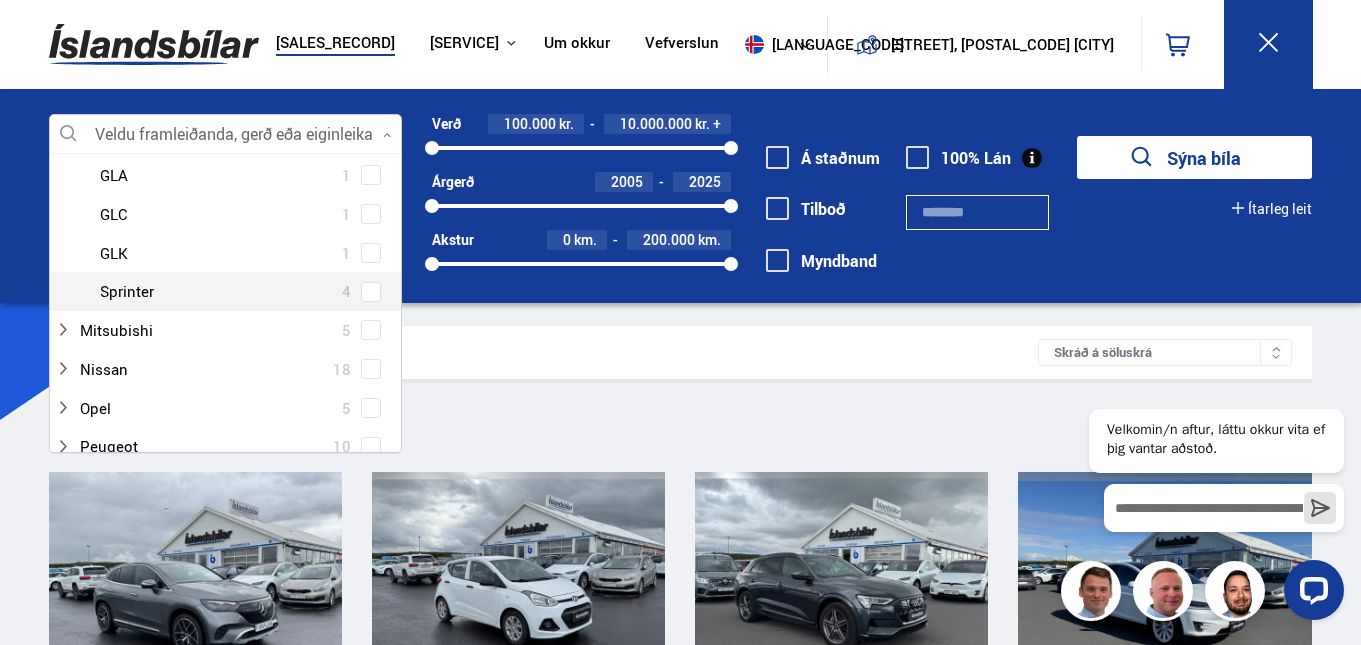 scroll, scrollTop: 1200, scrollLeft: 0, axis: vertical 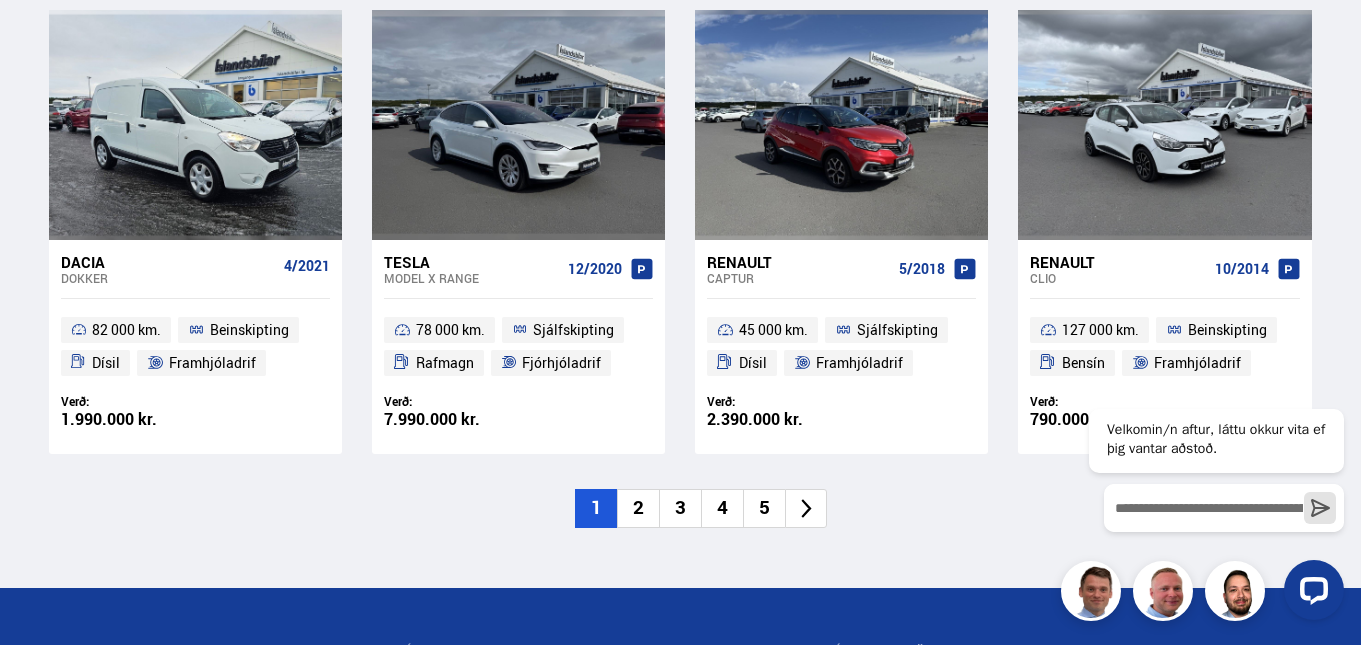 click at bounding box center (806, 508) 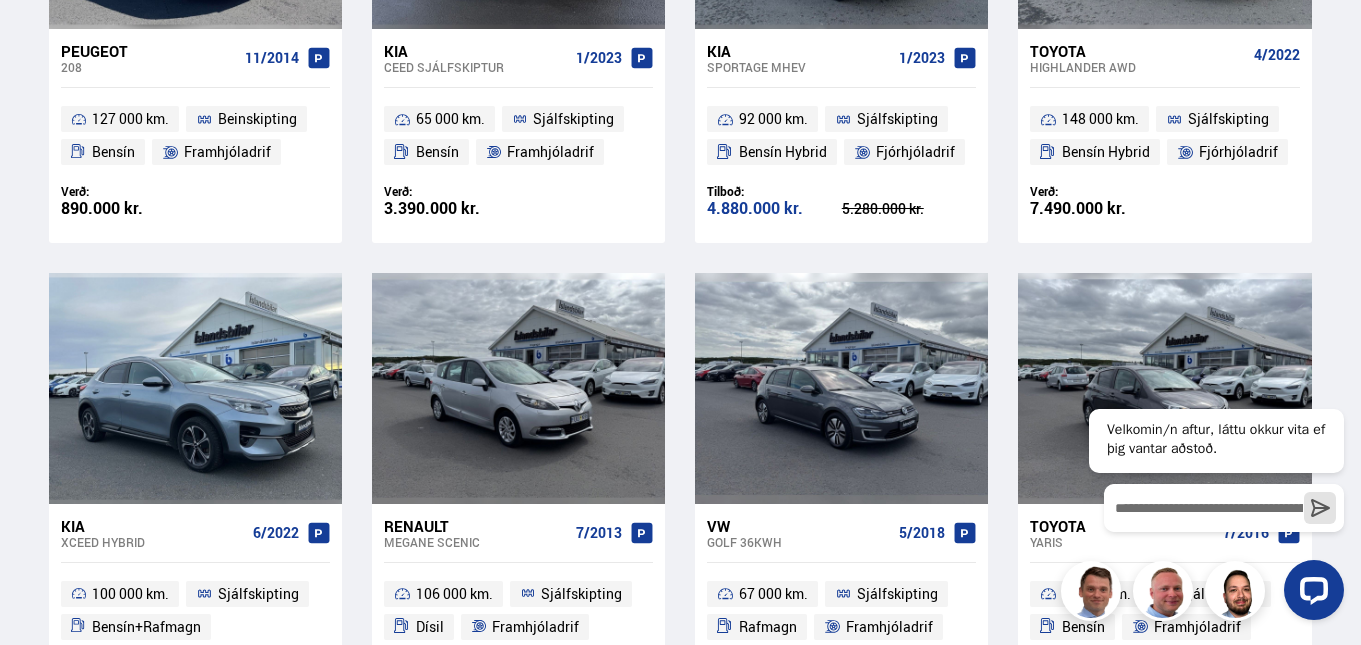 scroll, scrollTop: 493, scrollLeft: 0, axis: vertical 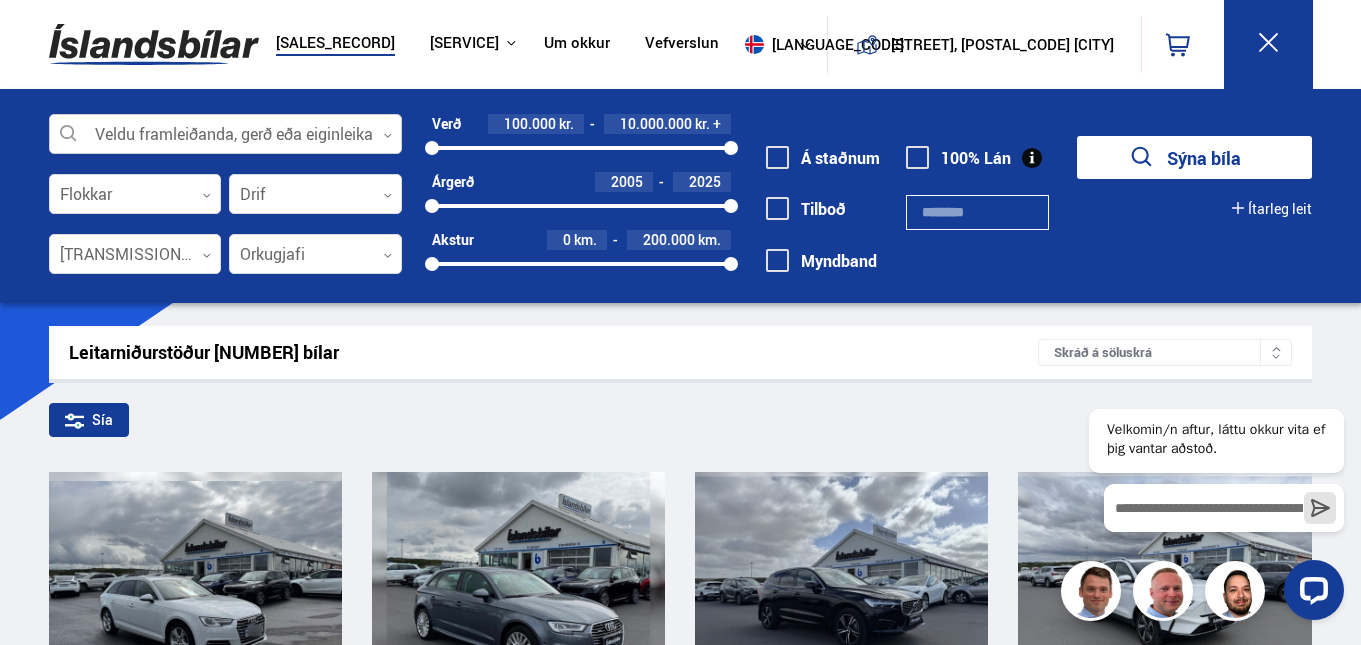 click at bounding box center (226, 135) 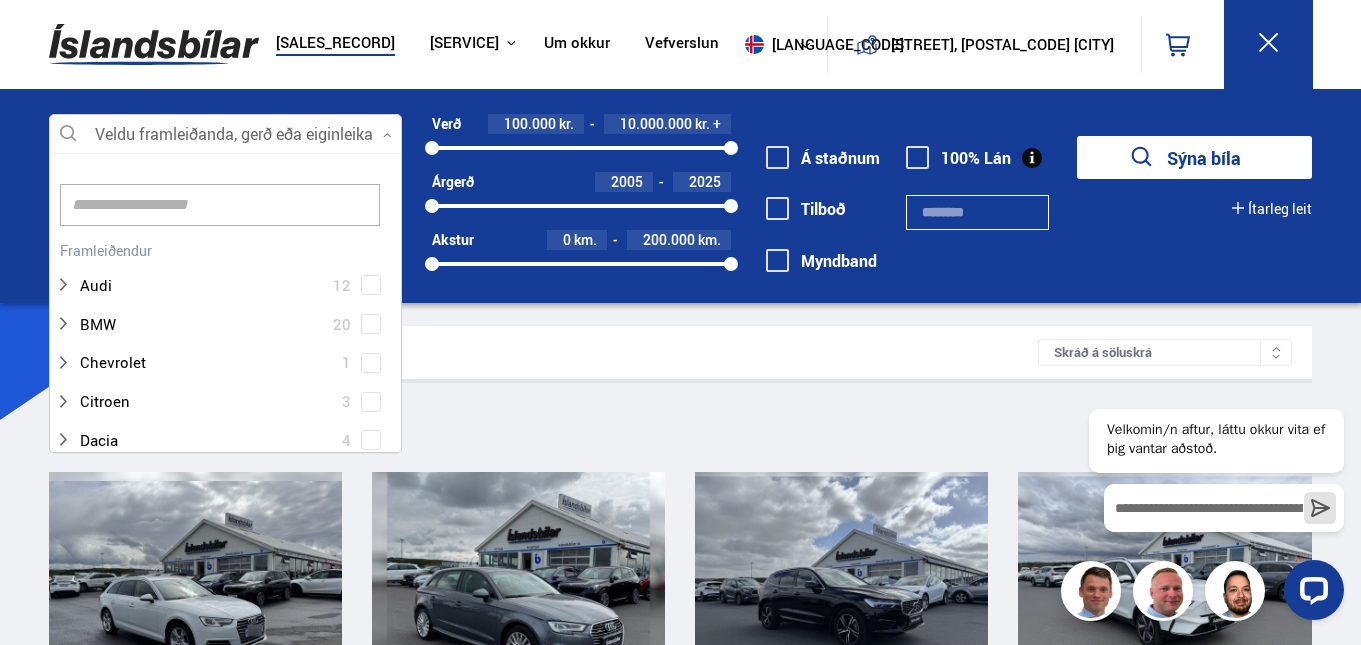 scroll, scrollTop: 302, scrollLeft: 361, axis: both 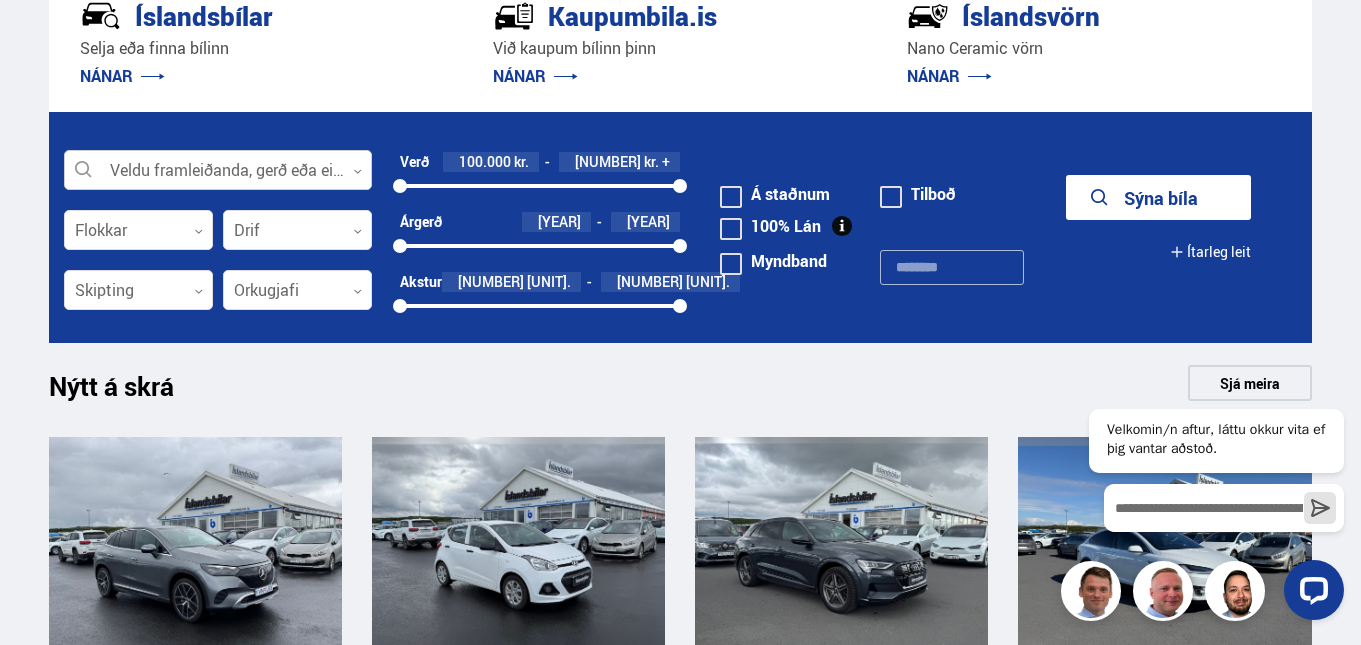 click at bounding box center (218, 171) 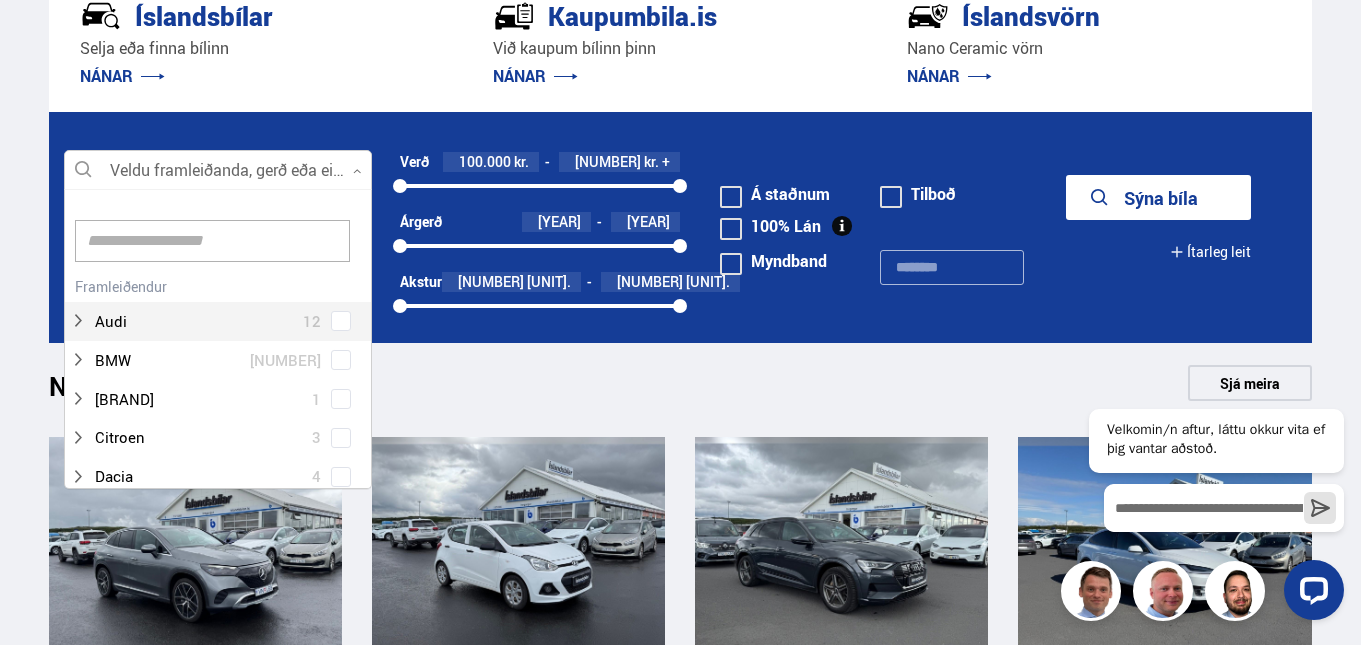 scroll, scrollTop: 302, scrollLeft: 315, axis: both 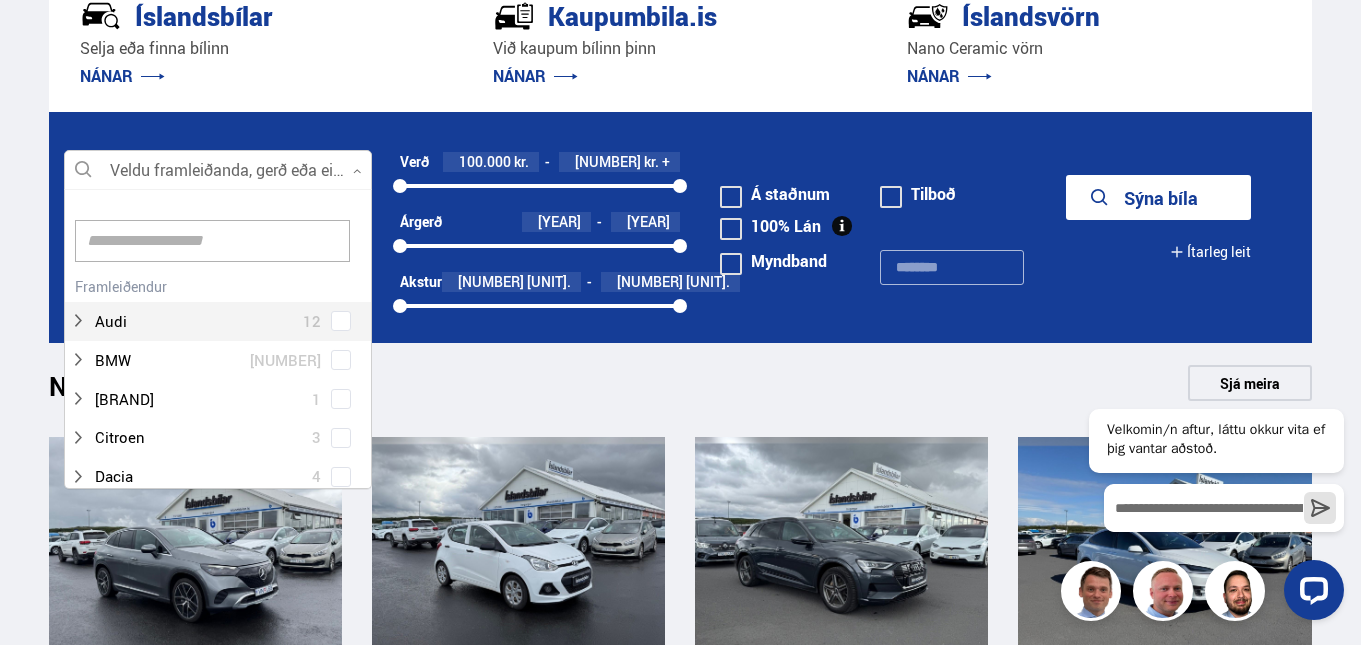 type on "*" 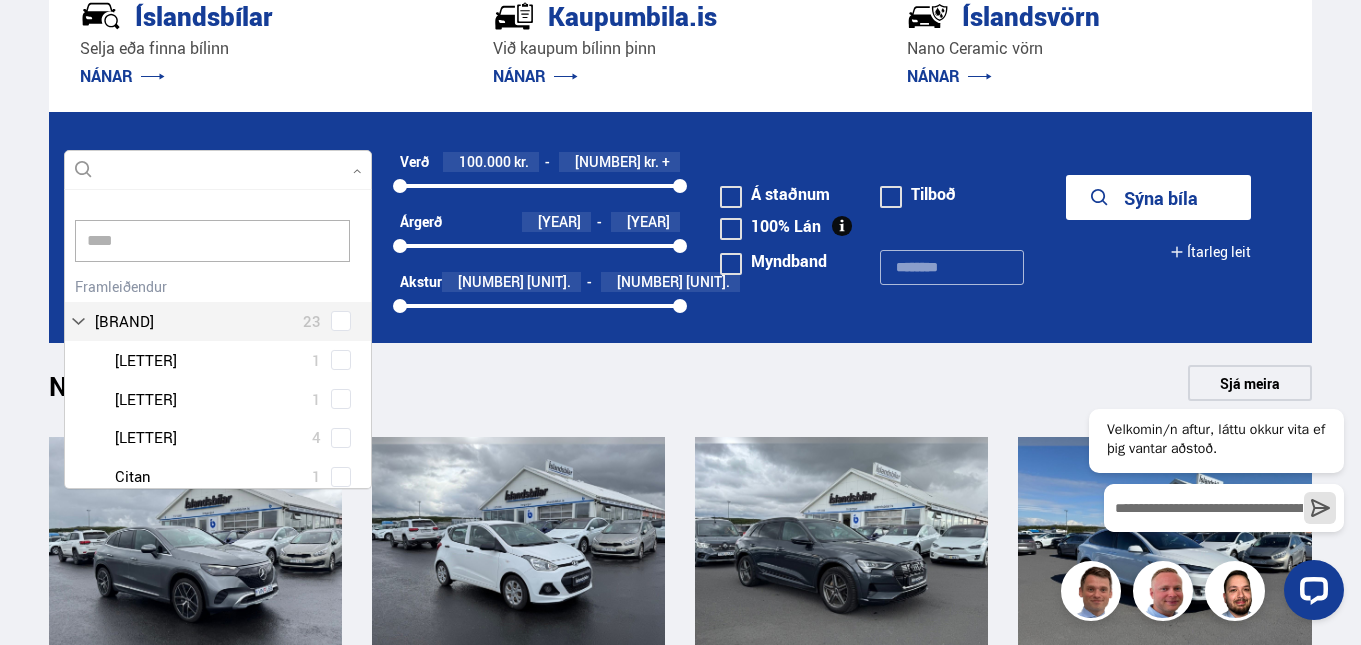 scroll, scrollTop: 0, scrollLeft: 0, axis: both 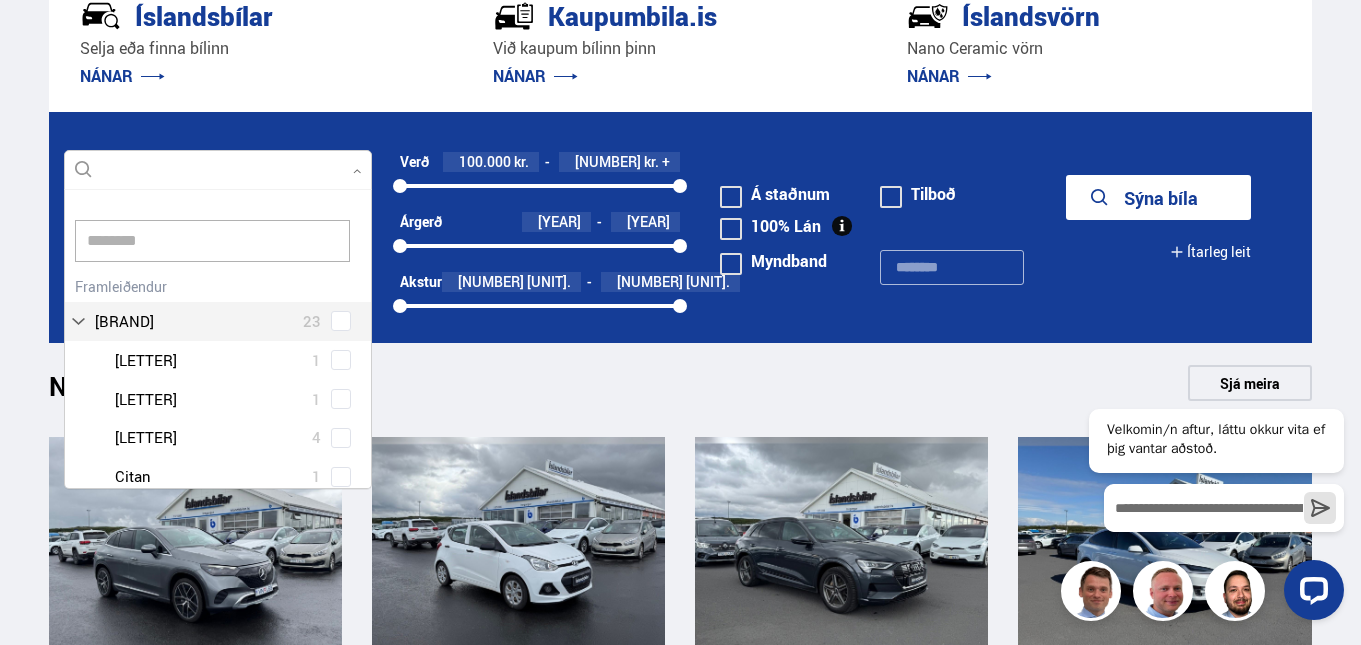 click on "Mercedes-Benz   23   Mercedes-Benz  A   1   Mercedes-Benz  B   1   Mercedes-Benz  C   4   Mercedes-Benz  Citan   1   Mercedes-Benz  CL-Class   1   Mercedes-Benz  E   2   Mercedes-Benz  EQA   1   Mercedes-Benz  EQC   2   Mercedes-Benz  EQE   2   Mercedes-Benz  EQS   1   Mercedes-Benz  GLA   1   Mercedes-Benz  GLC   1   Mercedes-Benz  GLK   1   Mercedes-Benz  Sprinter   4" at bounding box center (218, 578) 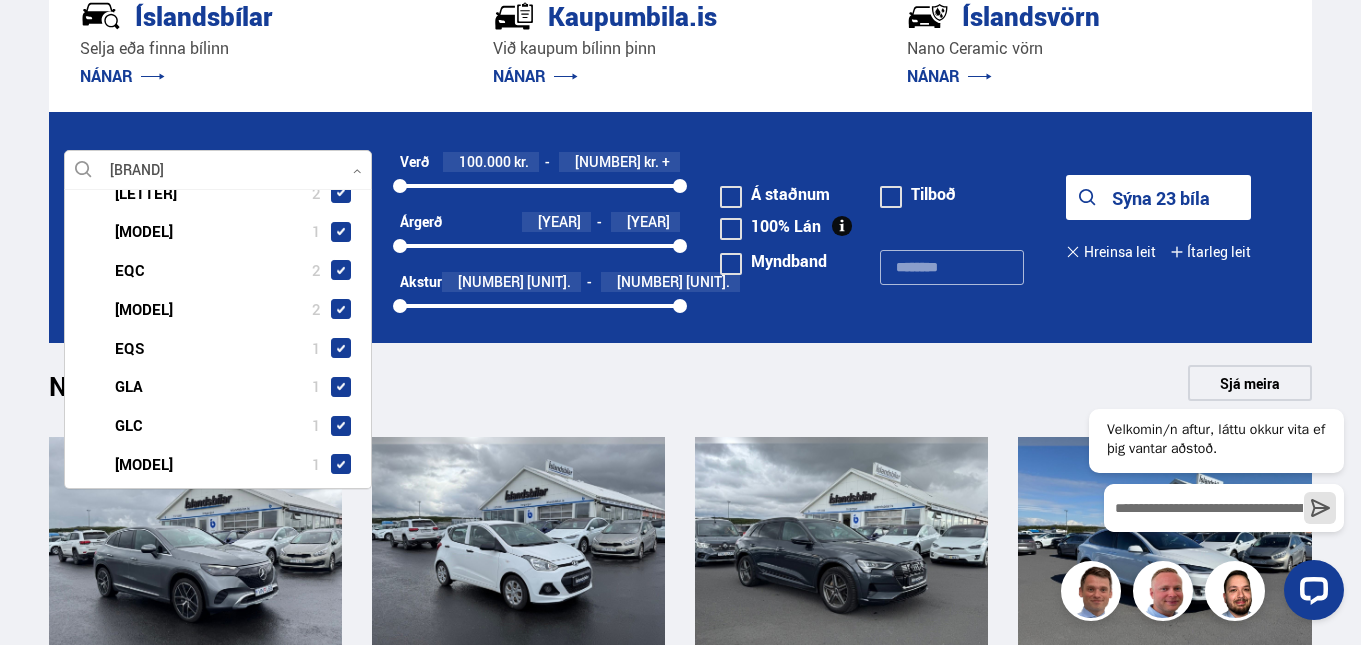 scroll, scrollTop: 455, scrollLeft: 0, axis: vertical 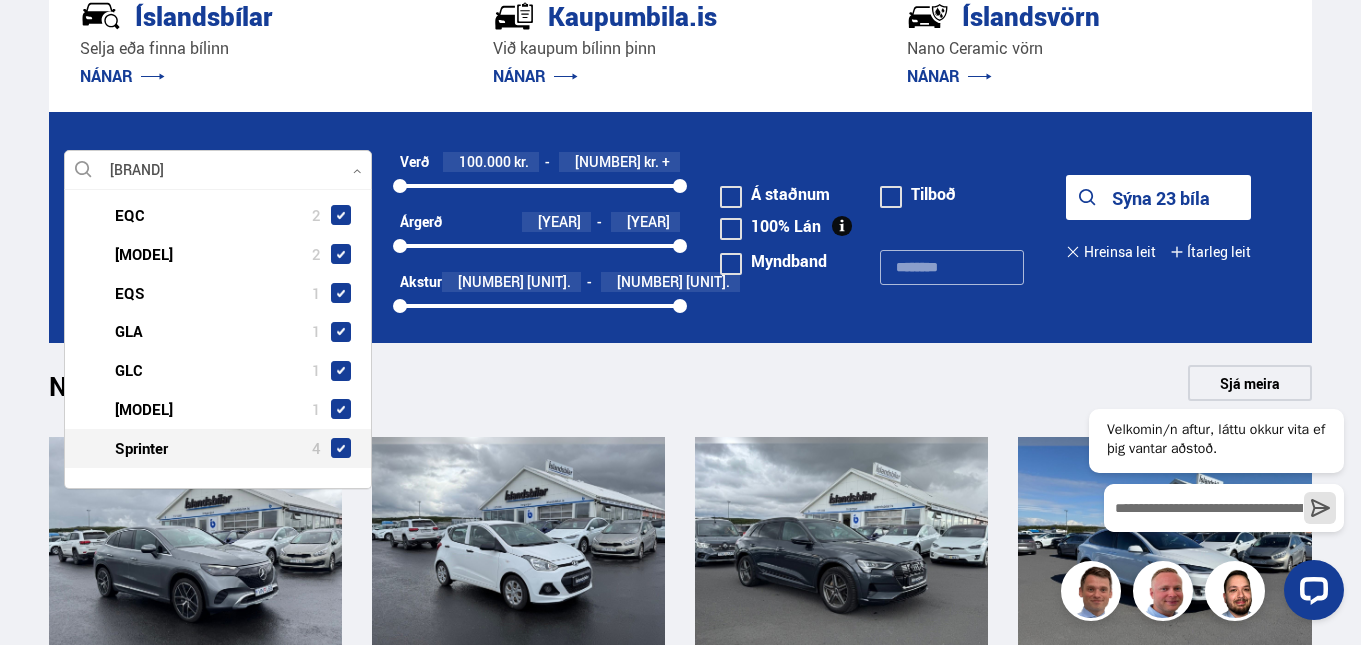click at bounding box center [341, 448] 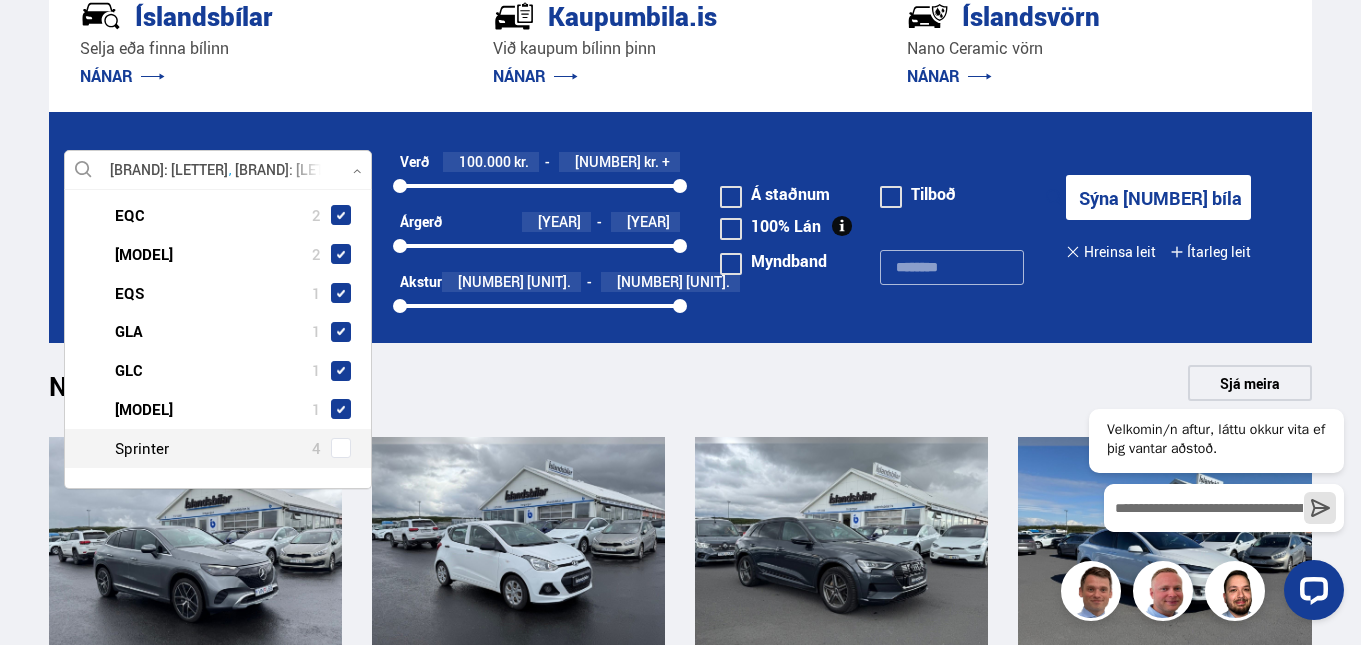 click at bounding box center [341, 448] 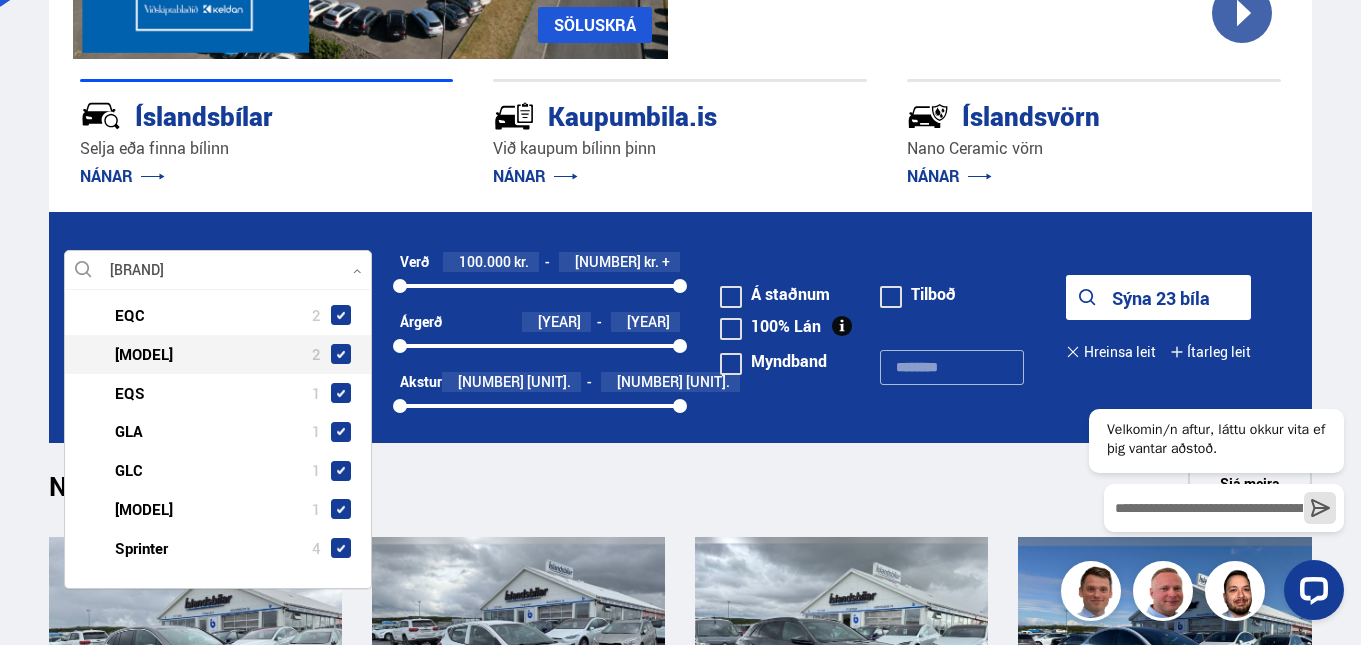 scroll, scrollTop: 213, scrollLeft: 0, axis: vertical 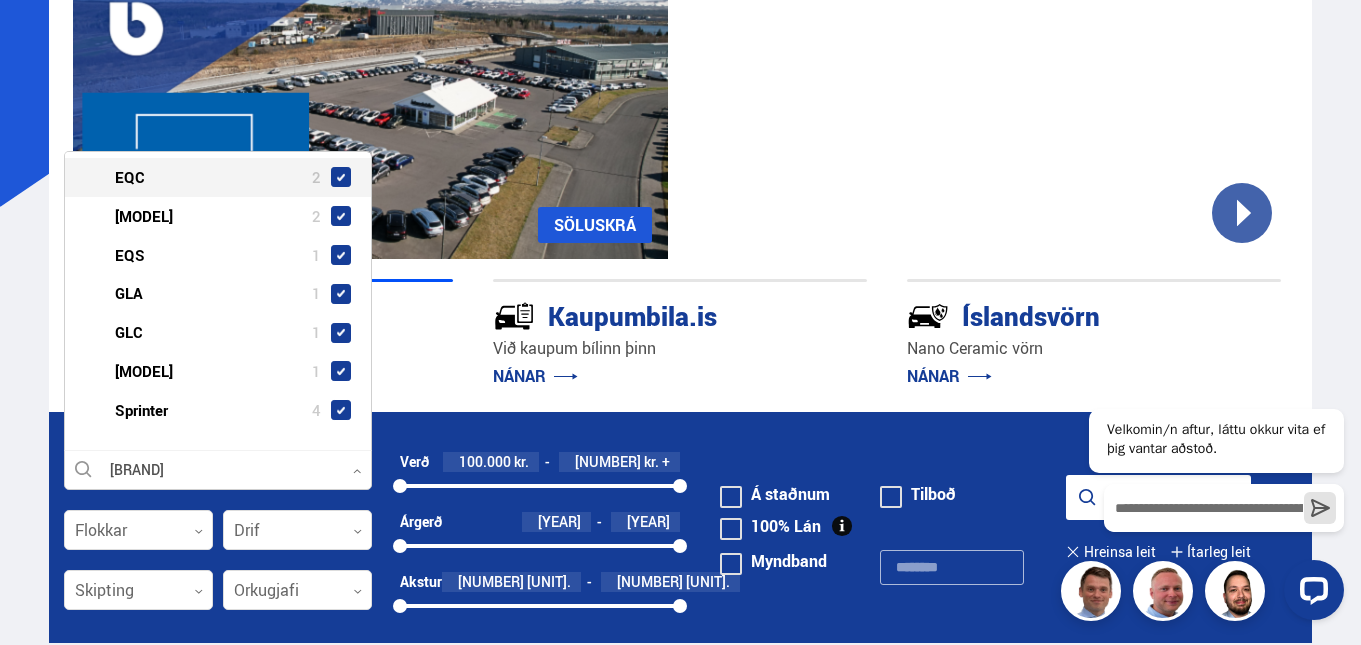 click at bounding box center (341, 177) 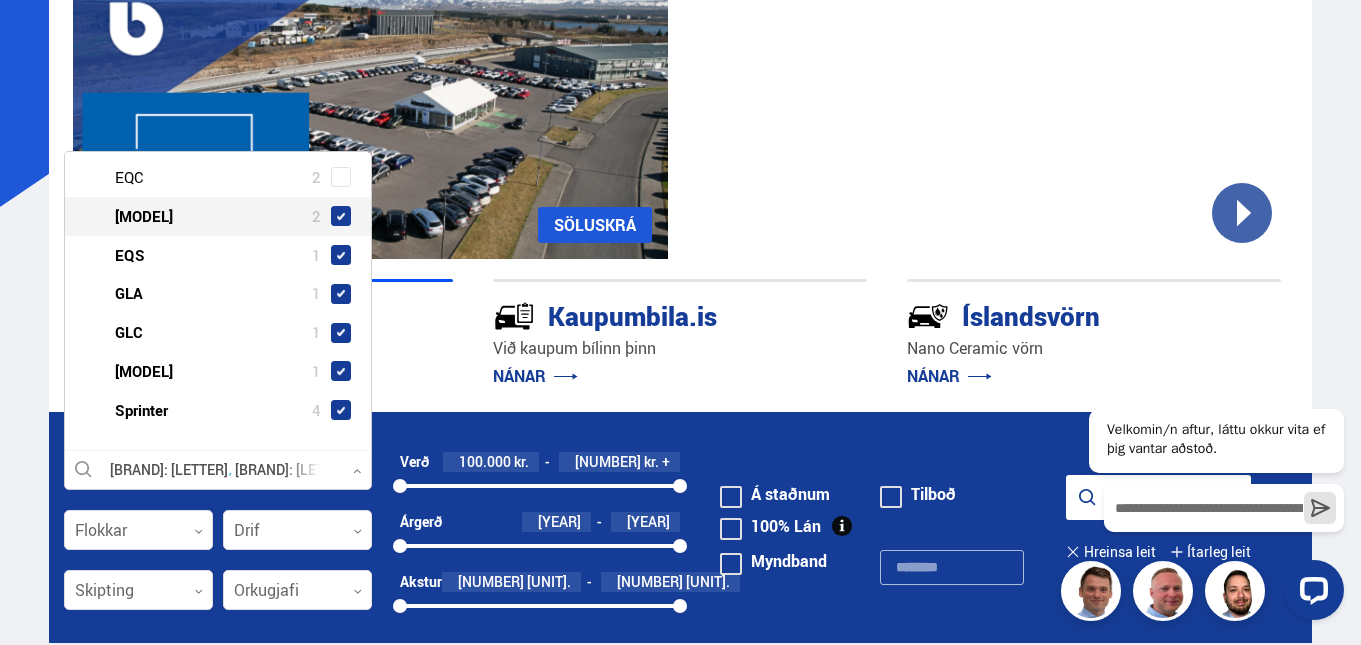 click at bounding box center (341, 216) 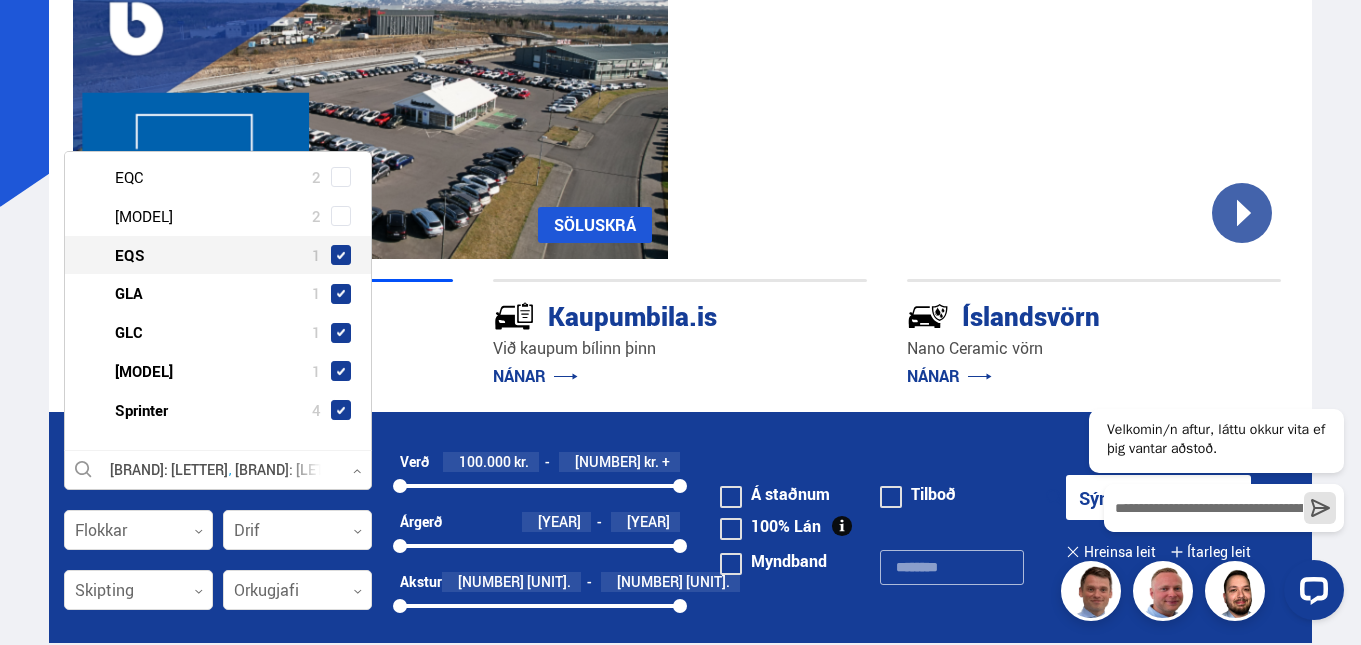 click at bounding box center [341, 255] 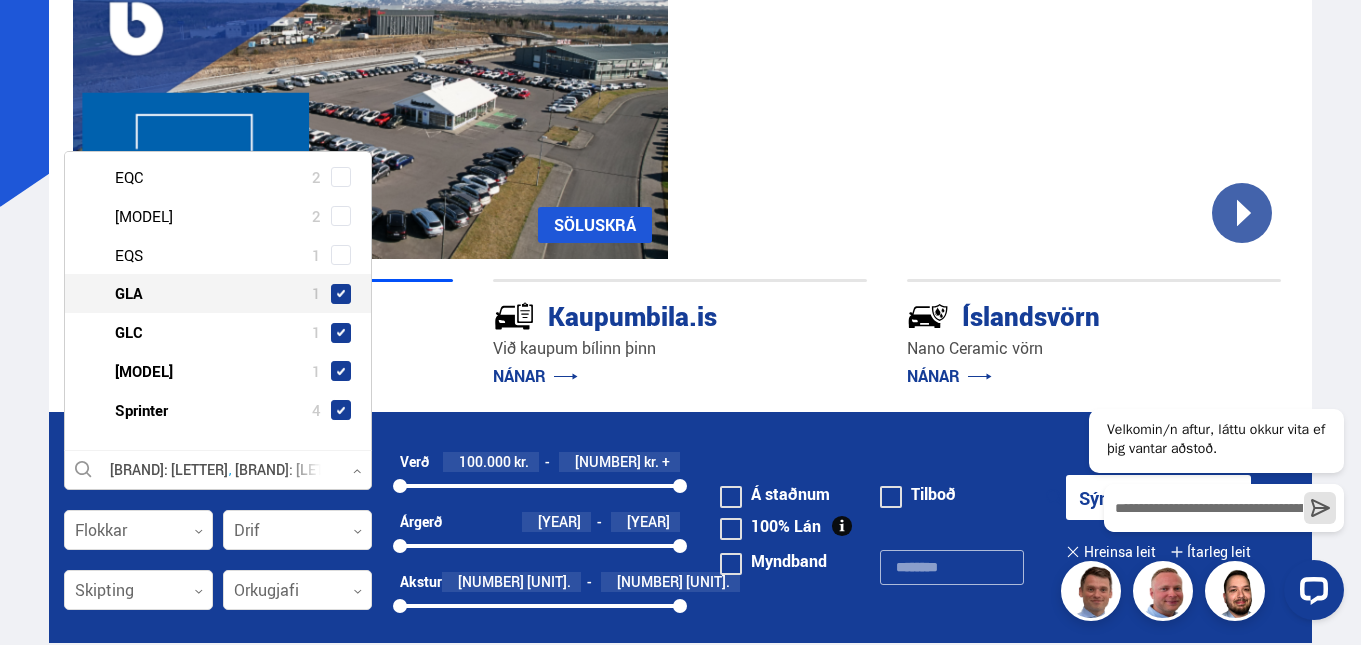 click at bounding box center [341, 294] 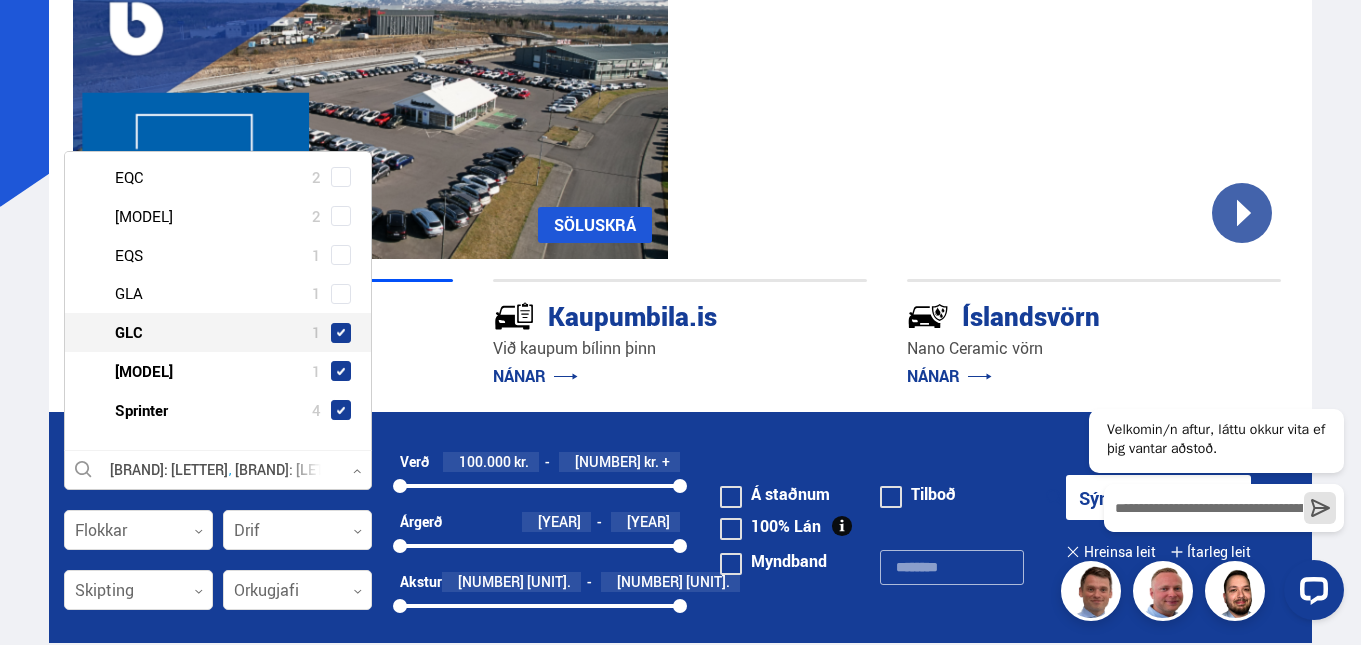 click at bounding box center [341, 333] 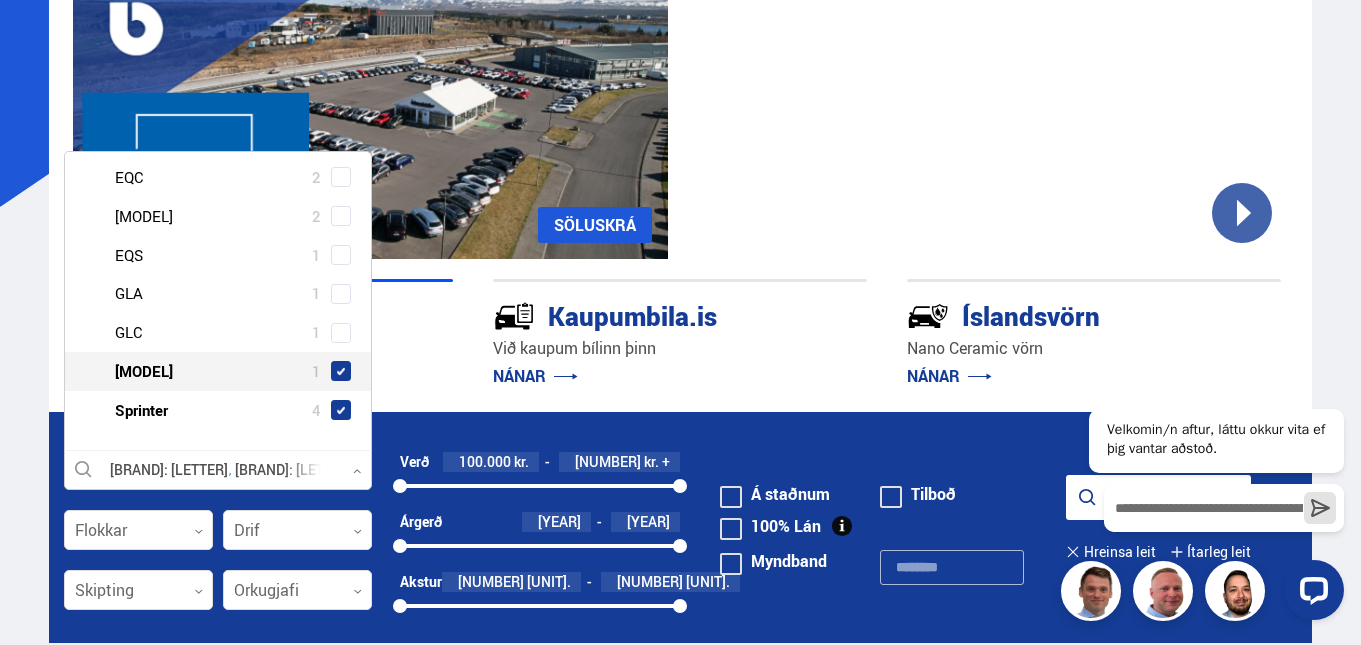 click at bounding box center (341, 371) 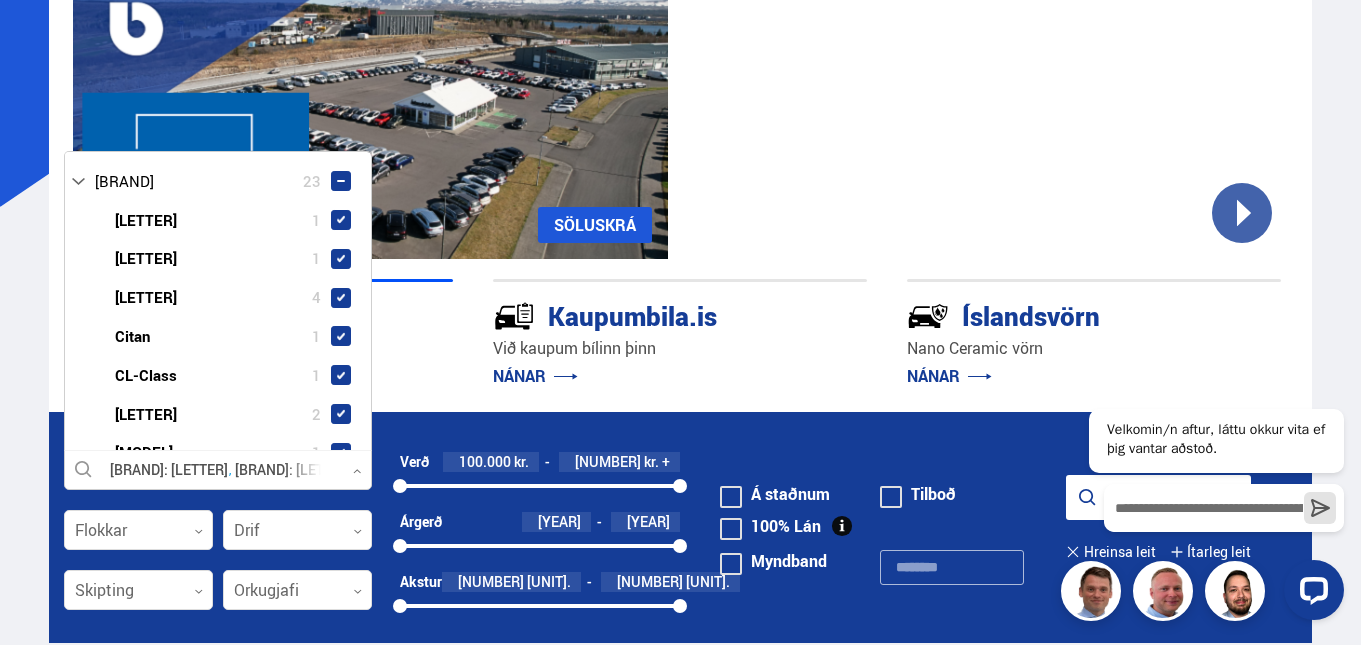 scroll, scrollTop: 0, scrollLeft: 0, axis: both 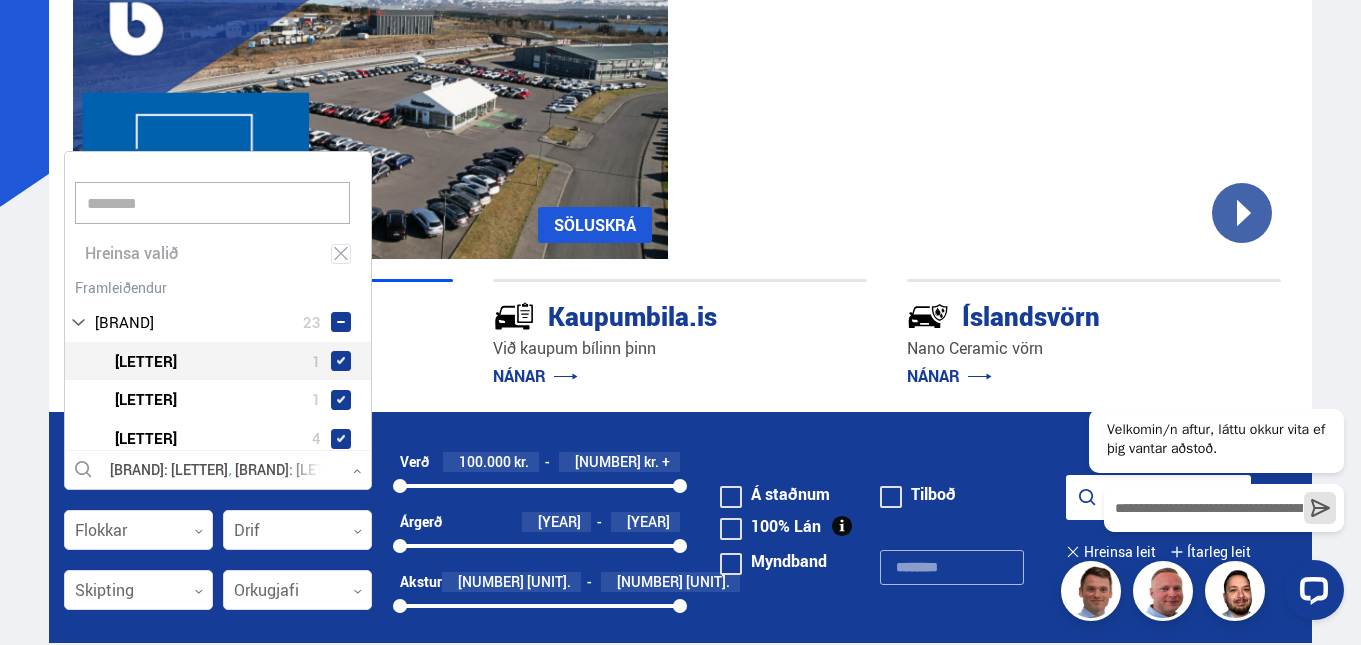 click at bounding box center [341, 361] 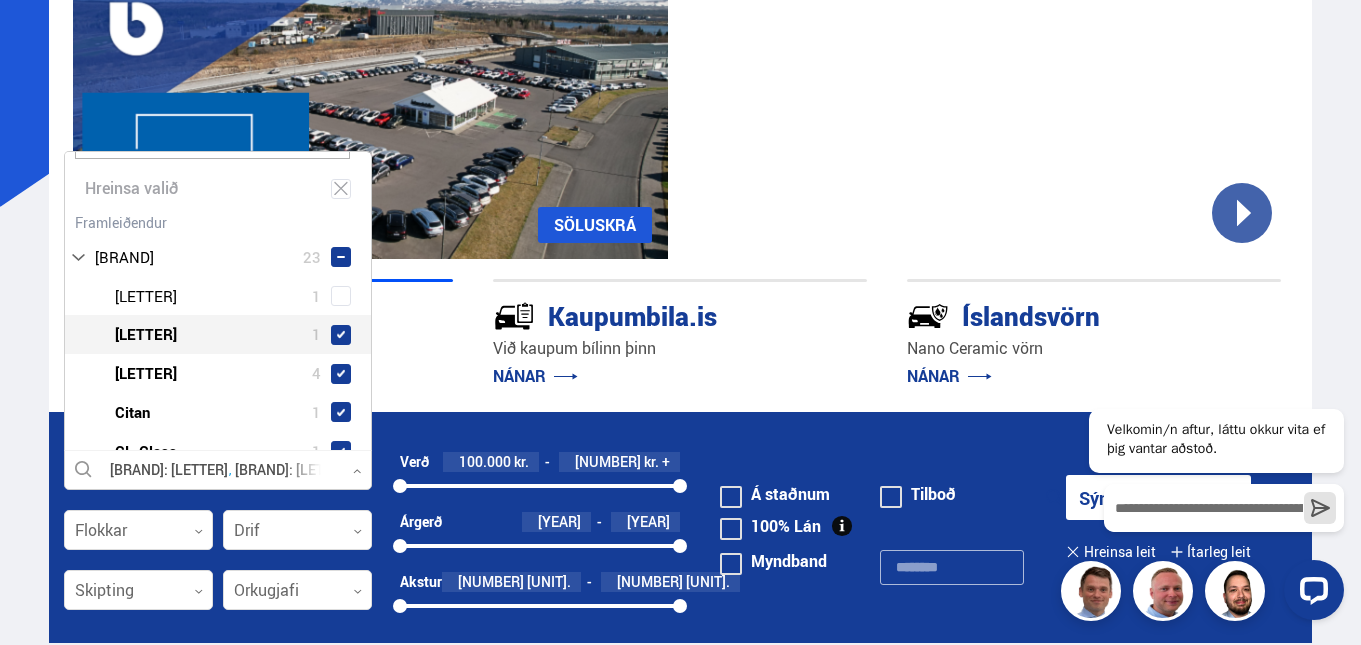 scroll, scrollTop: 100, scrollLeft: 0, axis: vertical 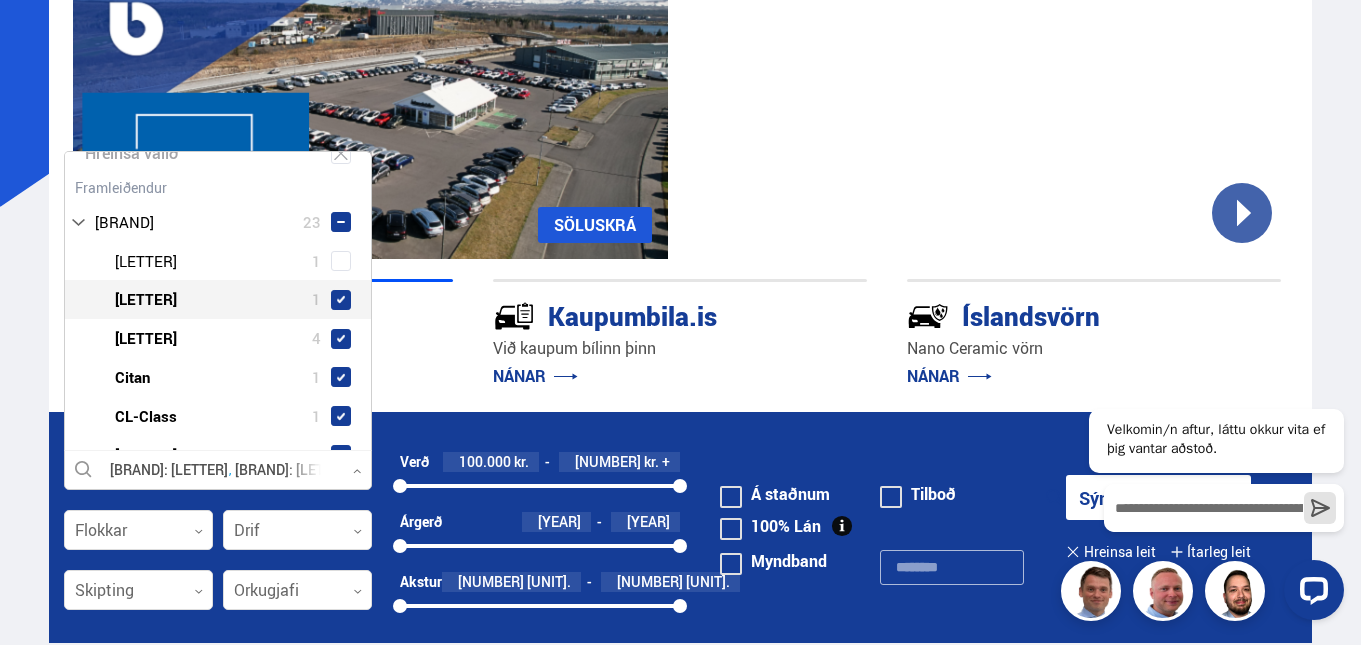 click at bounding box center (341, 300) 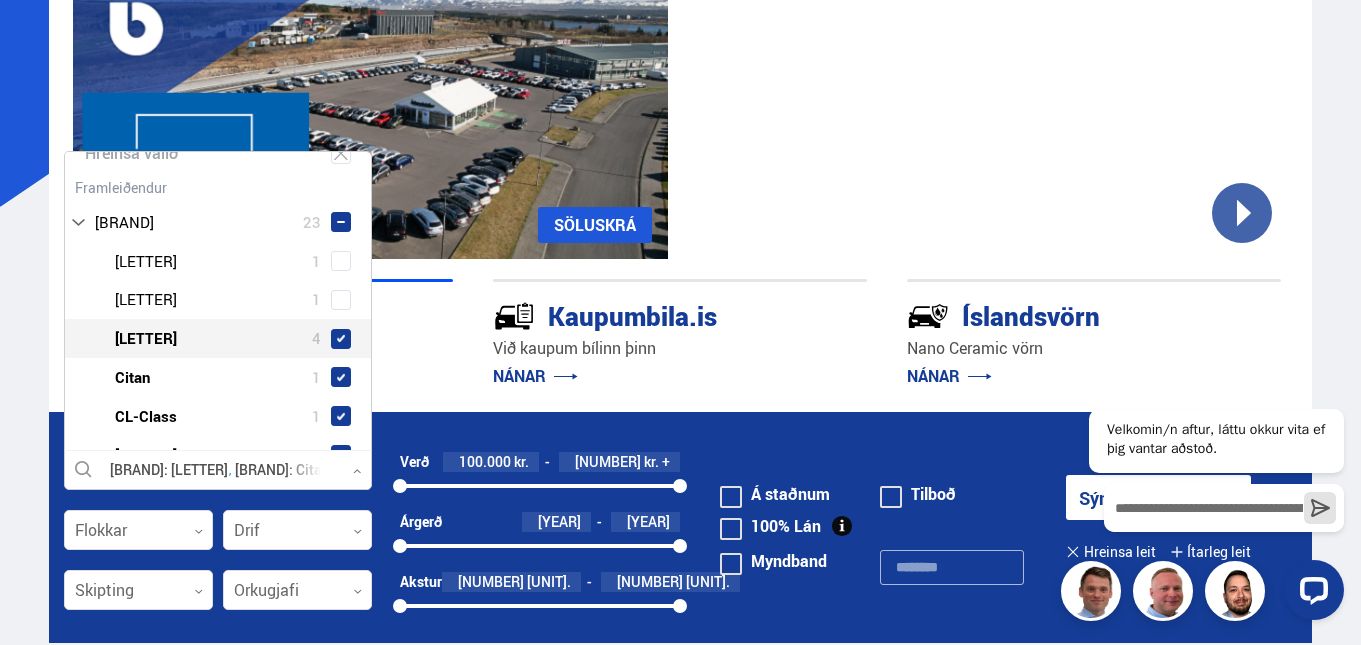click at bounding box center [341, 339] 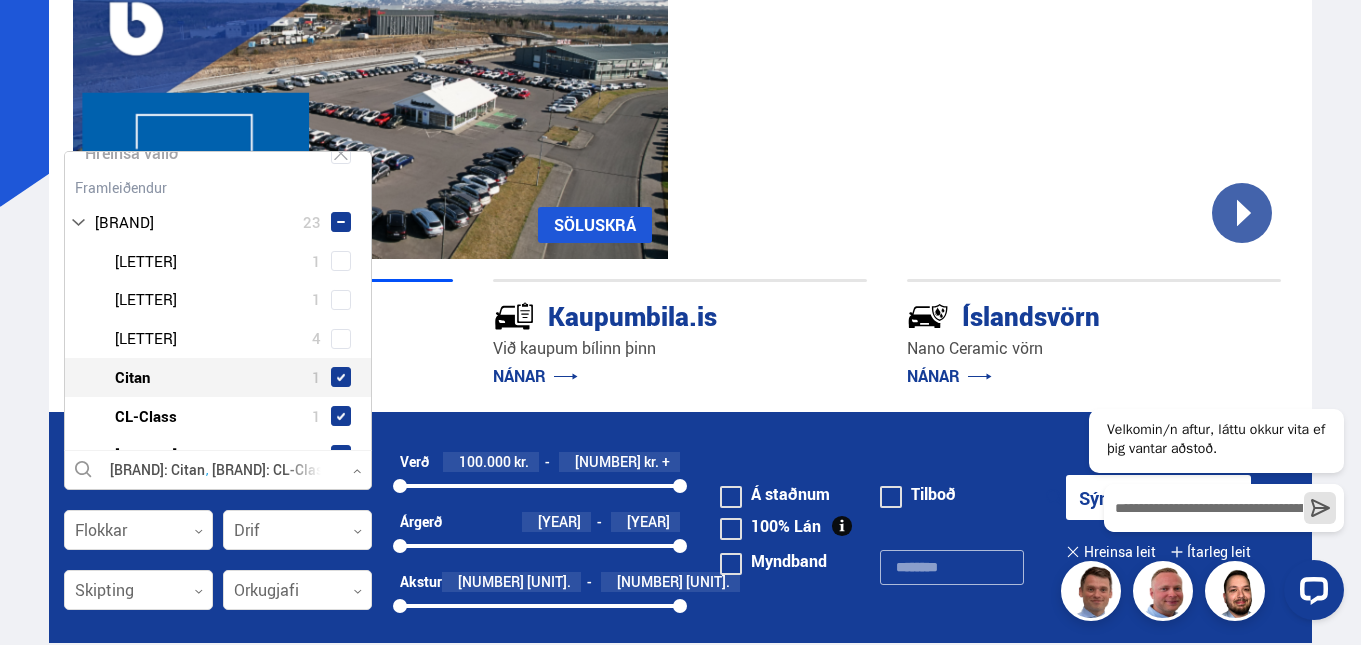 click at bounding box center (341, 377) 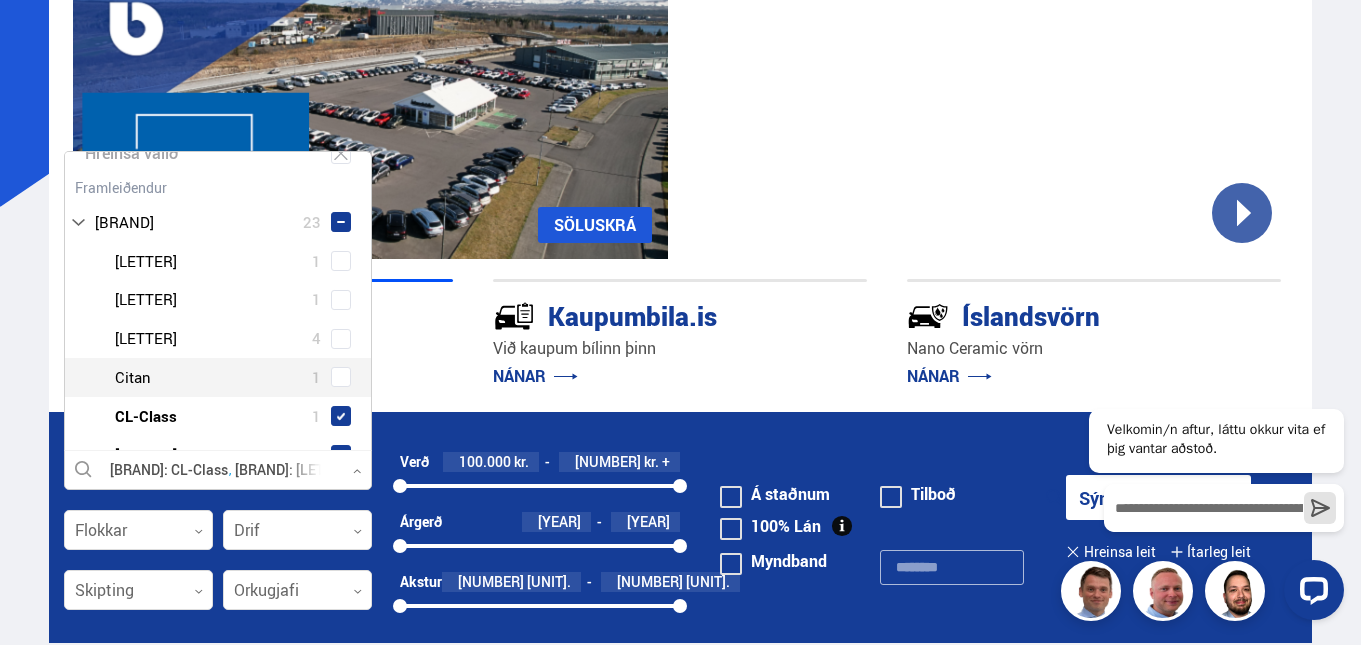 scroll, scrollTop: 300, scrollLeft: 0, axis: vertical 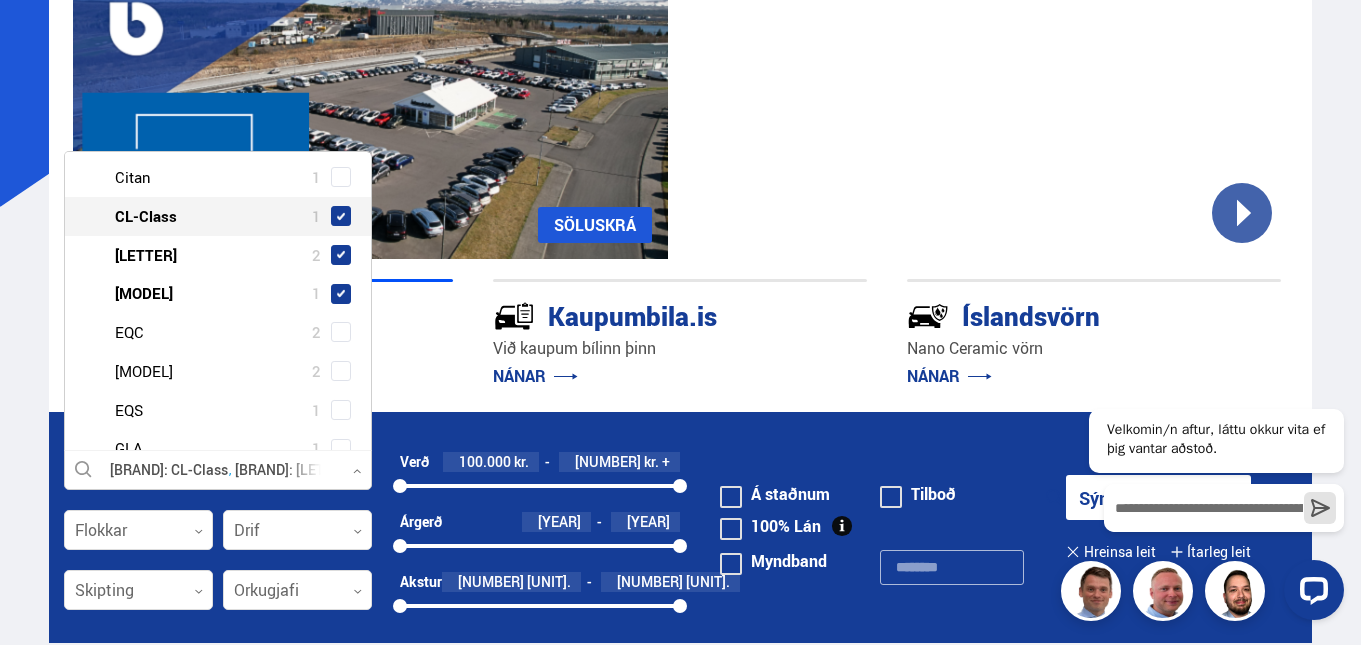 click at bounding box center [341, 216] 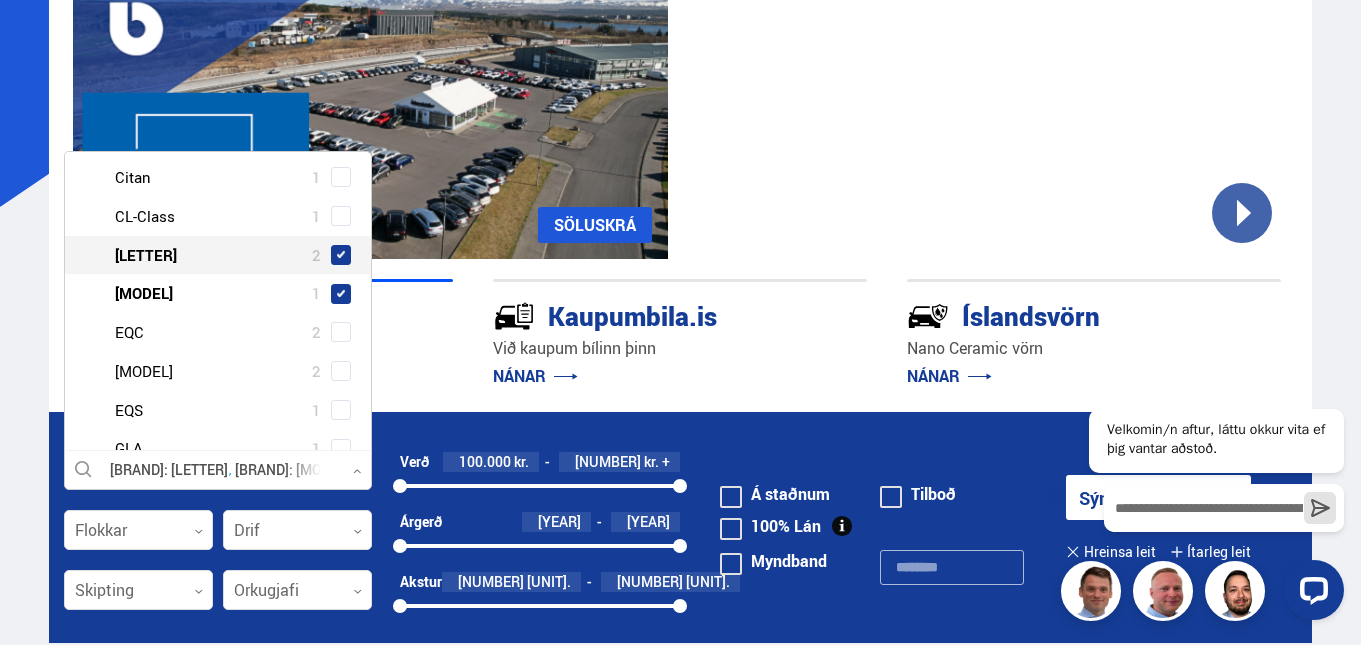 click at bounding box center [341, 255] 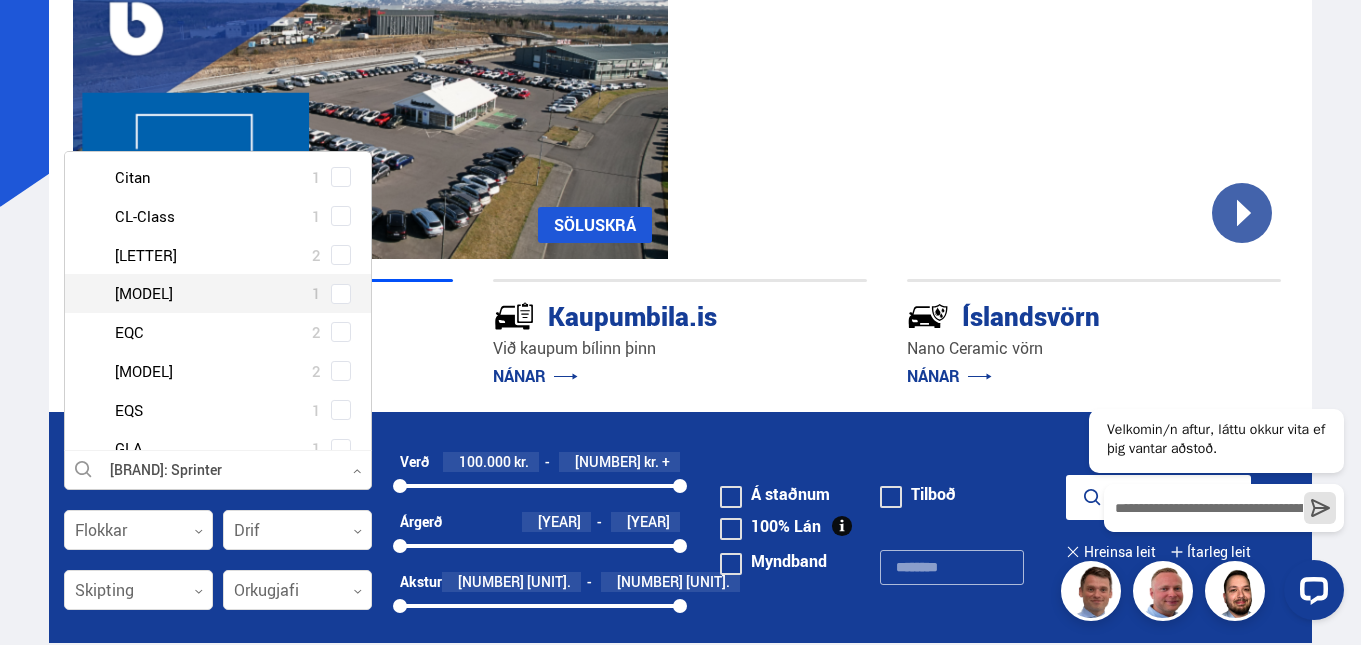 click at bounding box center [341, 294] 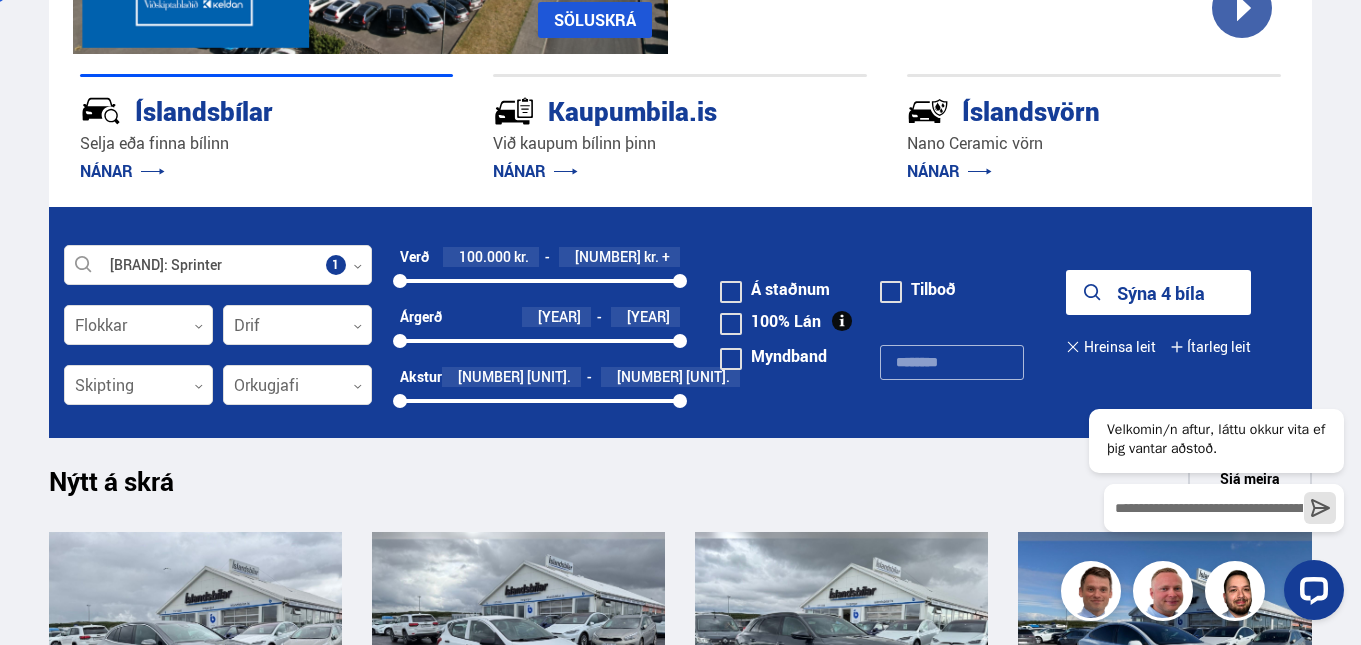 scroll, scrollTop: 413, scrollLeft: 0, axis: vertical 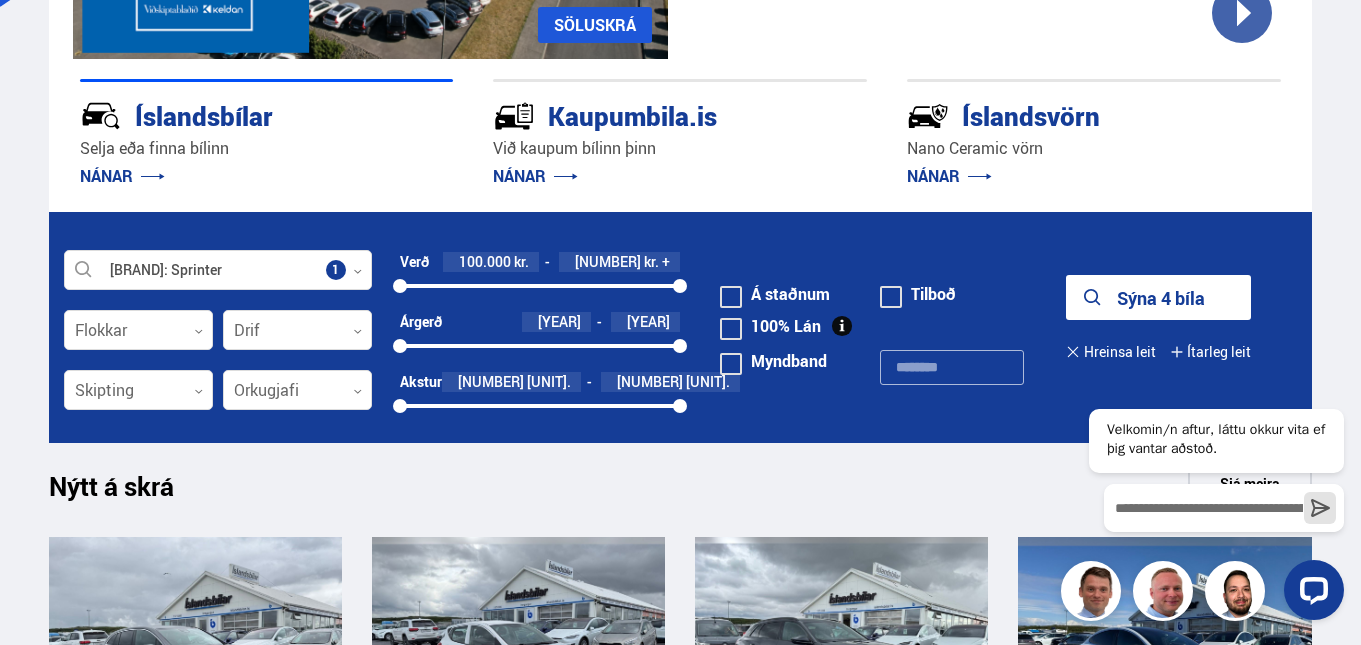 click on "Sýna 4 bíla" at bounding box center (1158, 297) 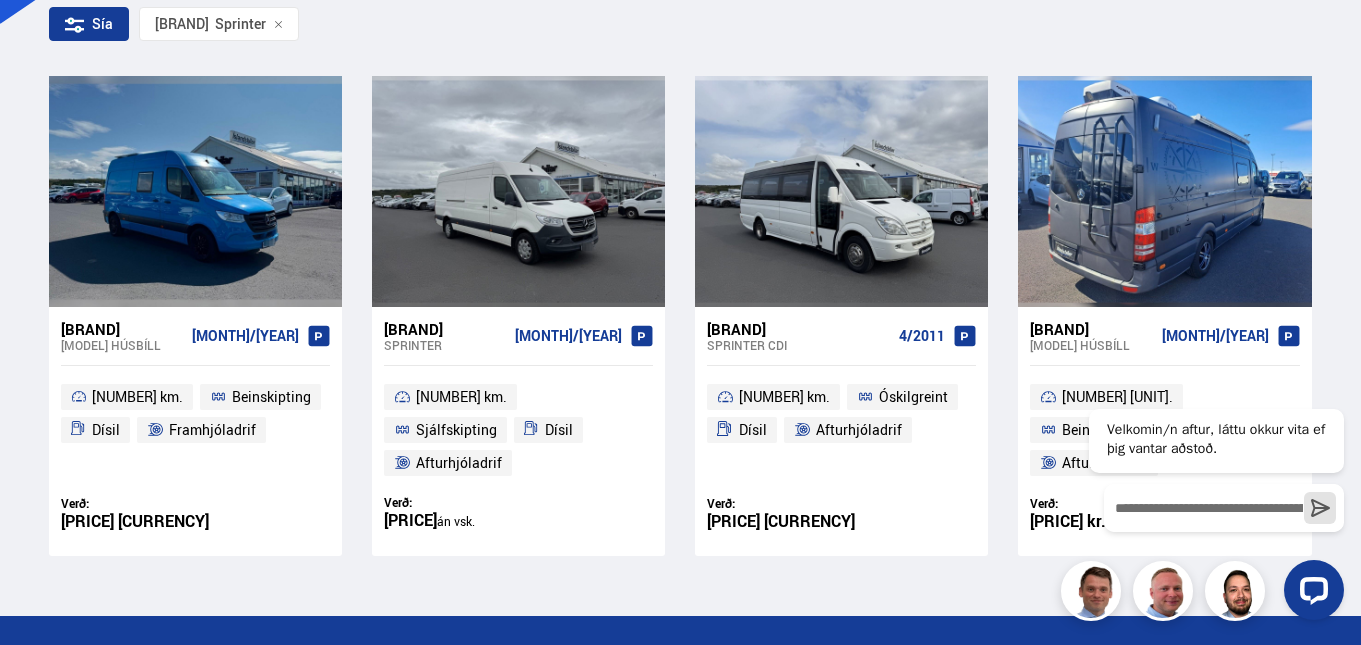 scroll, scrollTop: 400, scrollLeft: 0, axis: vertical 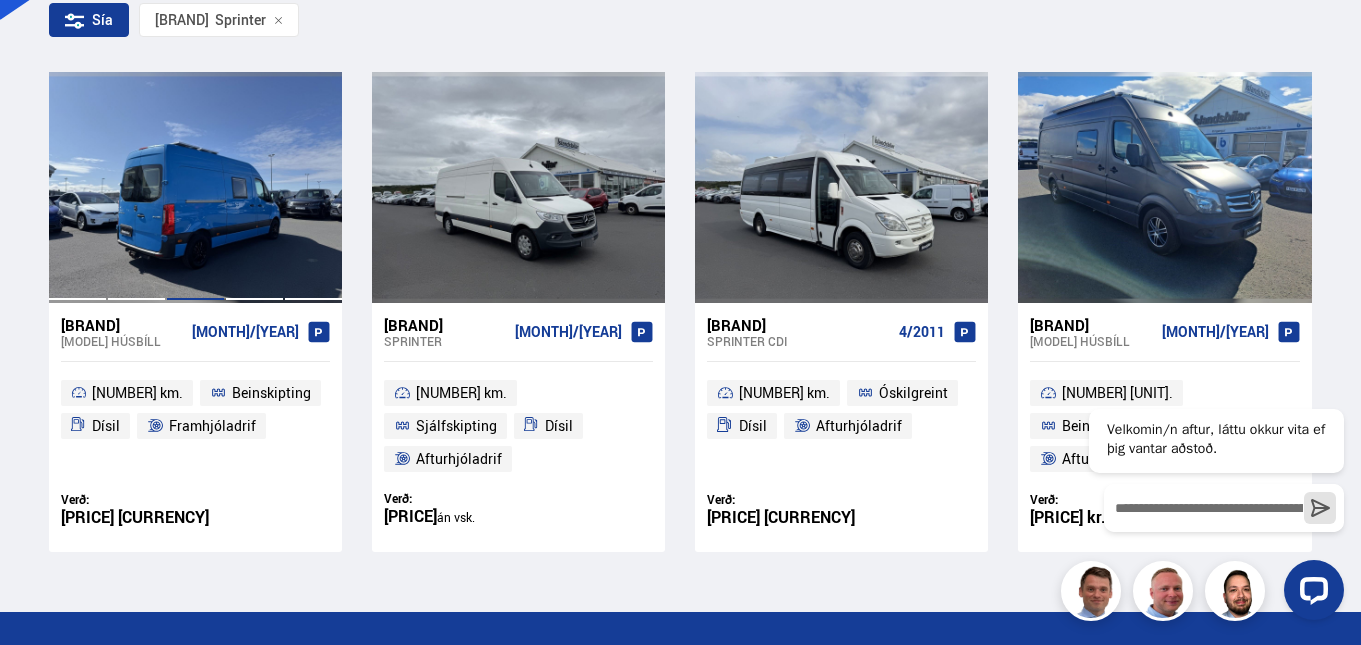 click at bounding box center (195, 187) 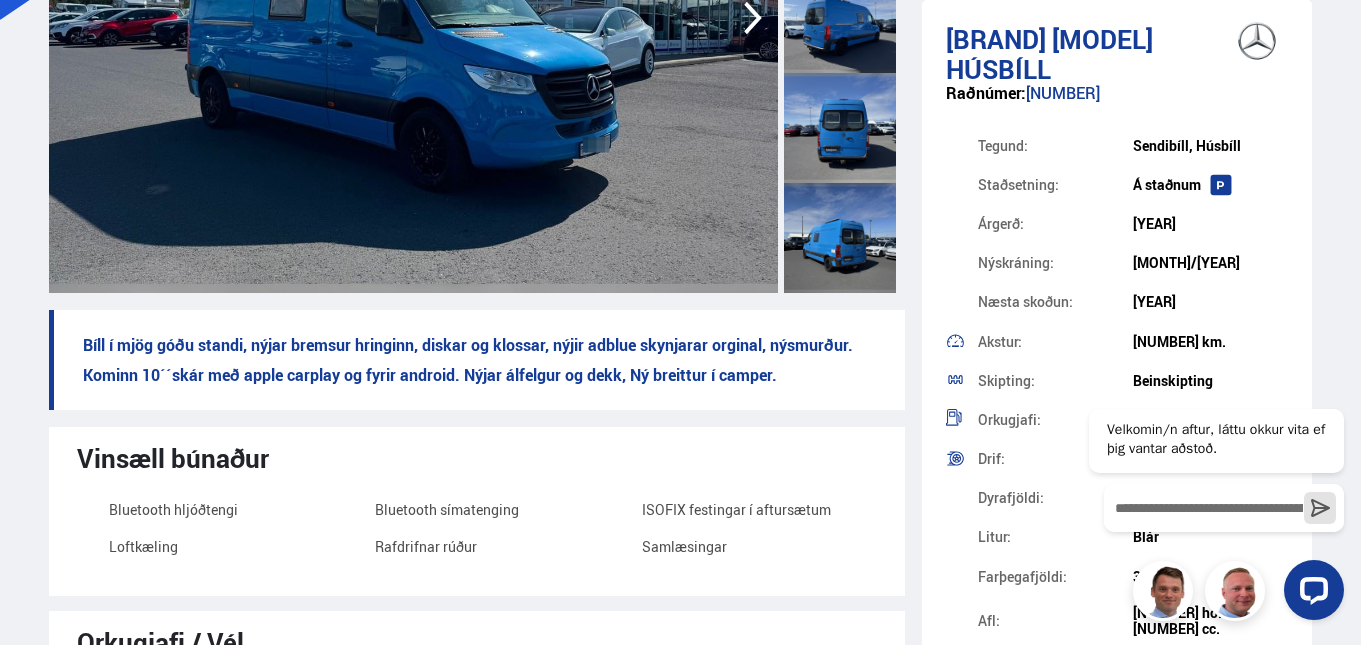 scroll, scrollTop: 0, scrollLeft: 0, axis: both 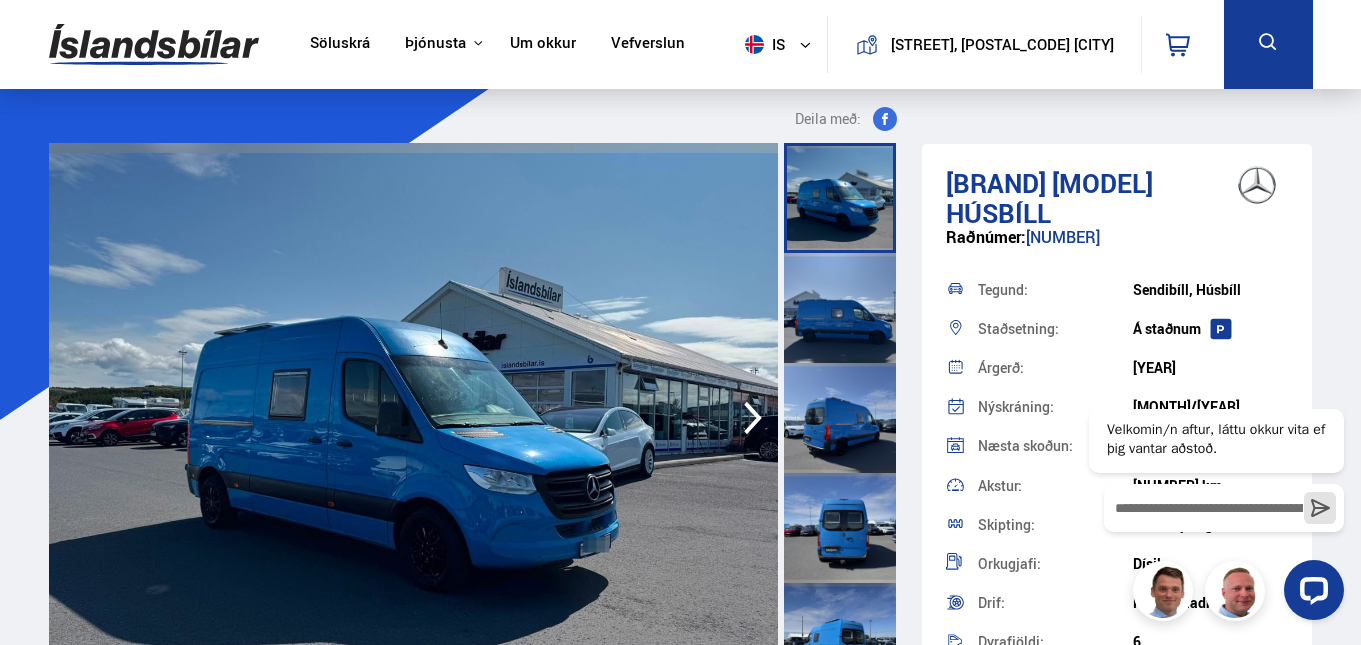 click at bounding box center [840, 198] 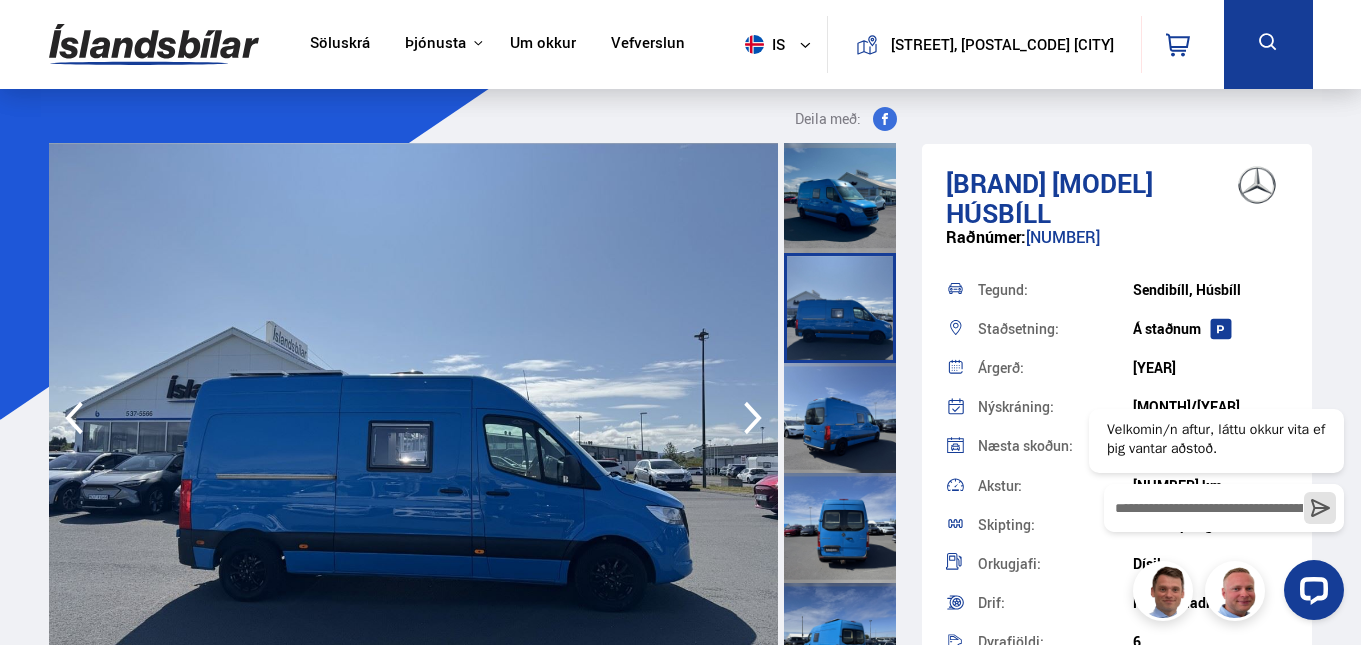 click at bounding box center (840, 418) 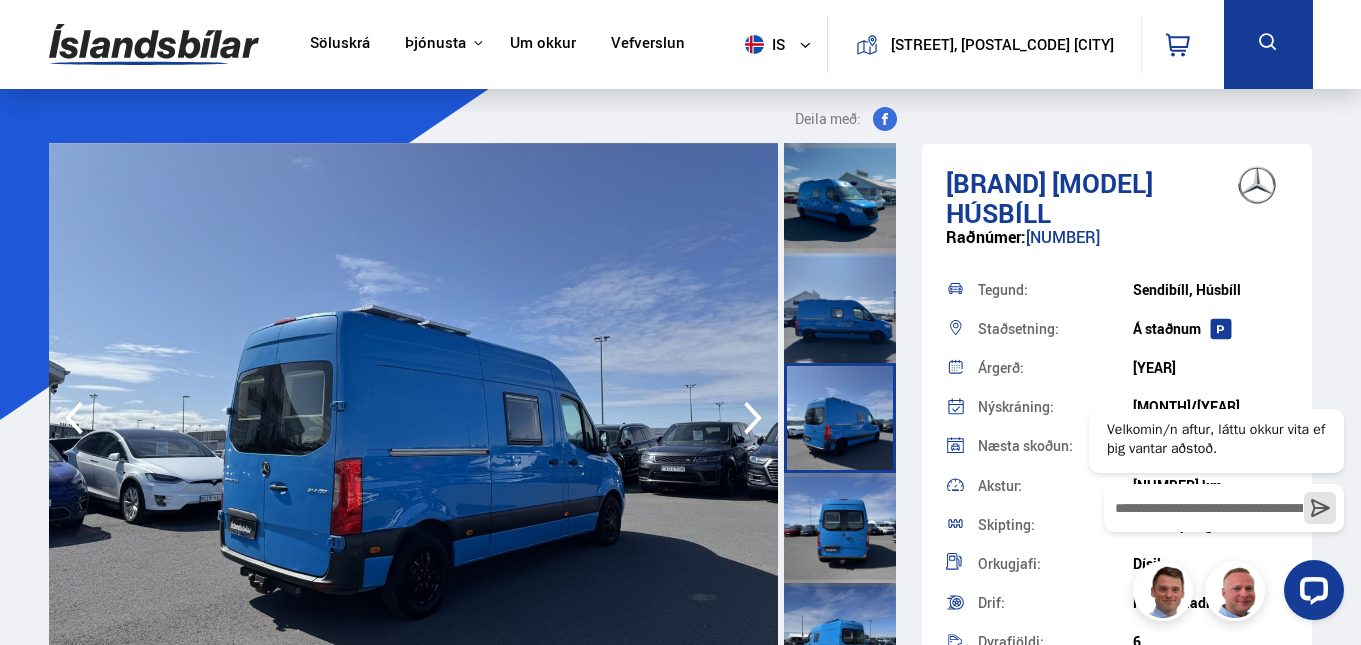 click at bounding box center (840, 528) 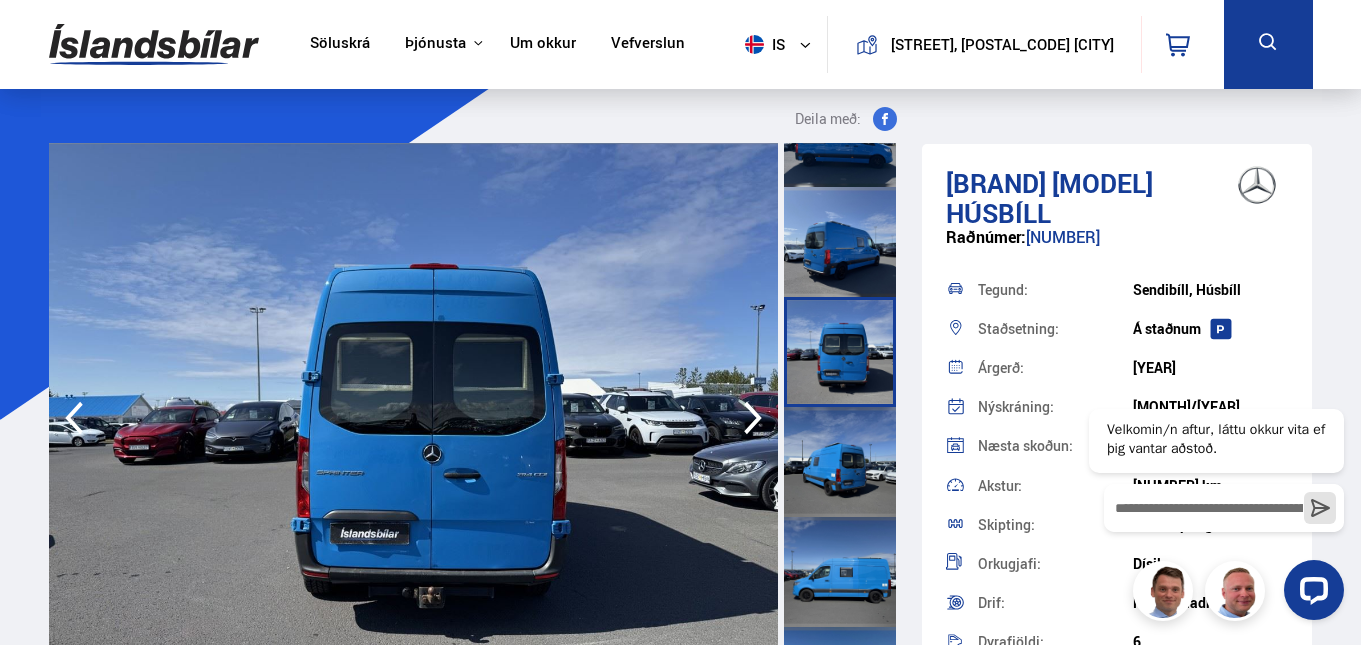 scroll, scrollTop: 200, scrollLeft: 0, axis: vertical 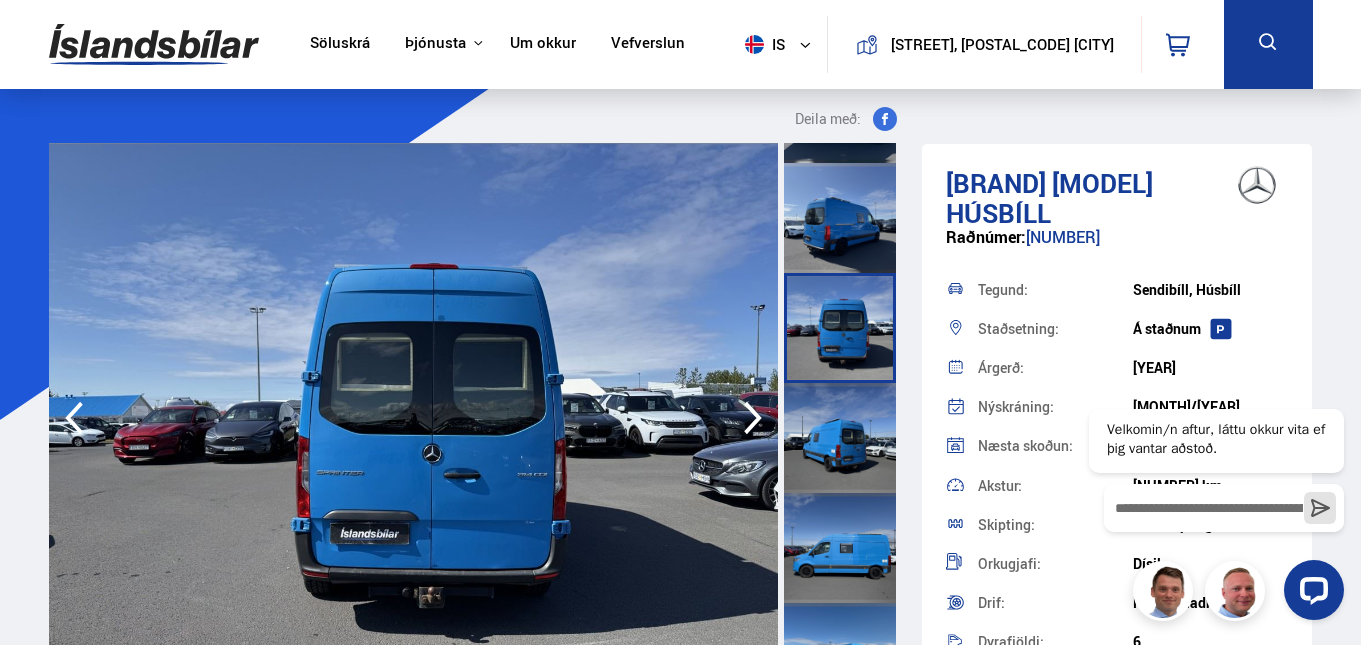 click at bounding box center [840, 438] 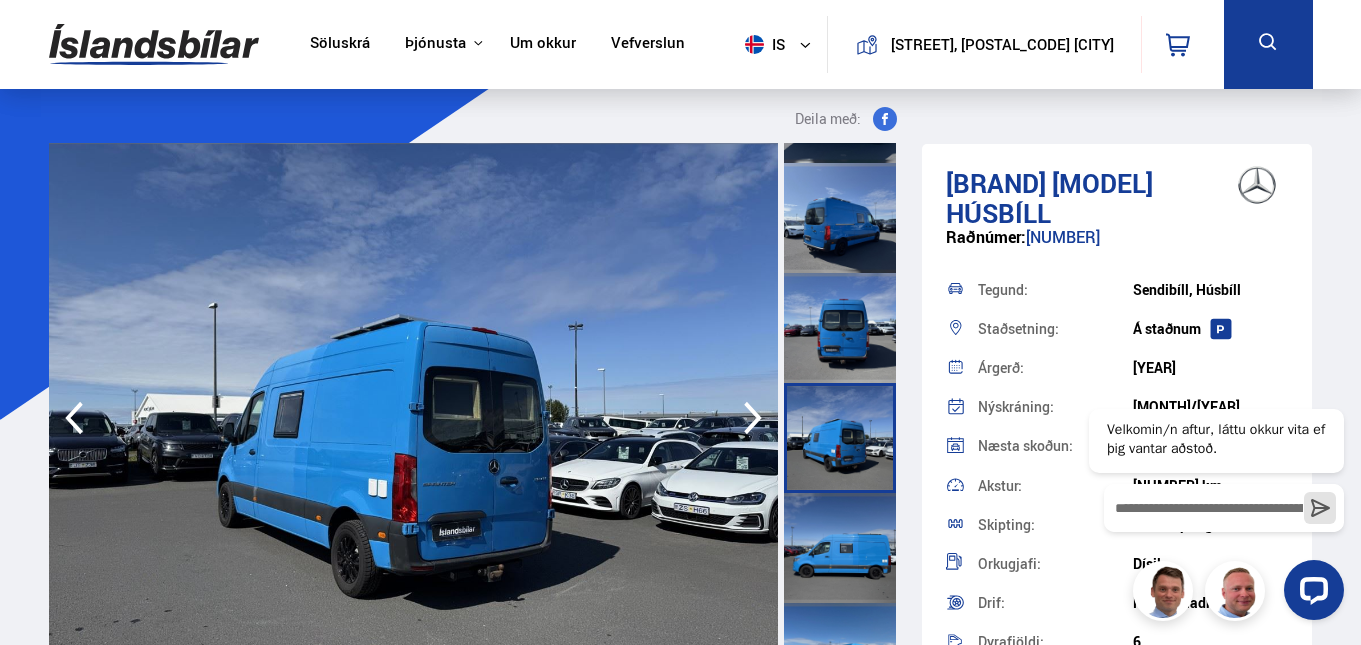 scroll, scrollTop: 300, scrollLeft: 0, axis: vertical 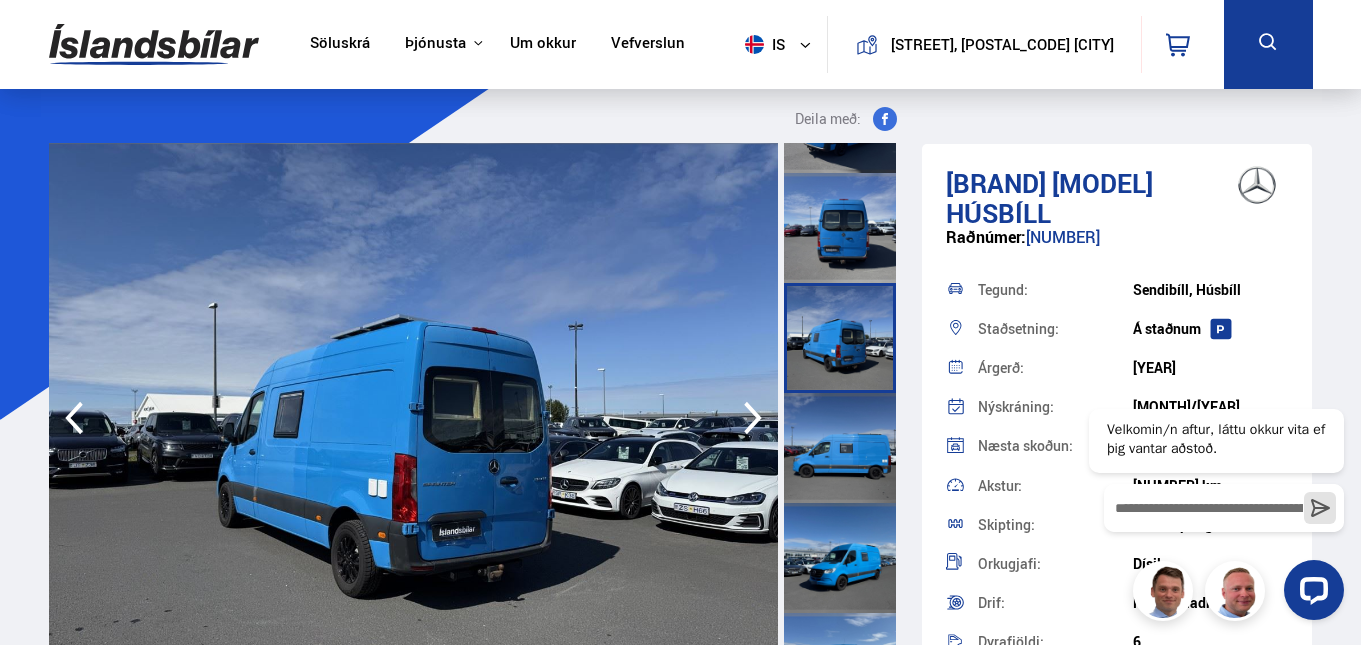 click at bounding box center (840, 448) 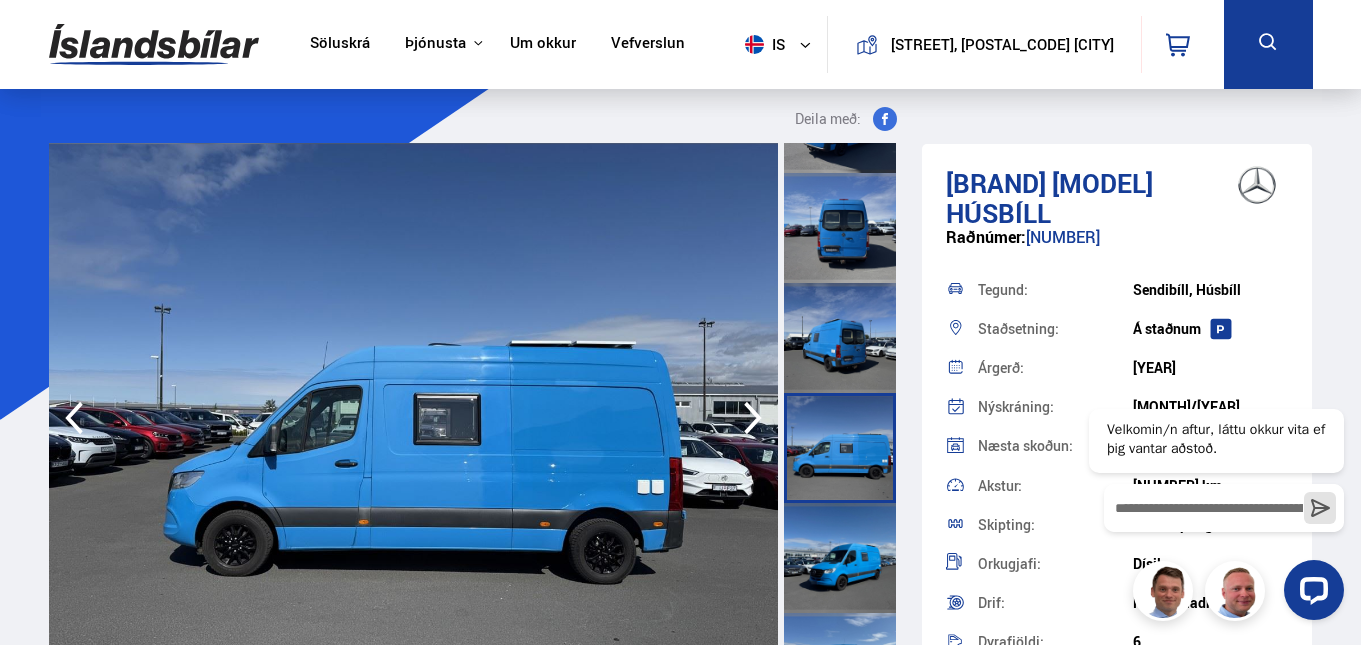 scroll, scrollTop: 400, scrollLeft: 0, axis: vertical 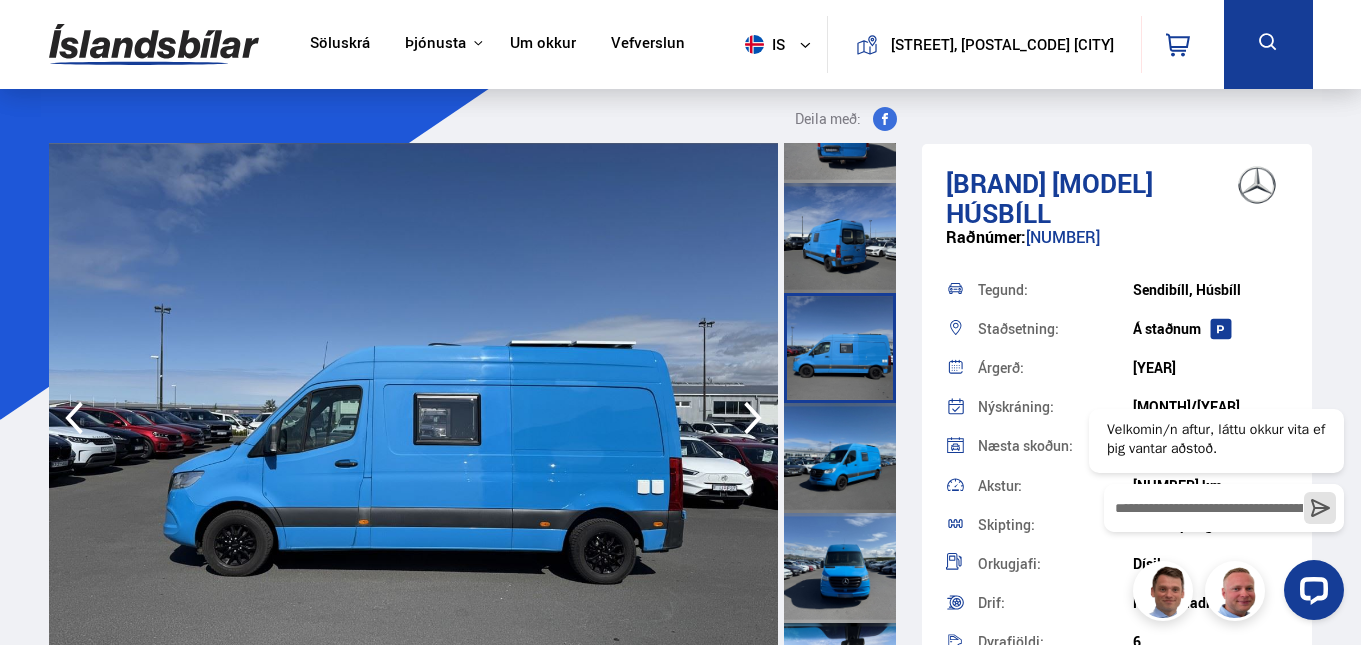 click at bounding box center [840, 458] 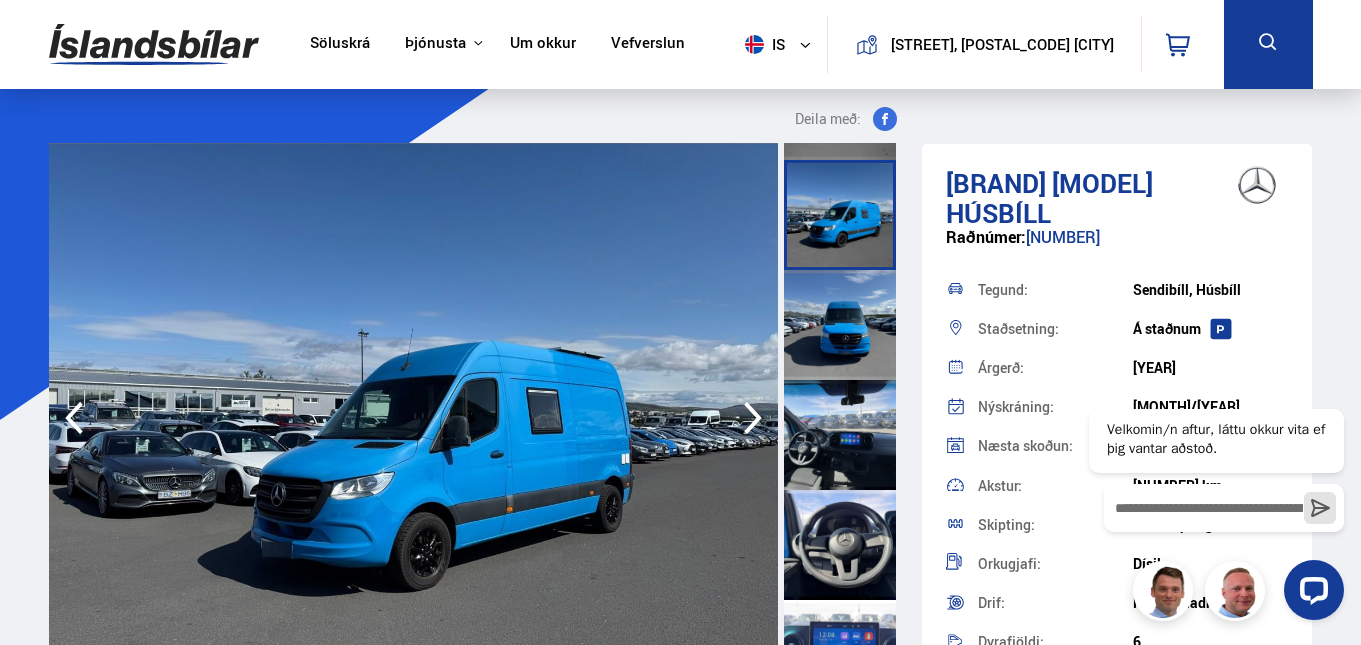 scroll, scrollTop: 700, scrollLeft: 0, axis: vertical 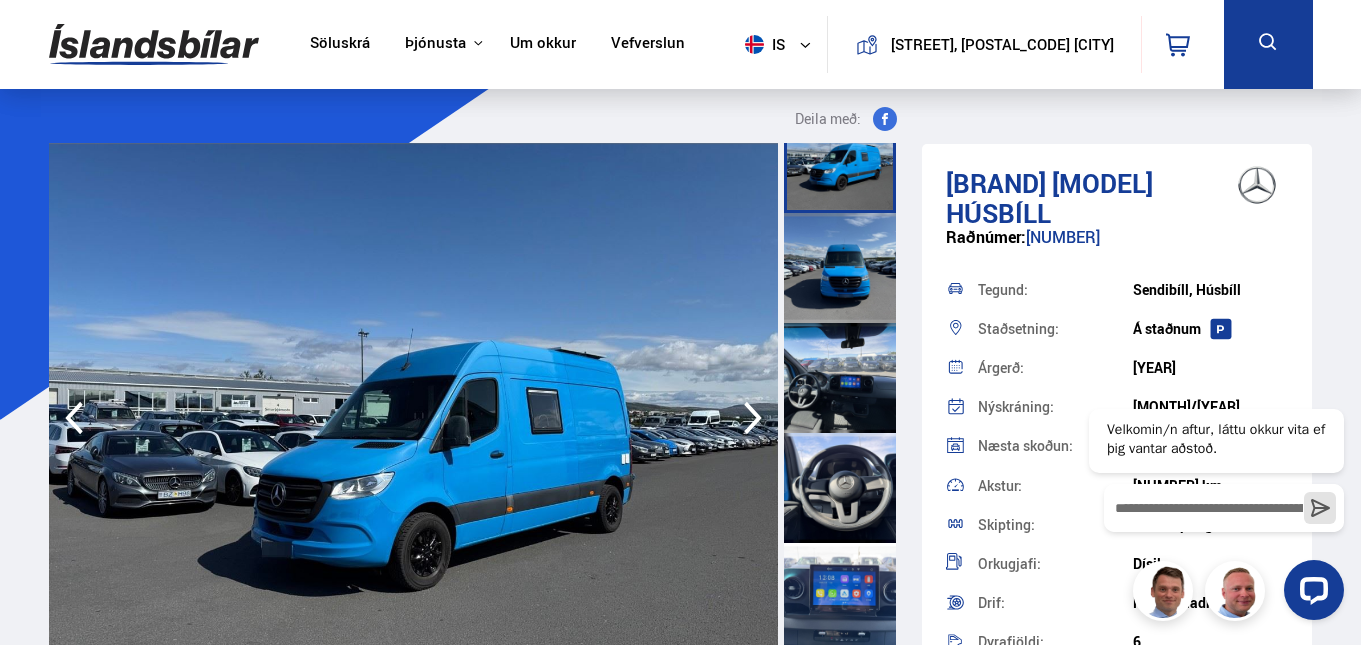 click at bounding box center [840, 268] 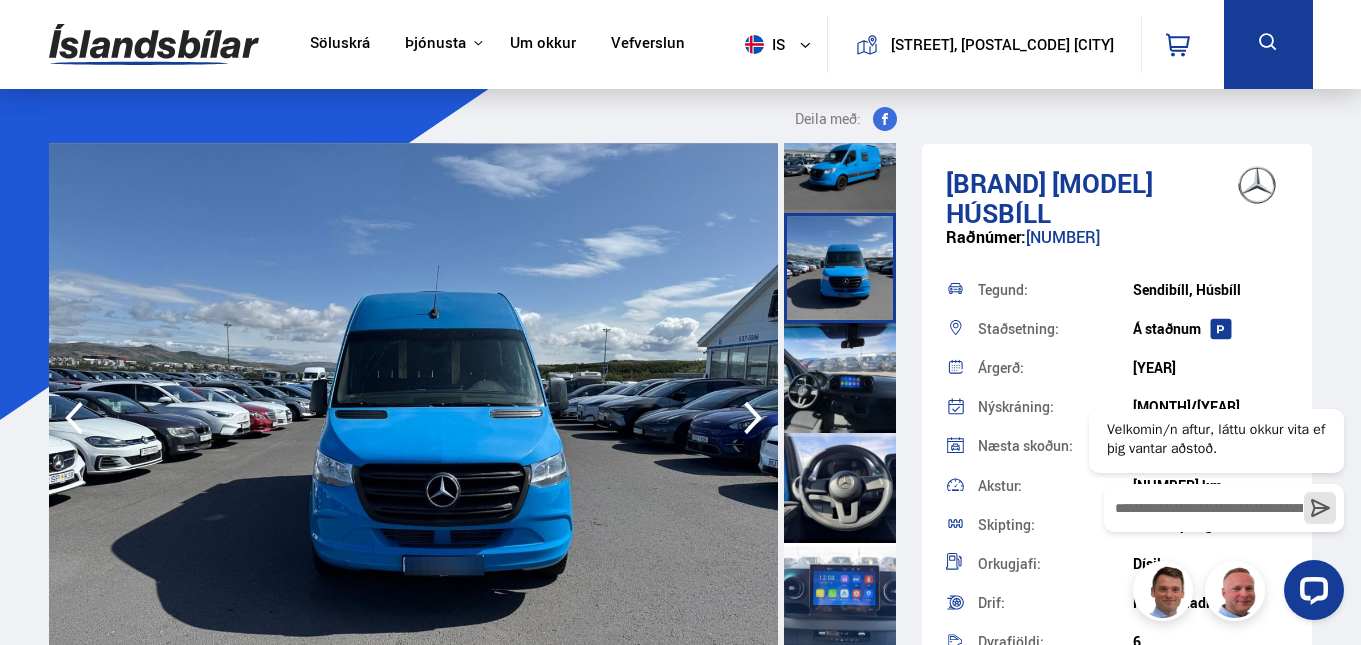 click at bounding box center [840, 378] 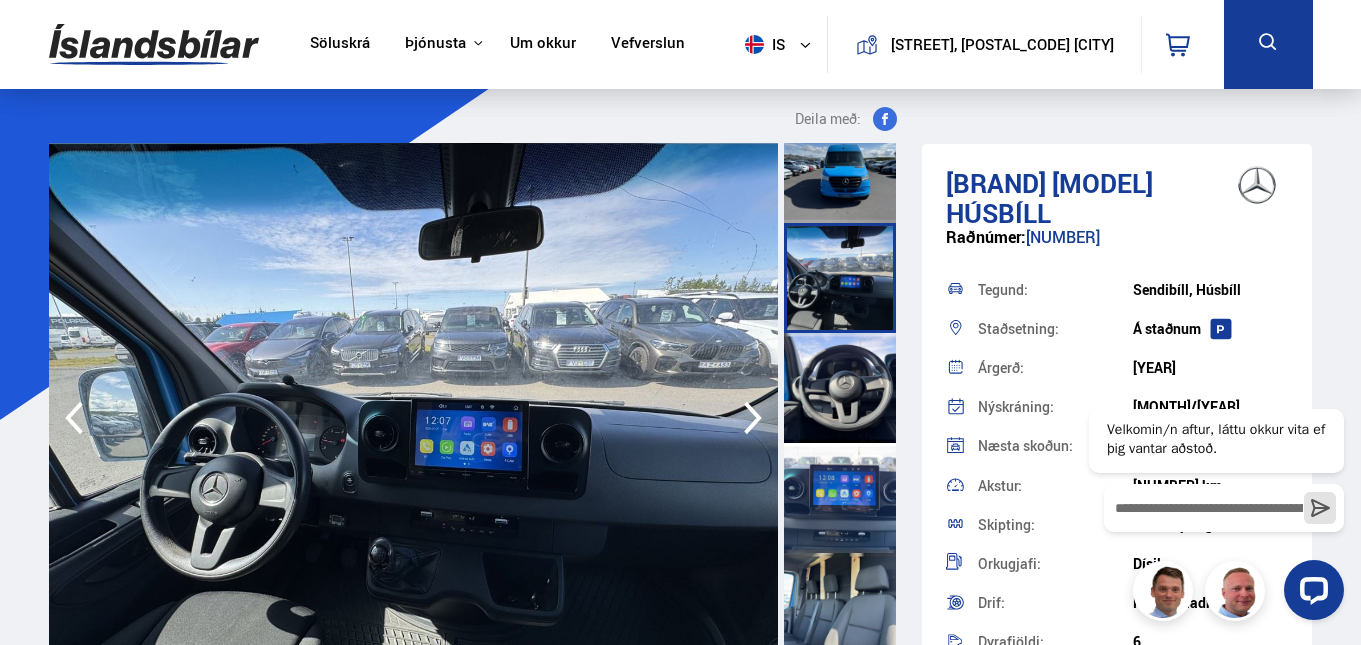 click at bounding box center [840, 388] 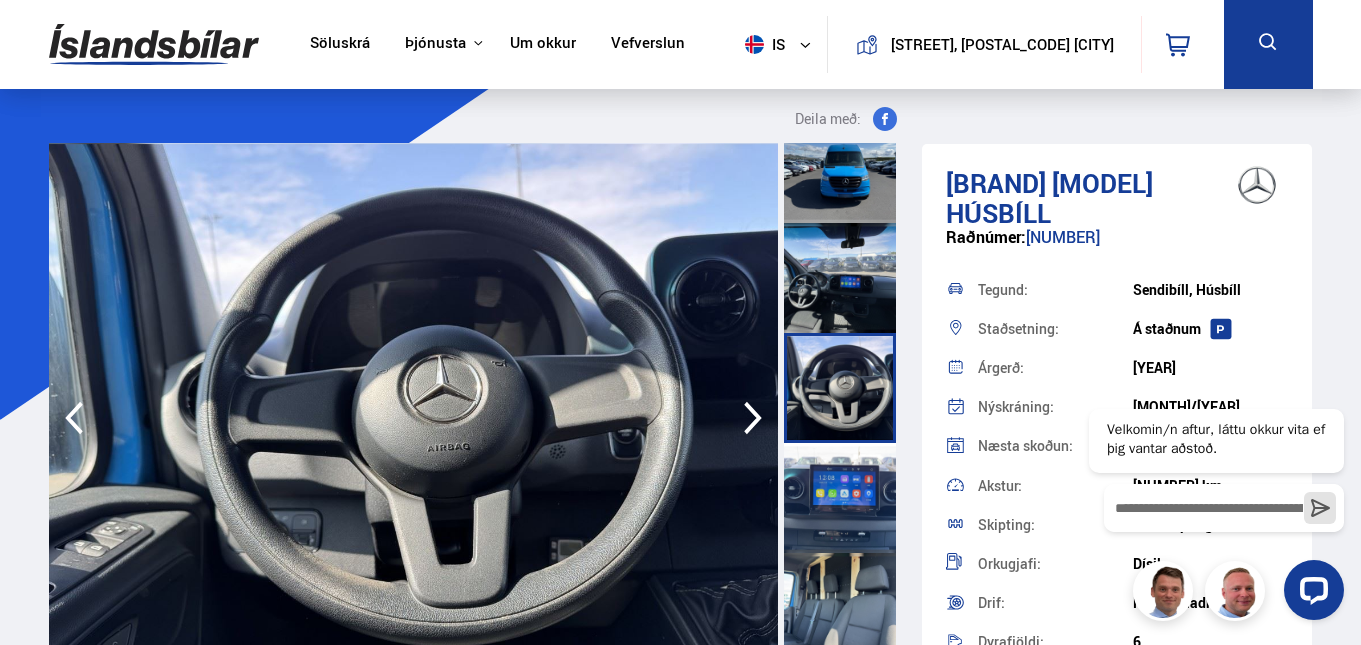 scroll, scrollTop: 900, scrollLeft: 0, axis: vertical 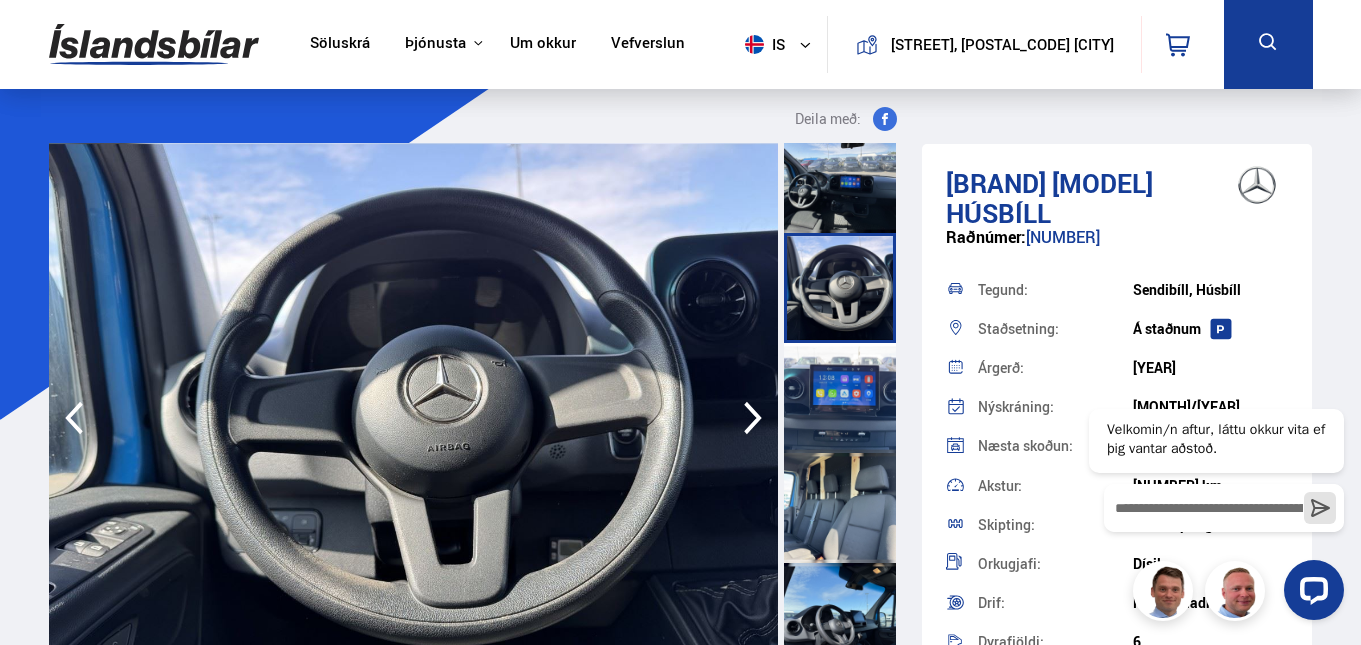 click at bounding box center [840, 398] 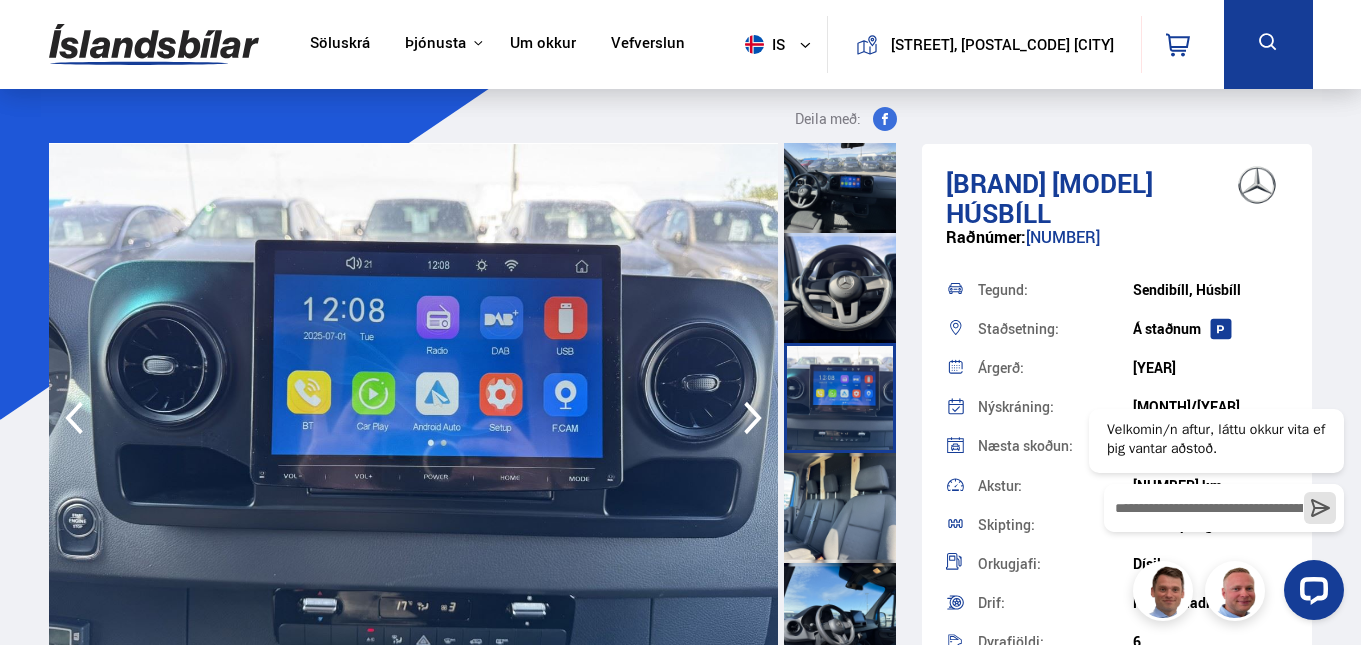 scroll, scrollTop: 1000, scrollLeft: 0, axis: vertical 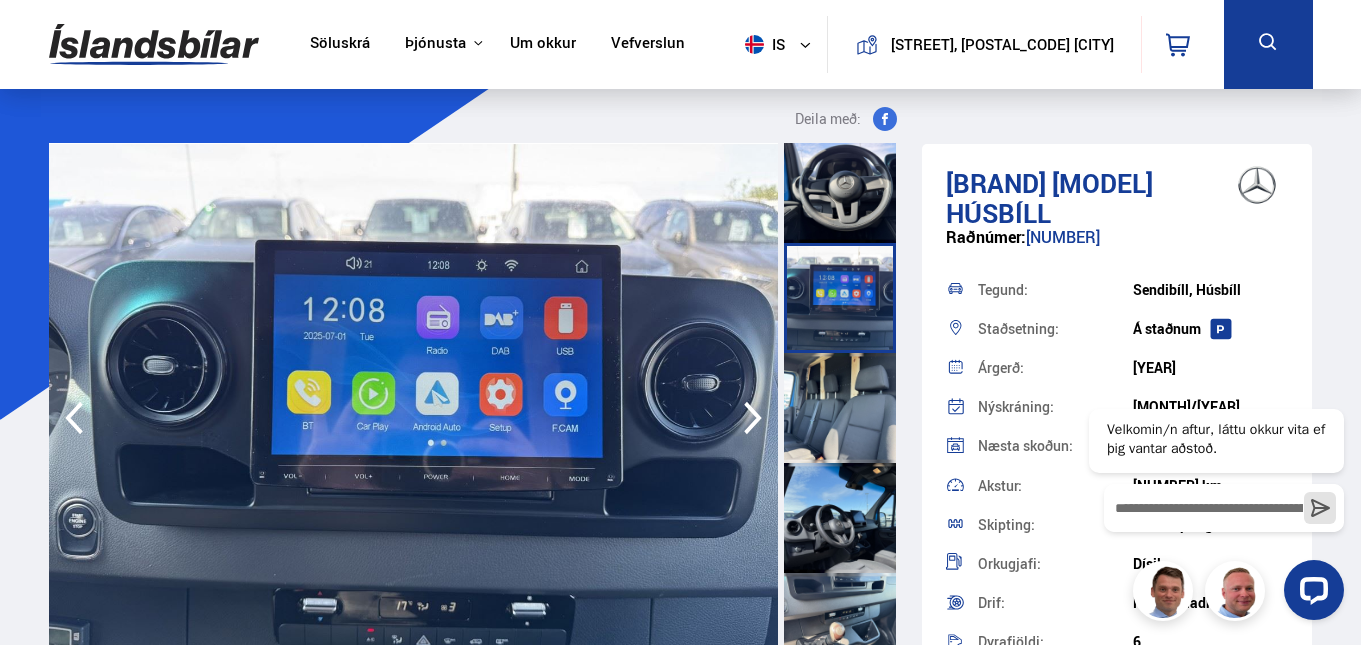 click at bounding box center (840, 408) 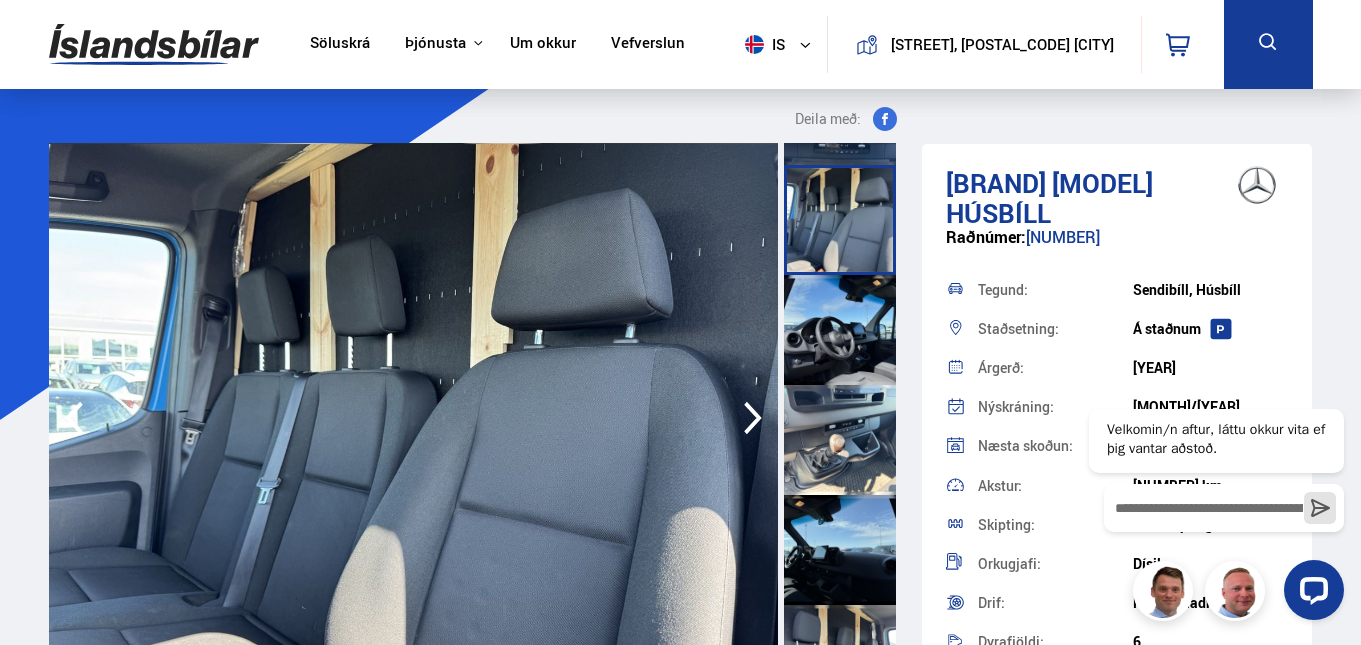 scroll, scrollTop: 1200, scrollLeft: 0, axis: vertical 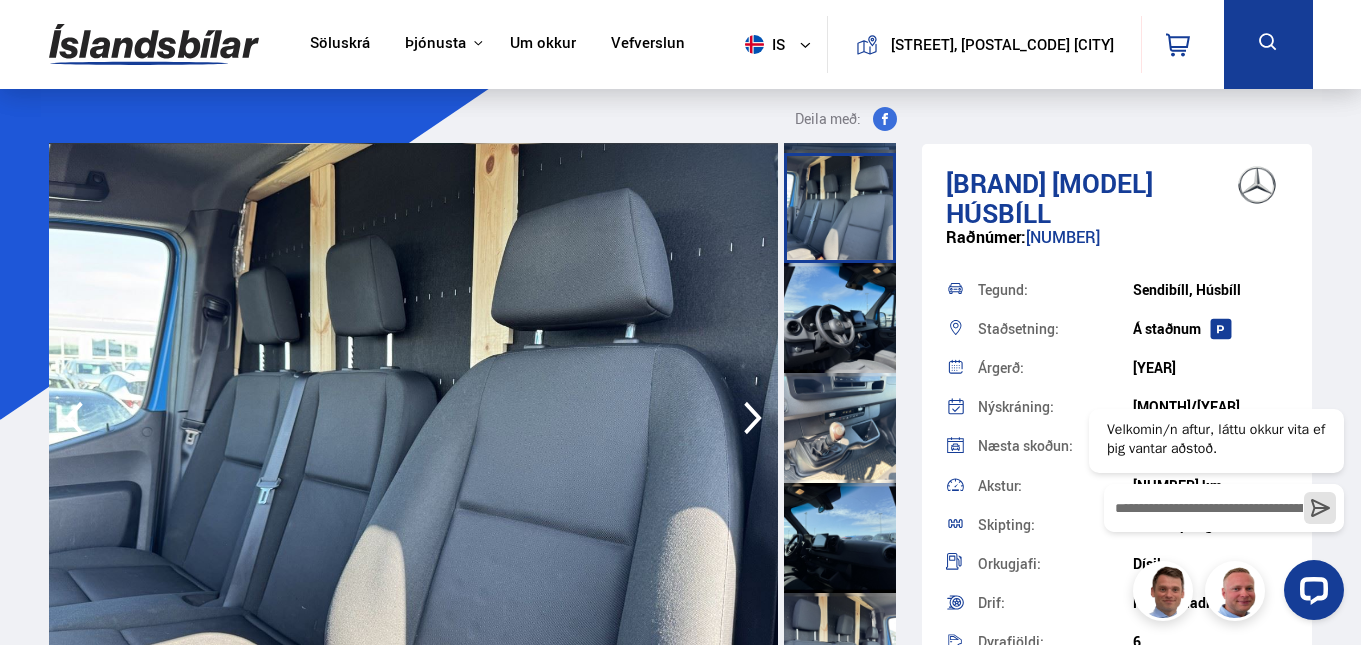 click at bounding box center [840, 428] 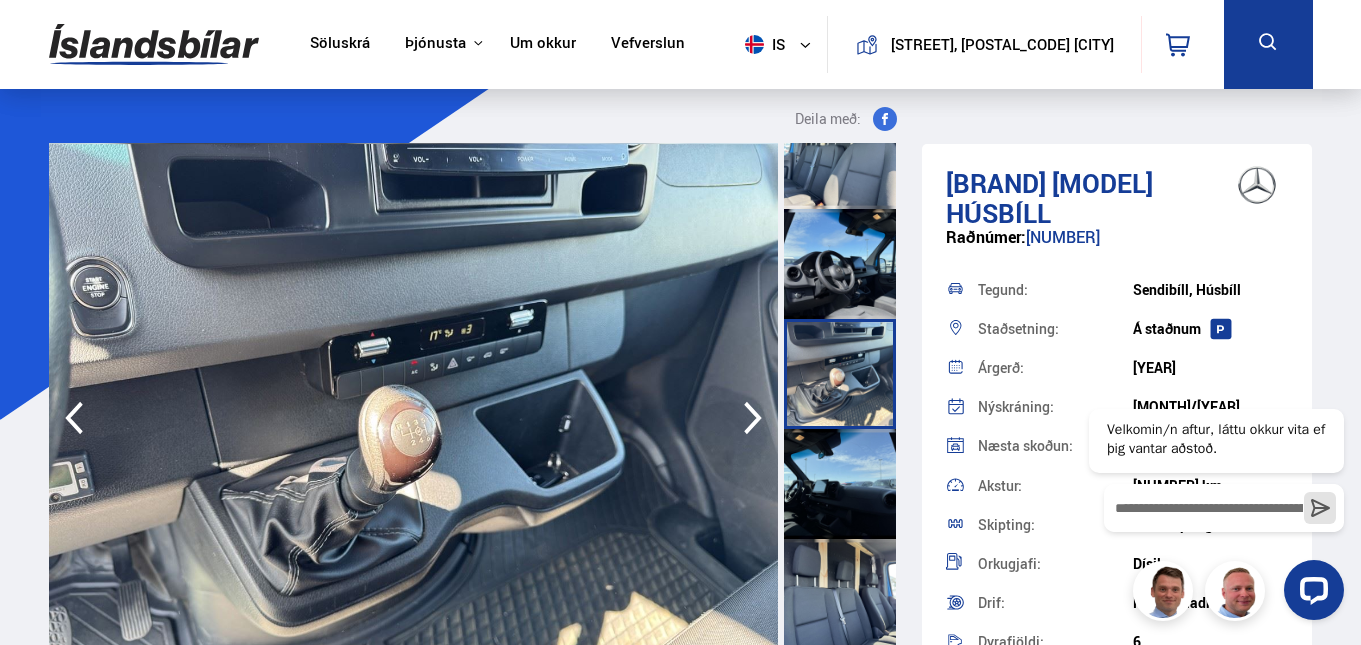 scroll, scrollTop: 1300, scrollLeft: 0, axis: vertical 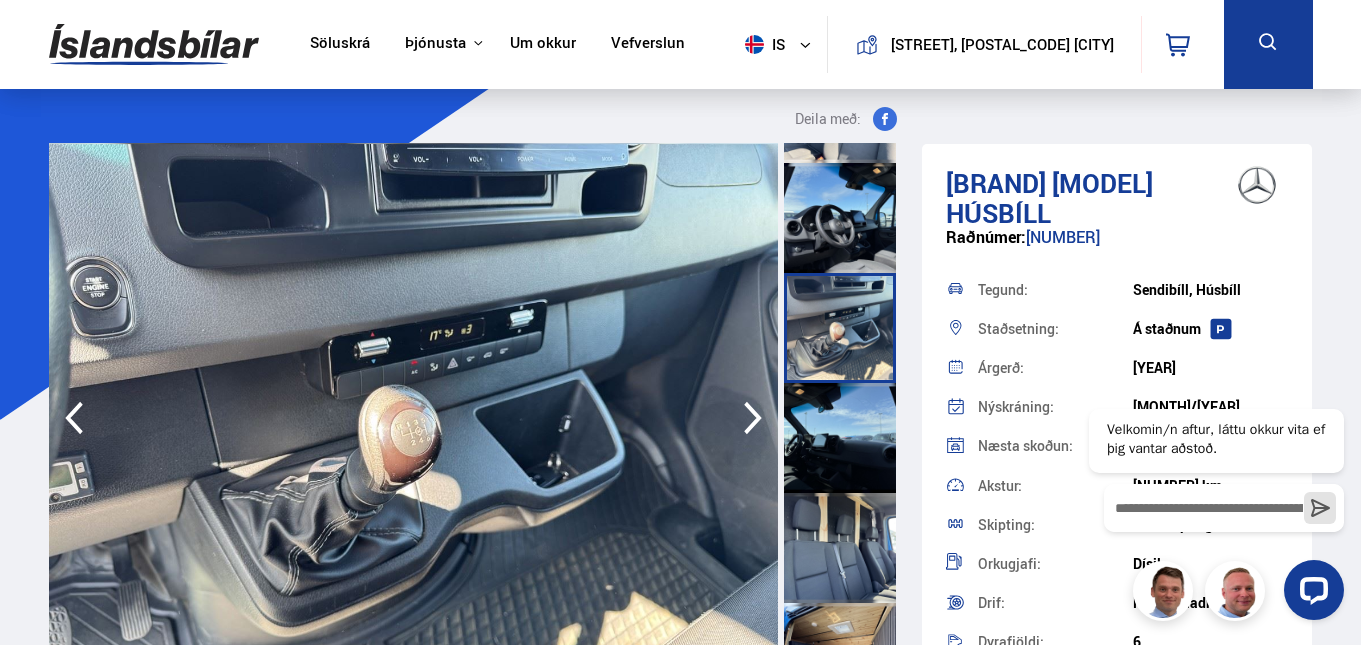 click at bounding box center [840, 438] 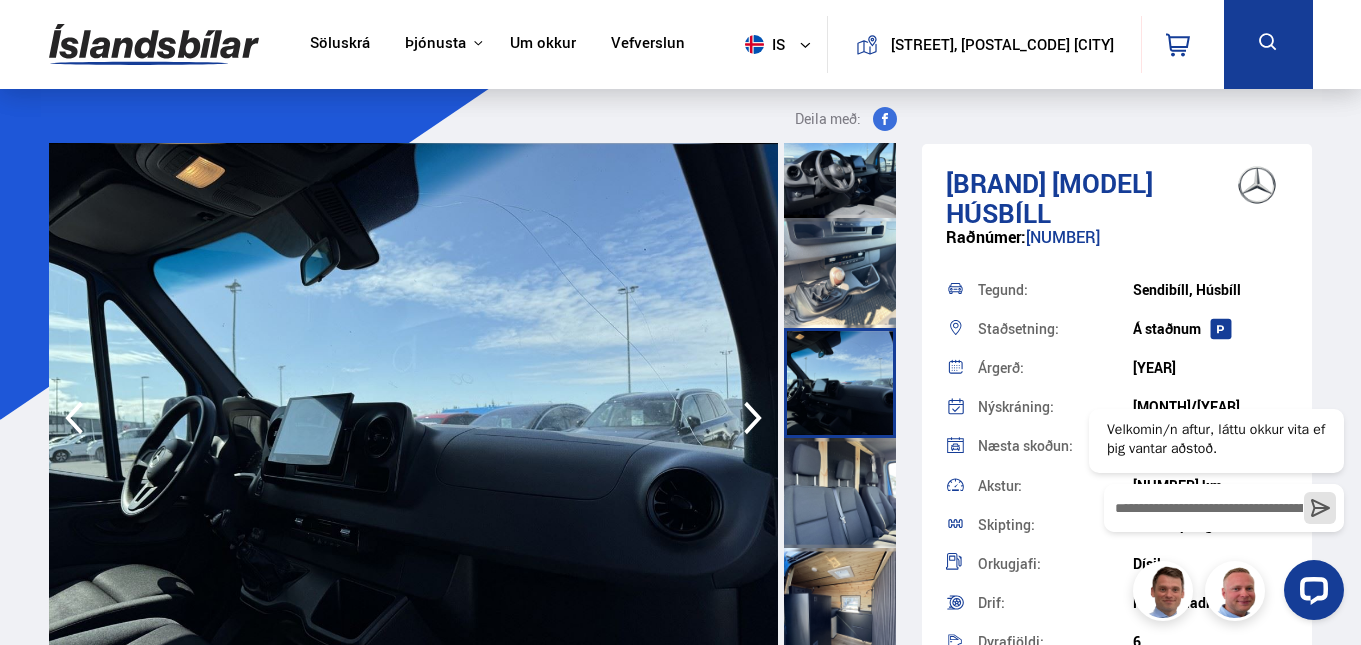 scroll, scrollTop: 1400, scrollLeft: 0, axis: vertical 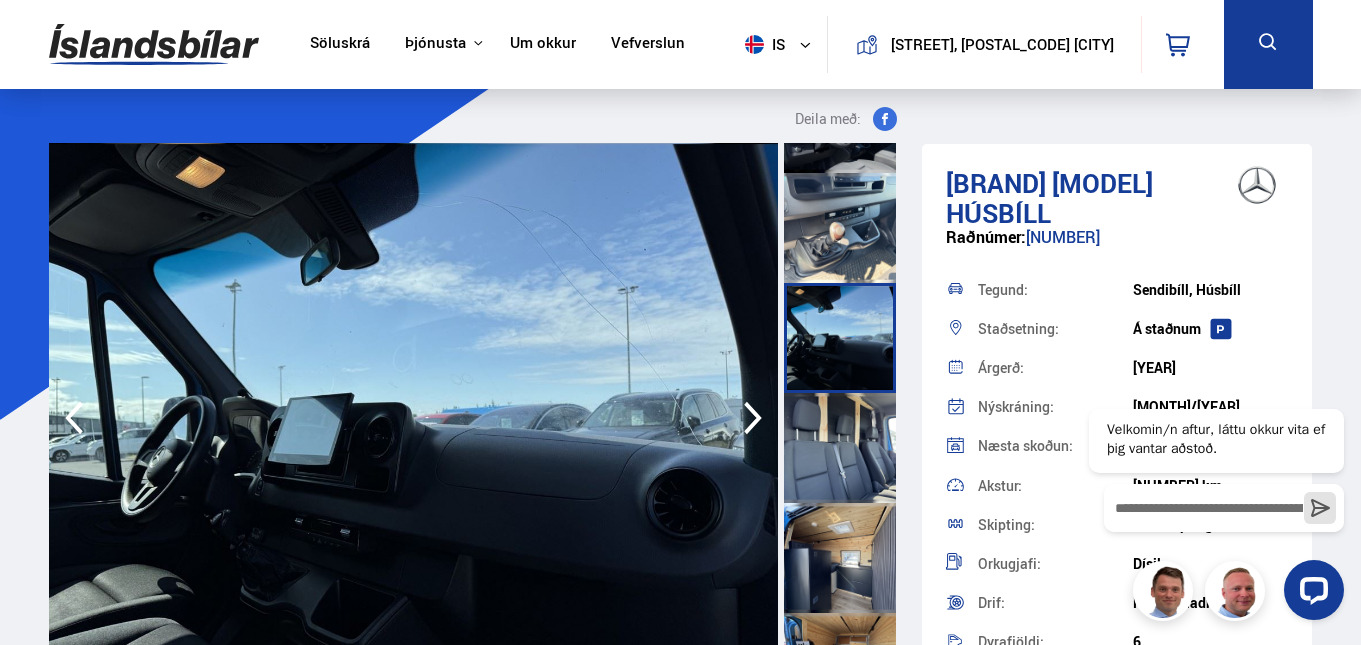 click at bounding box center (840, 448) 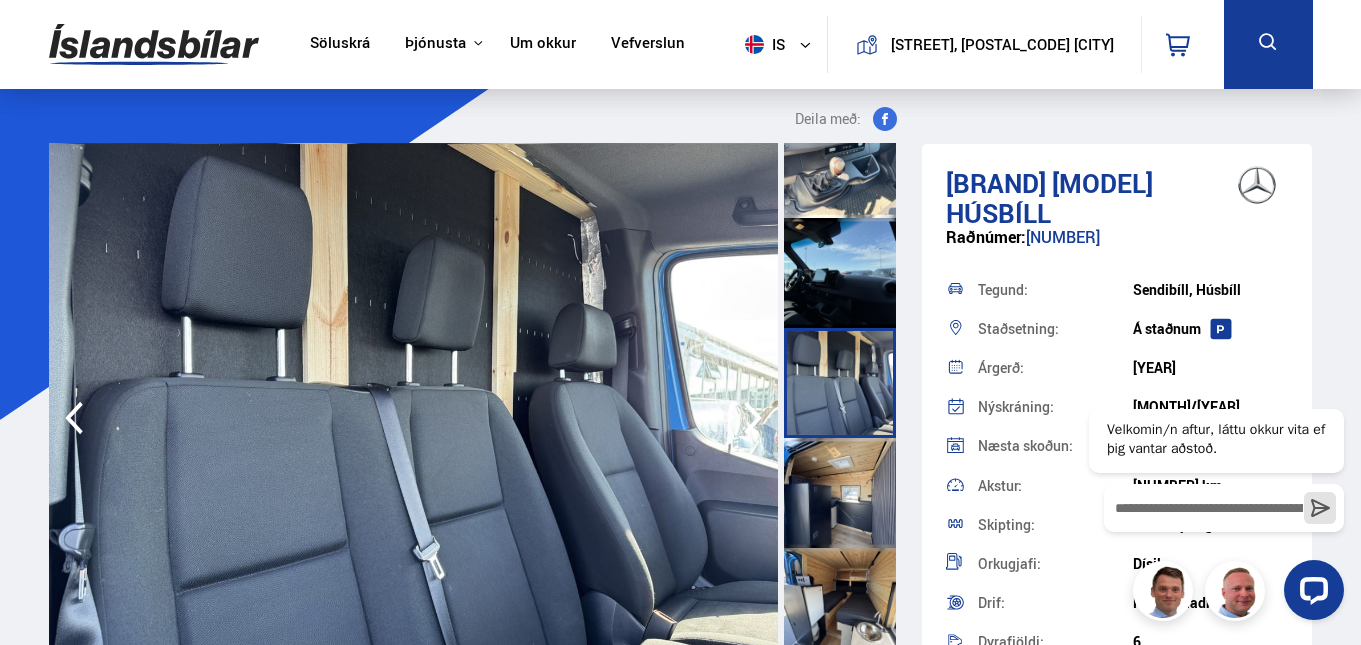 scroll, scrollTop: 1500, scrollLeft: 0, axis: vertical 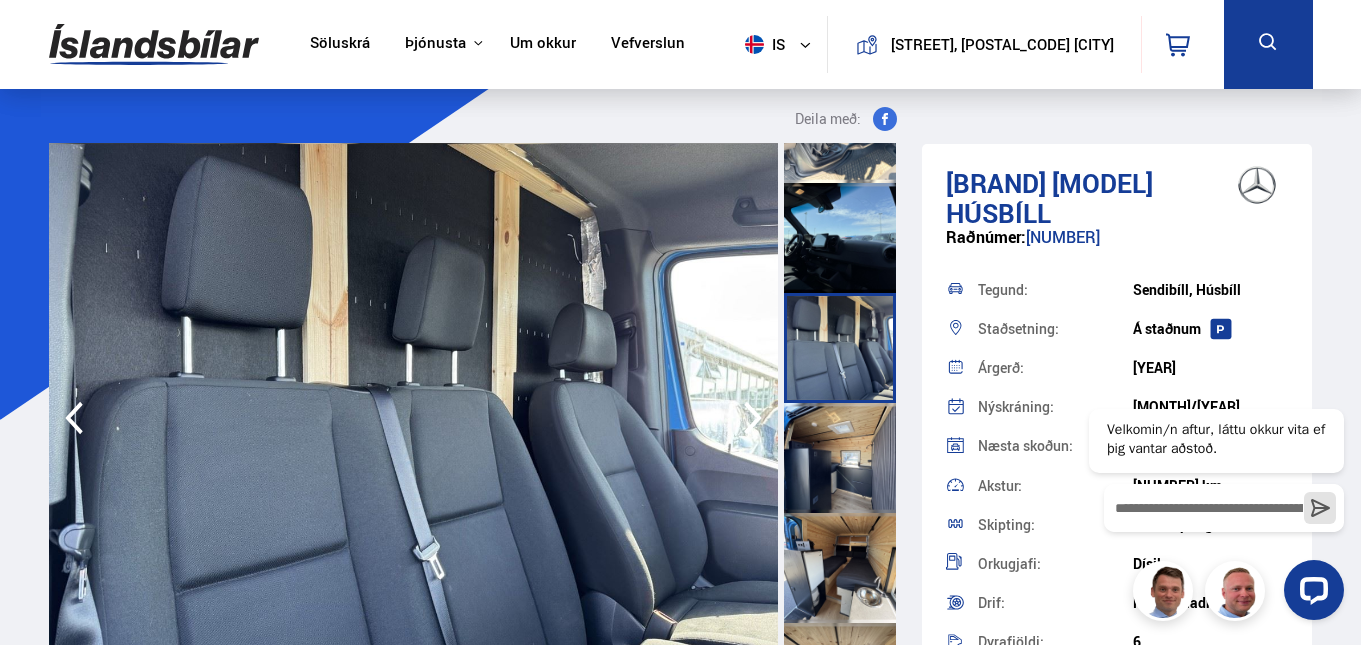 click at bounding box center (840, 458) 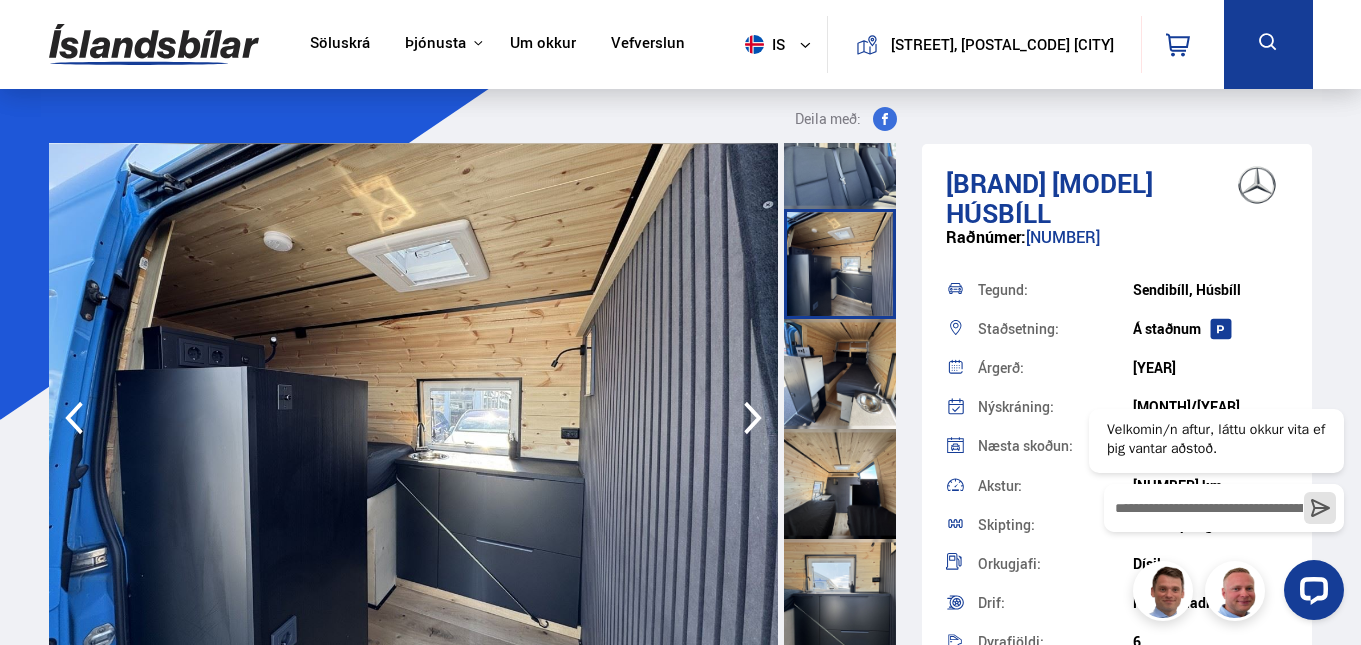 scroll, scrollTop: 1700, scrollLeft: 0, axis: vertical 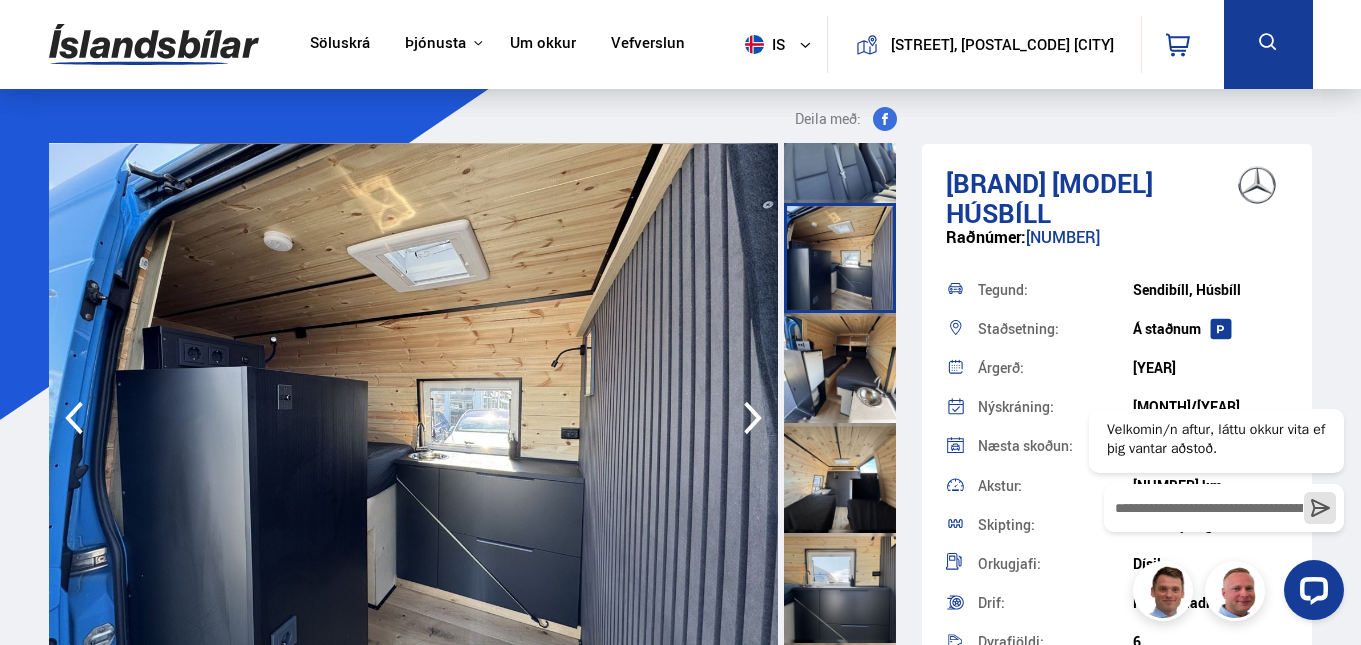 click at bounding box center (840, 368) 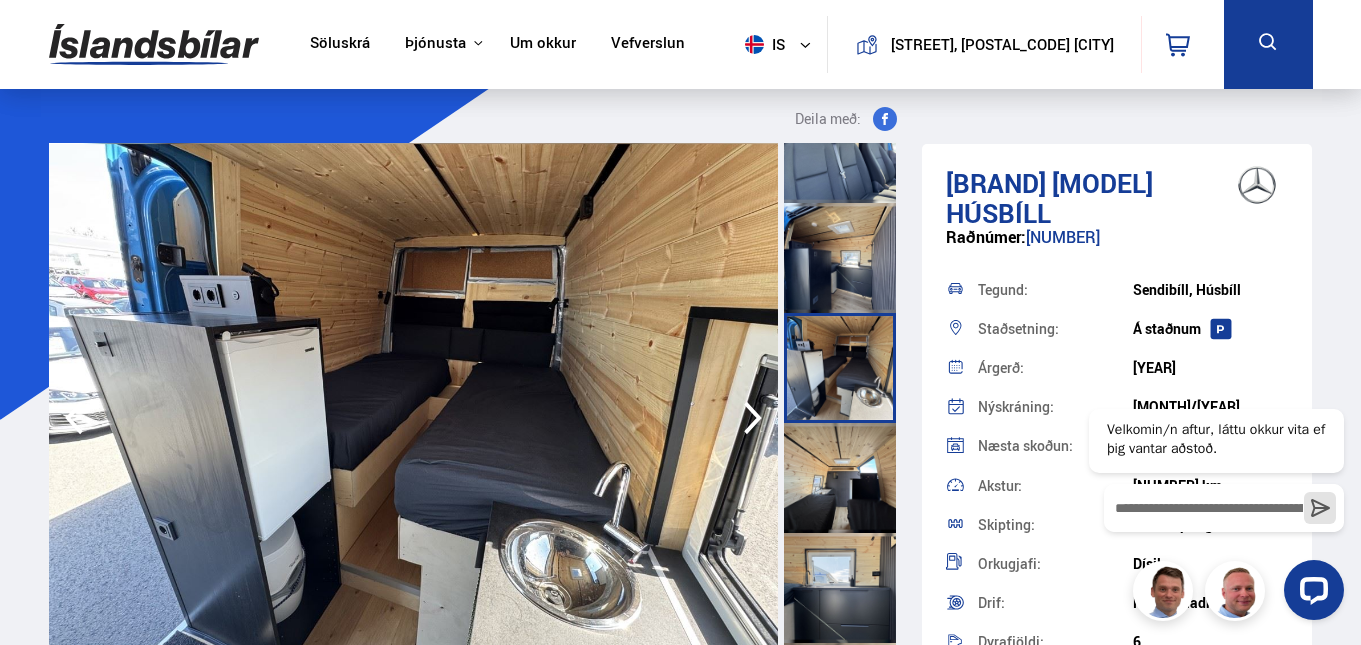 click at bounding box center (840, 478) 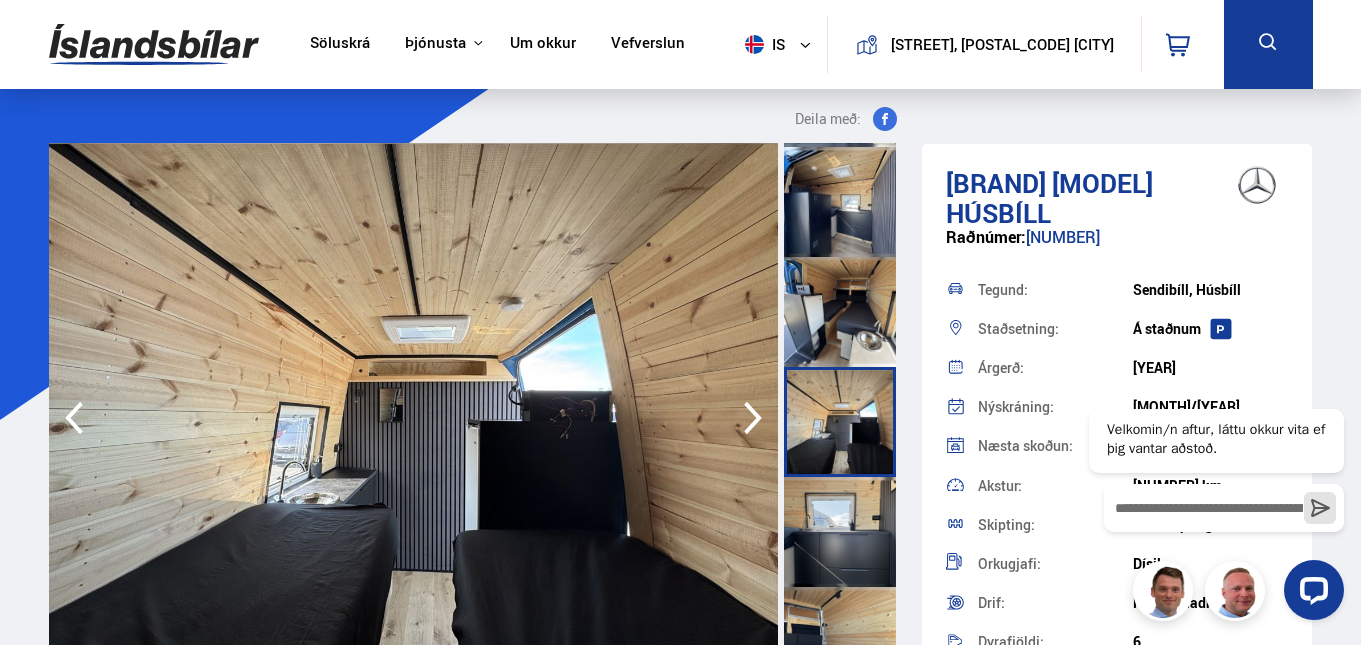 scroll, scrollTop: 1800, scrollLeft: 0, axis: vertical 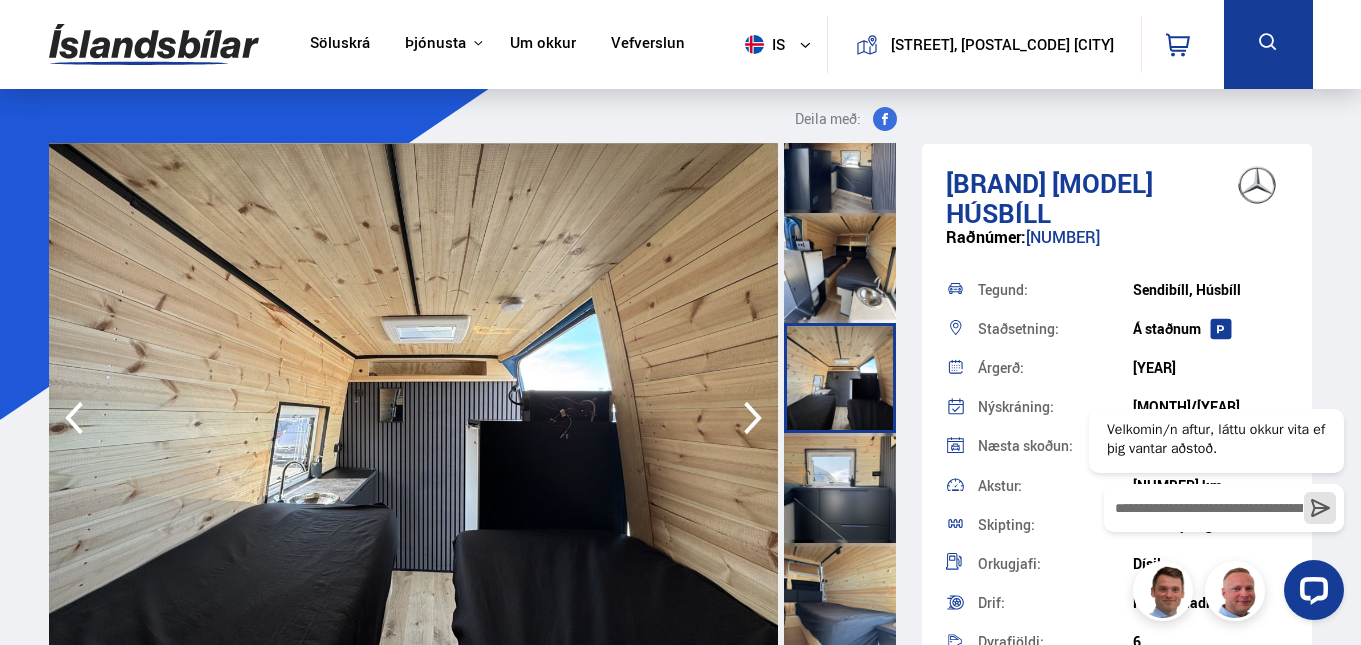 click at bounding box center (840, 488) 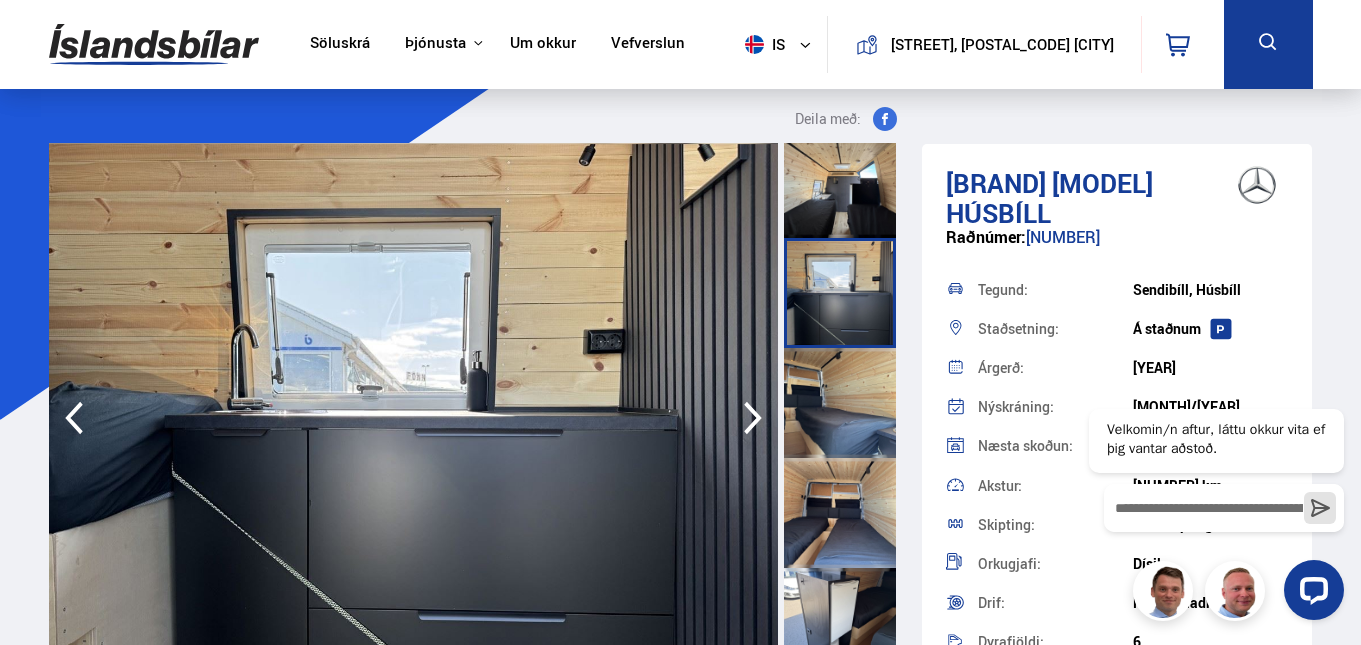 scroll, scrollTop: 2000, scrollLeft: 0, axis: vertical 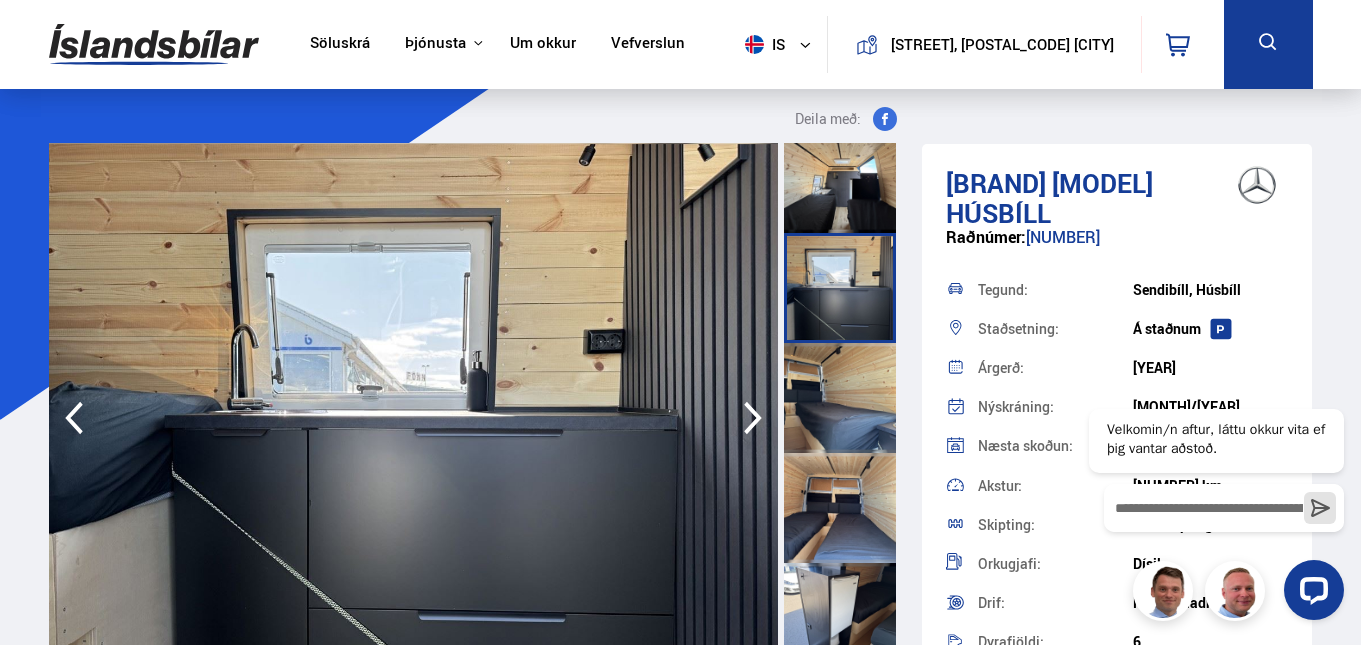 click at bounding box center [840, 398] 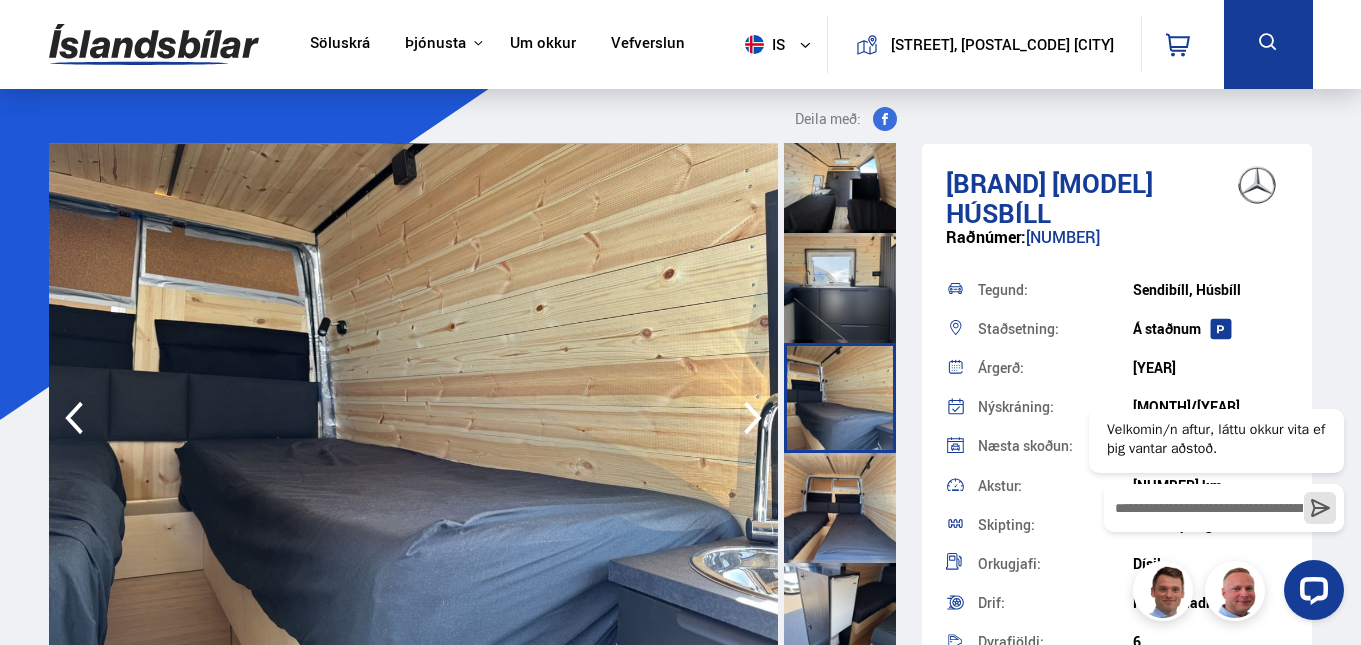 click at bounding box center (840, 508) 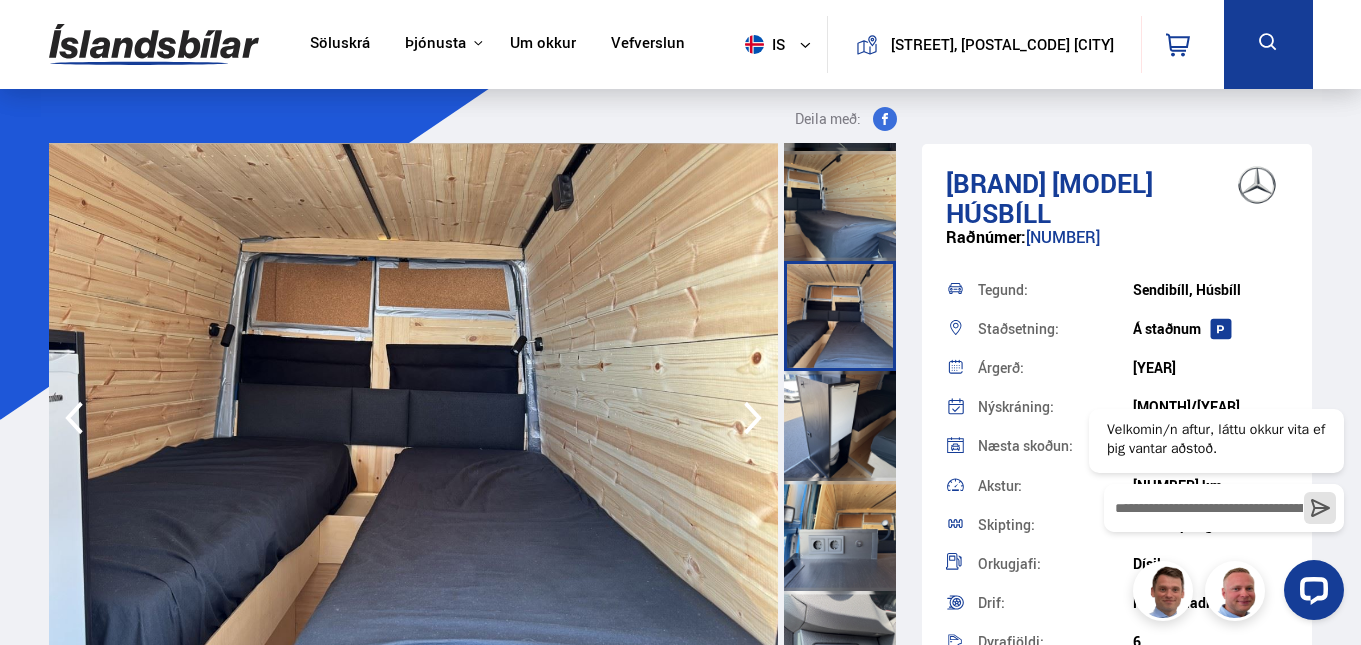 scroll, scrollTop: 2200, scrollLeft: 0, axis: vertical 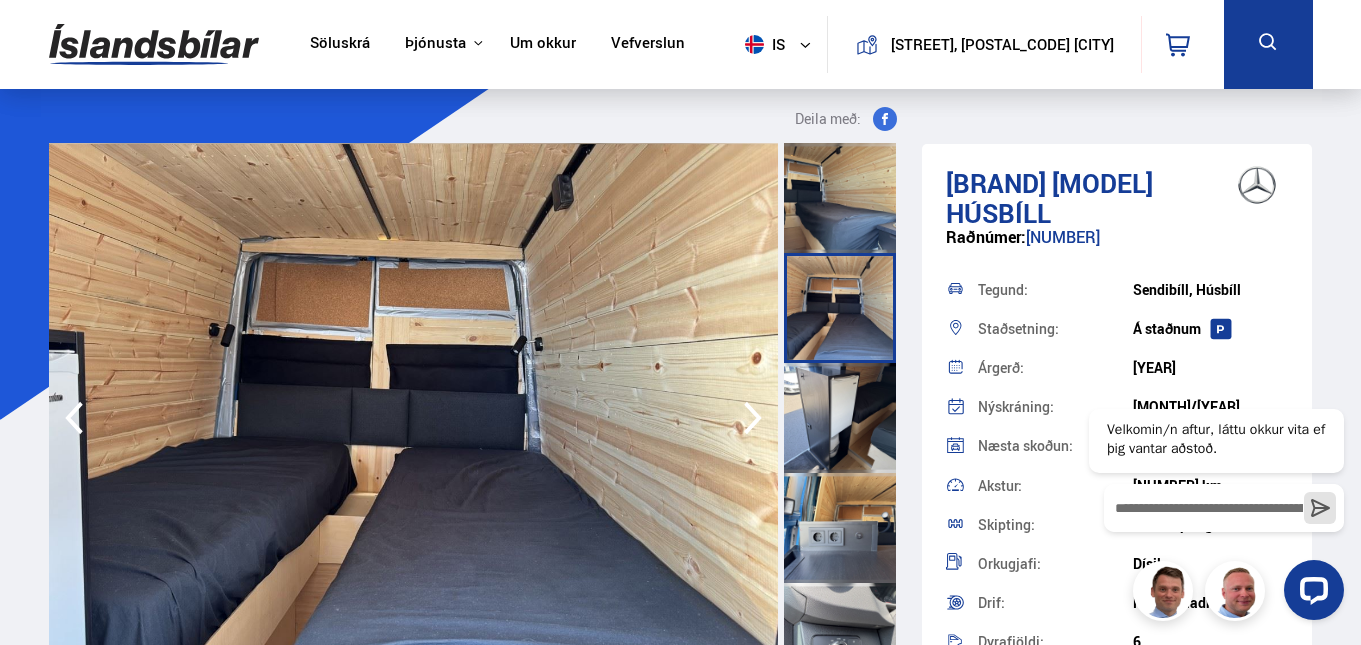 click at bounding box center (840, 418) 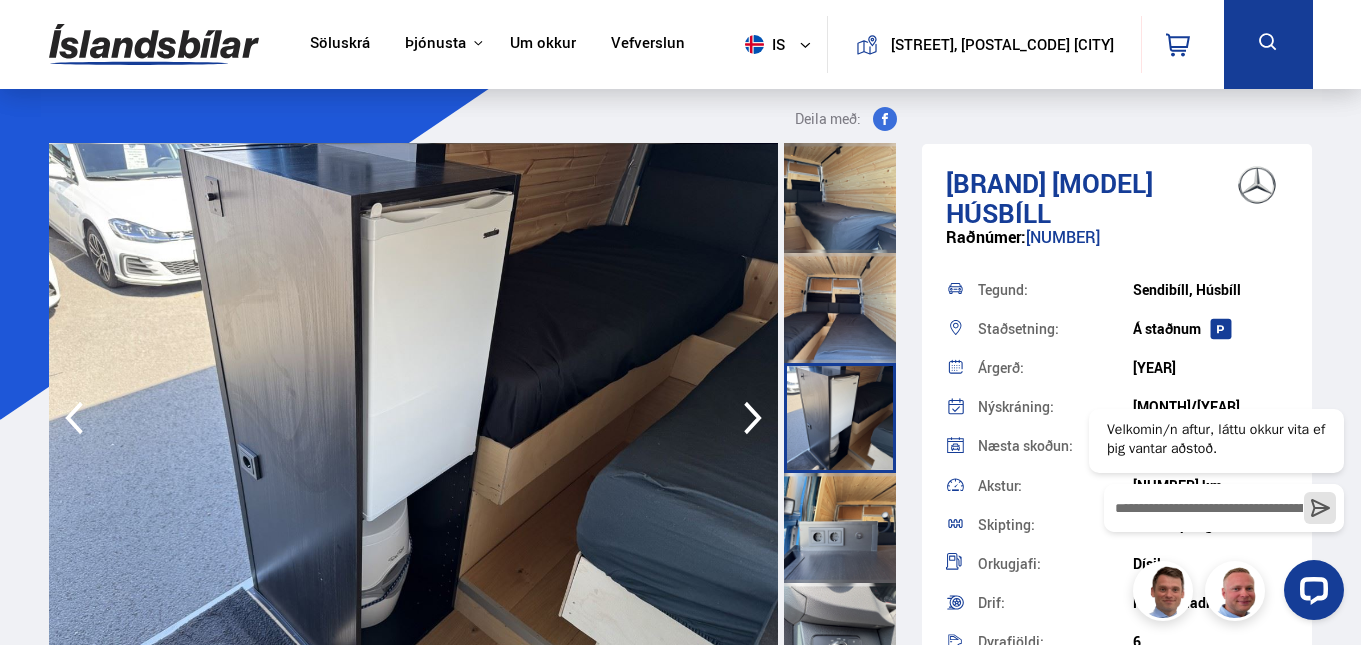 scroll, scrollTop: 2300, scrollLeft: 0, axis: vertical 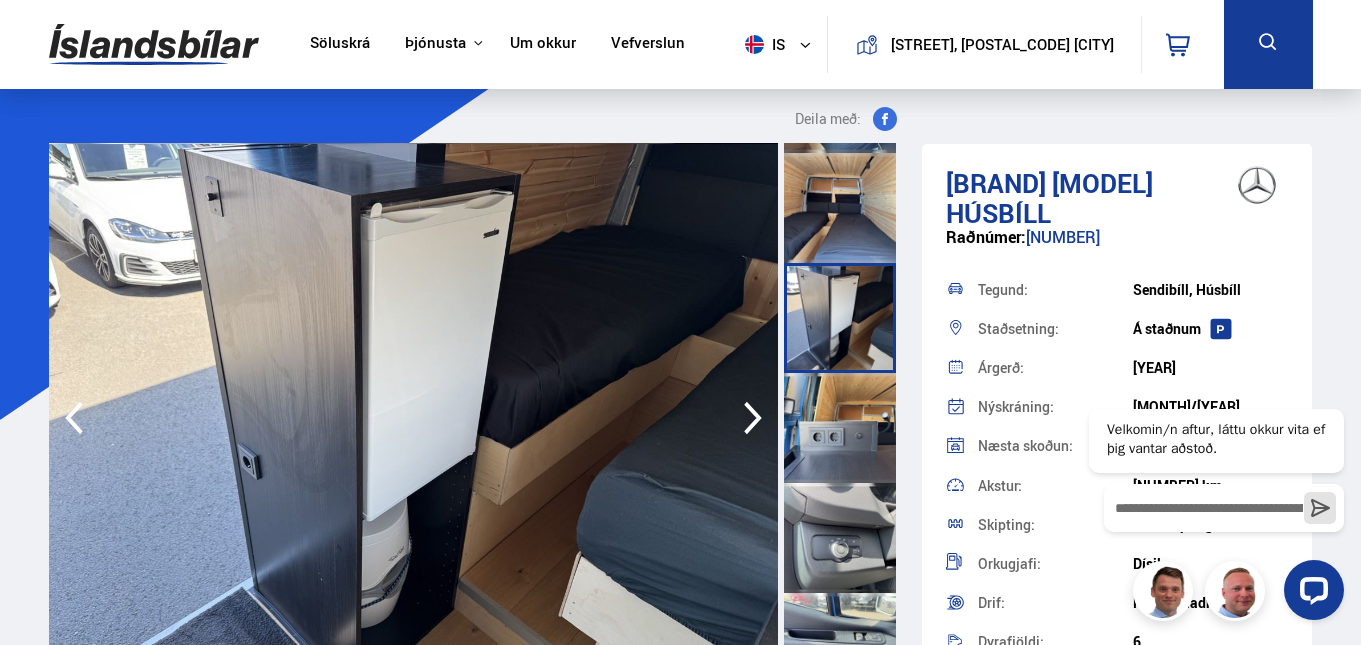 click at bounding box center [840, 428] 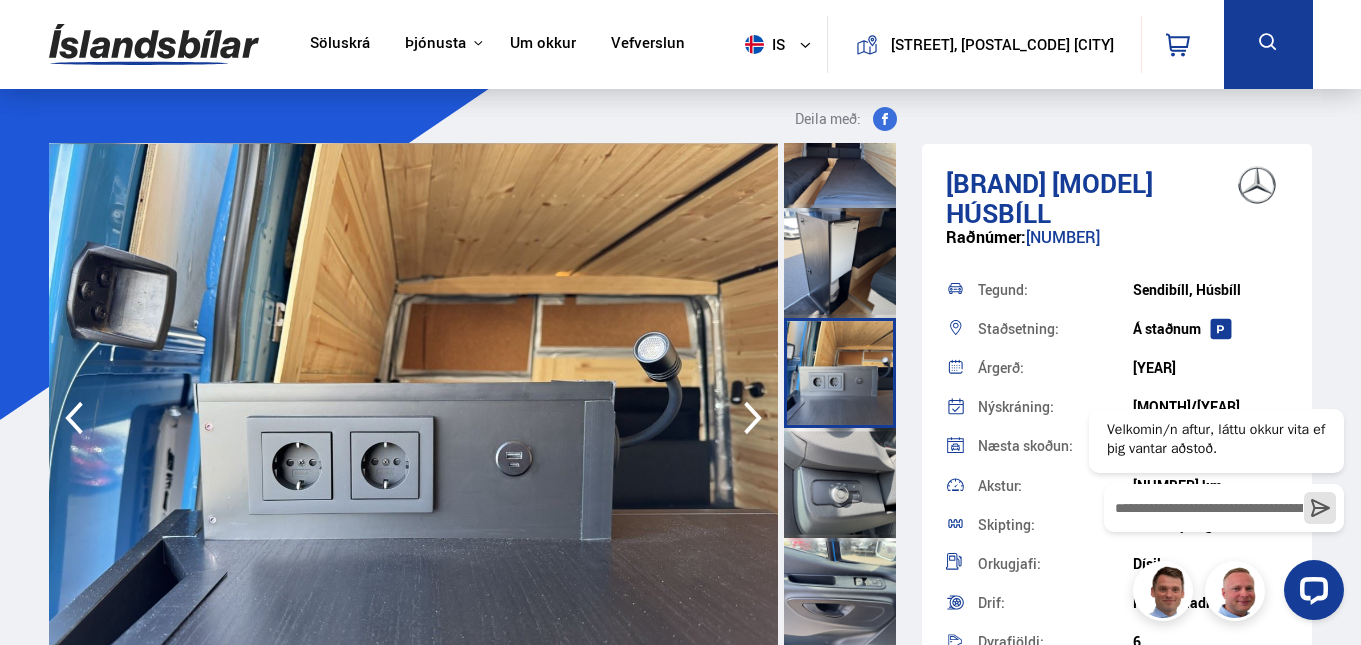 scroll, scrollTop: 2400, scrollLeft: 0, axis: vertical 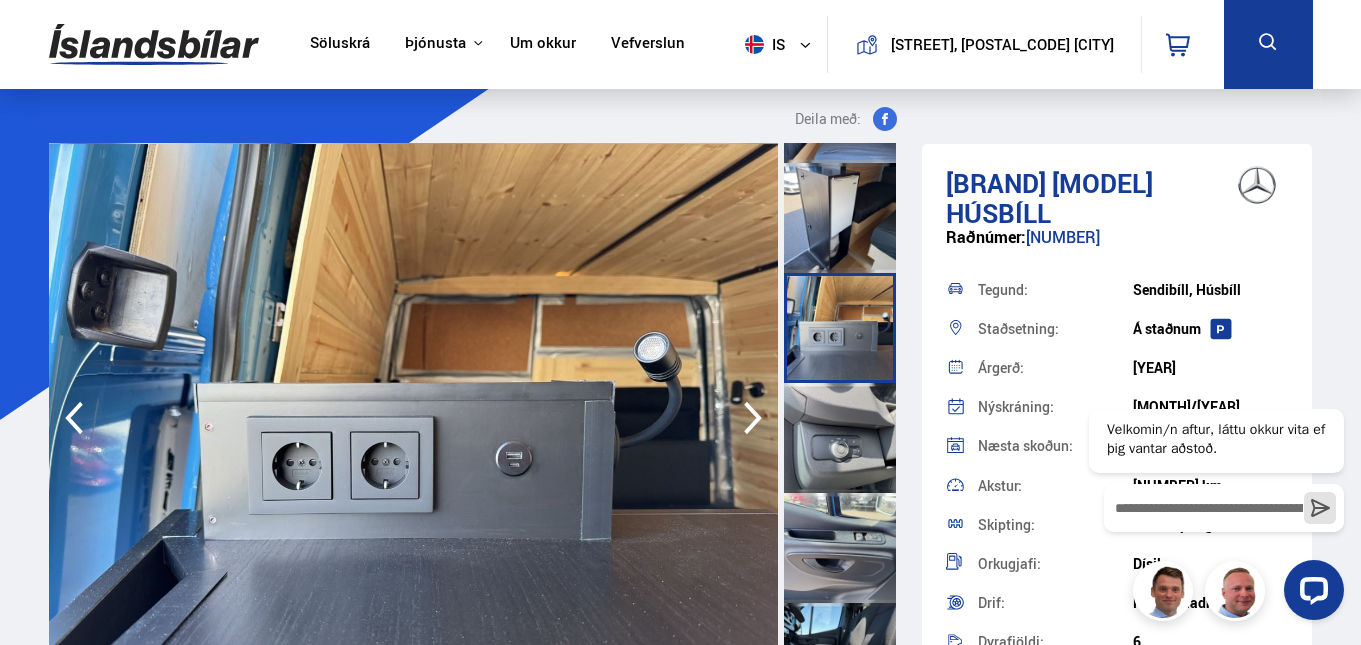 click at bounding box center [840, 438] 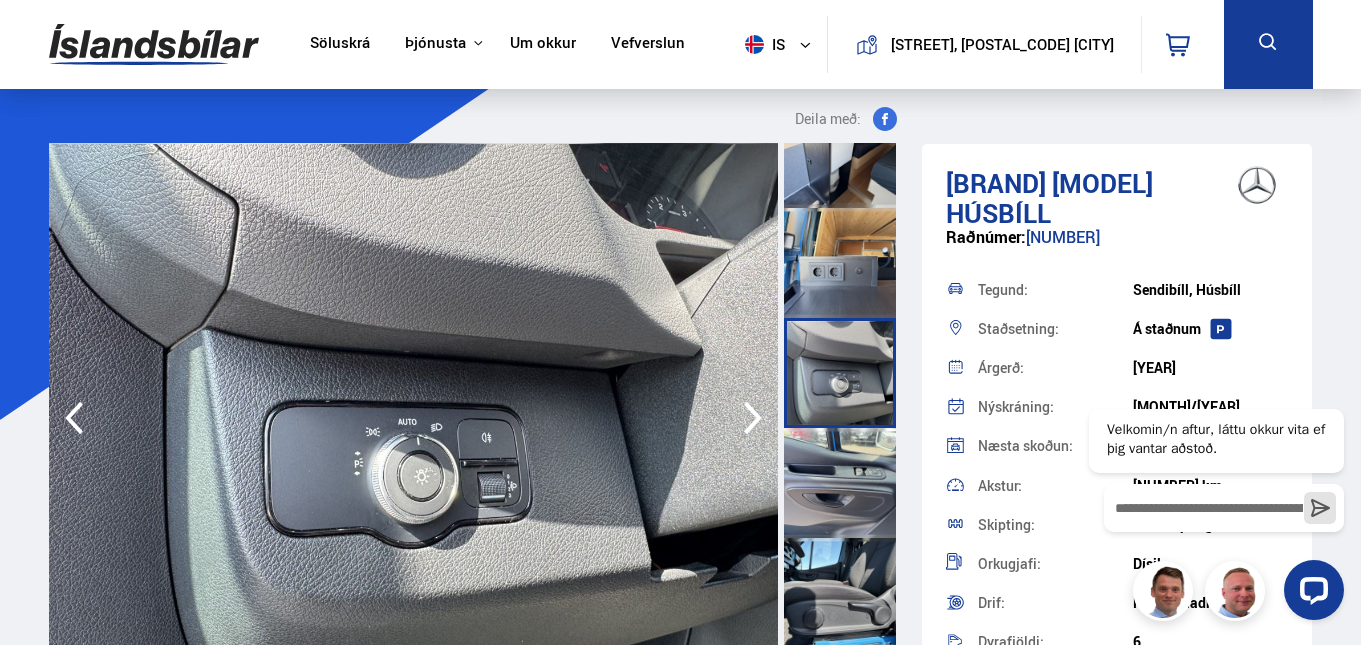 scroll, scrollTop: 2500, scrollLeft: 0, axis: vertical 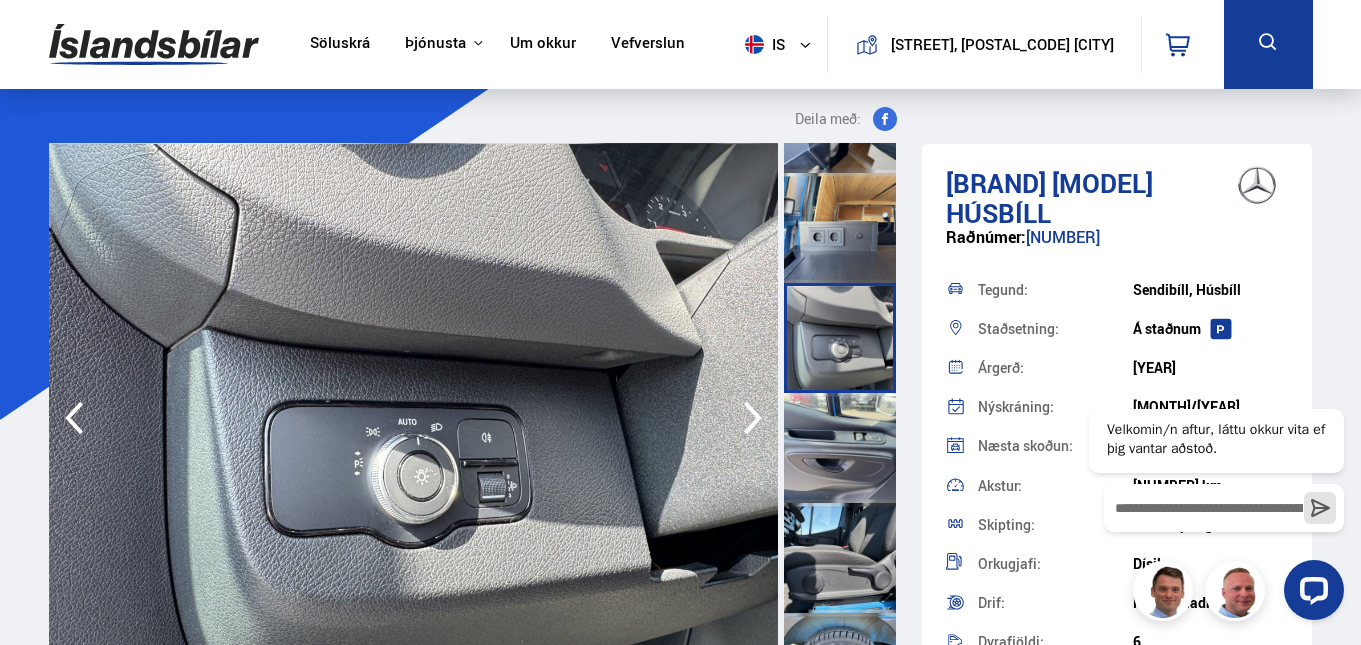click at bounding box center (840, 448) 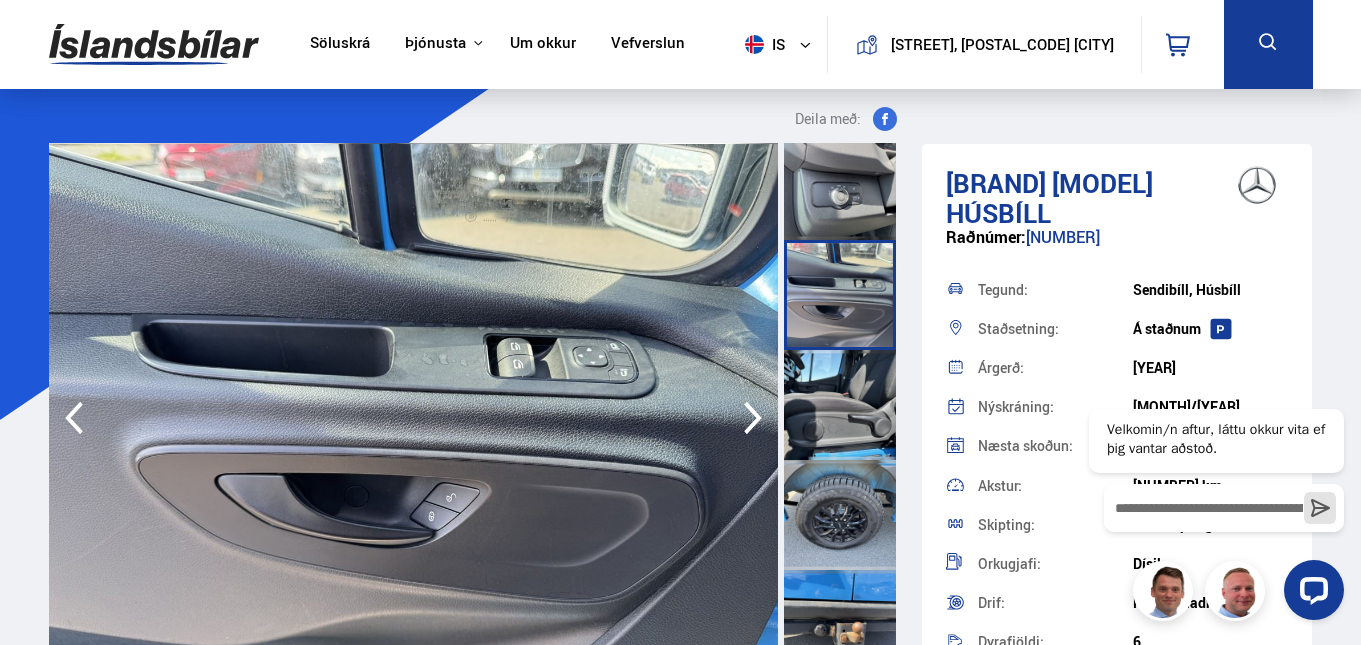scroll, scrollTop: 2700, scrollLeft: 0, axis: vertical 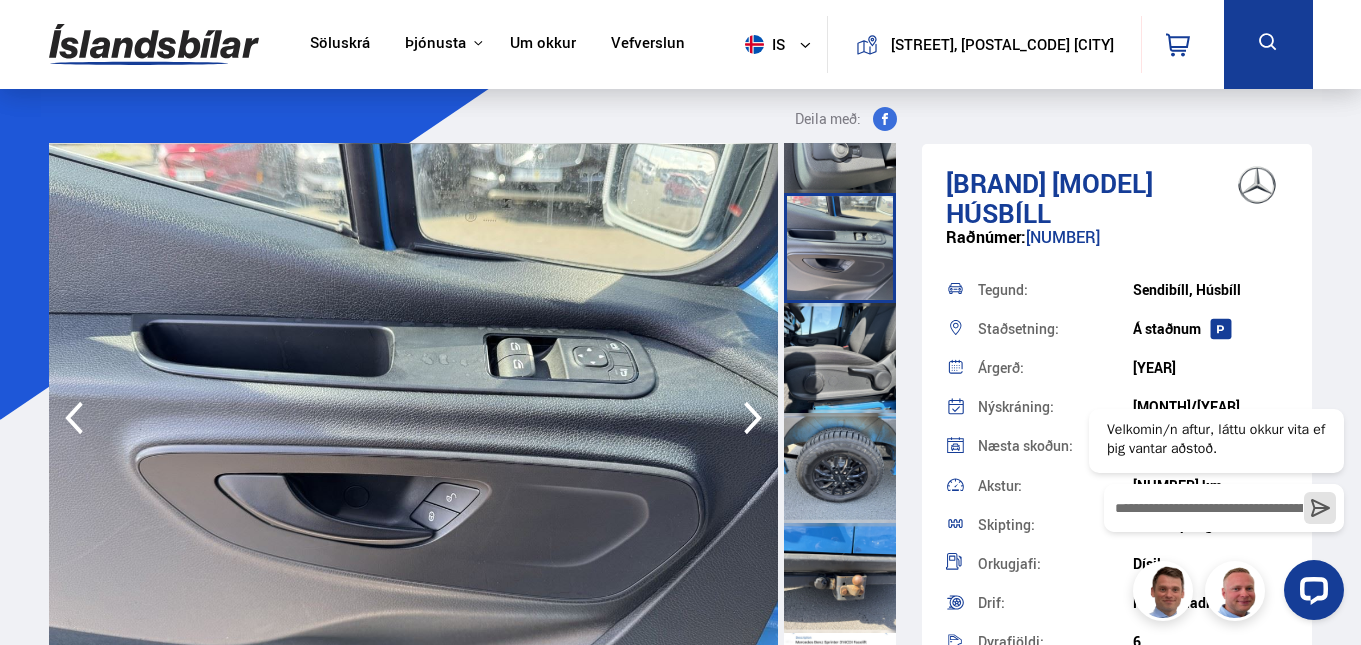 click at bounding box center (840, 358) 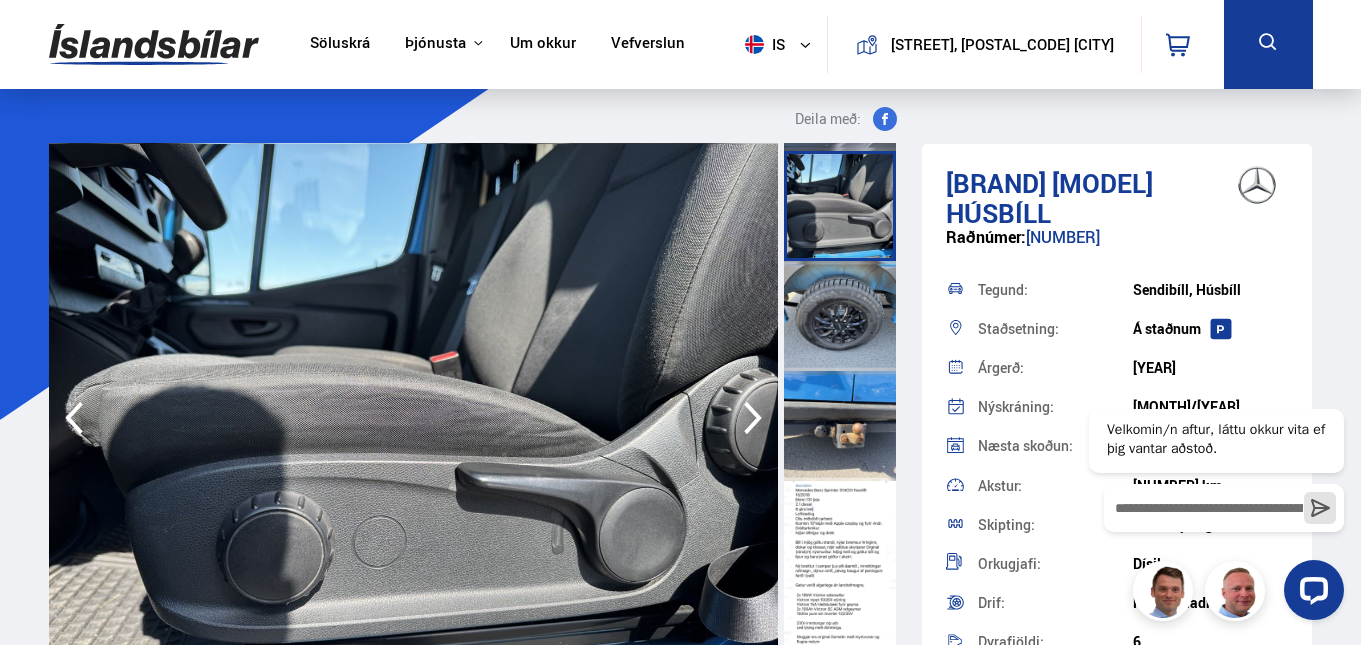 scroll, scrollTop: 2860, scrollLeft: 0, axis: vertical 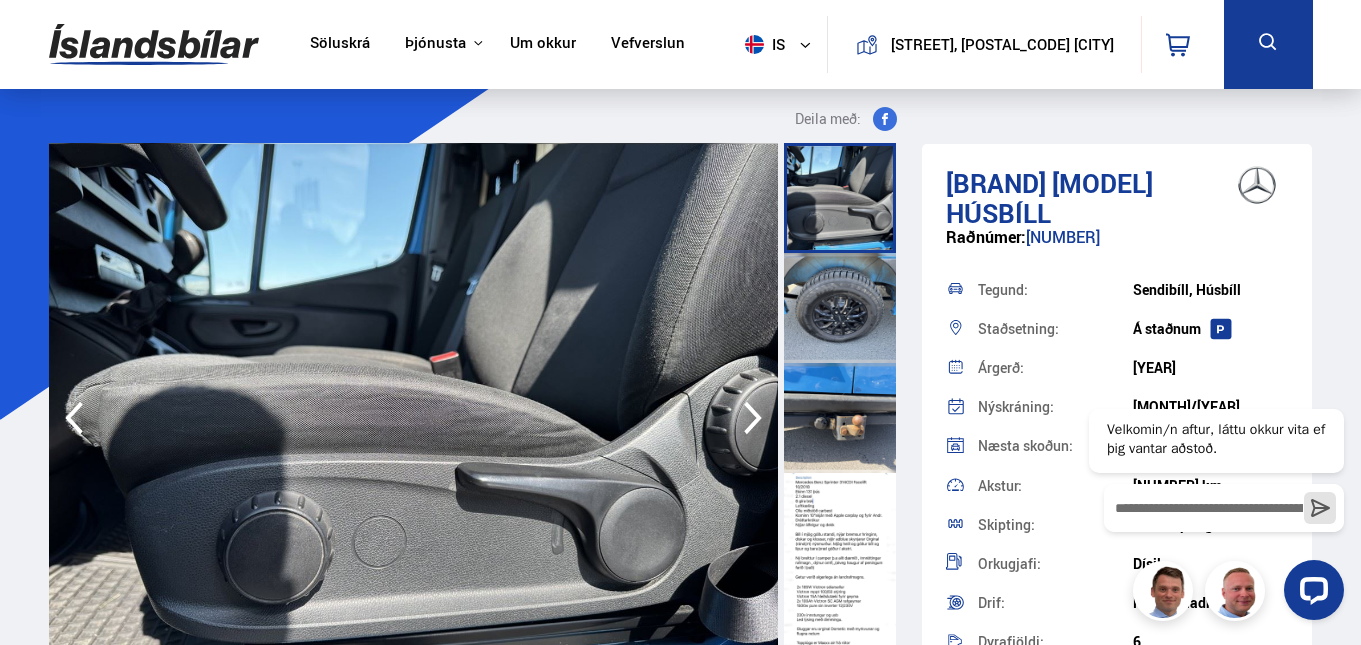 click at bounding box center [840, 308] 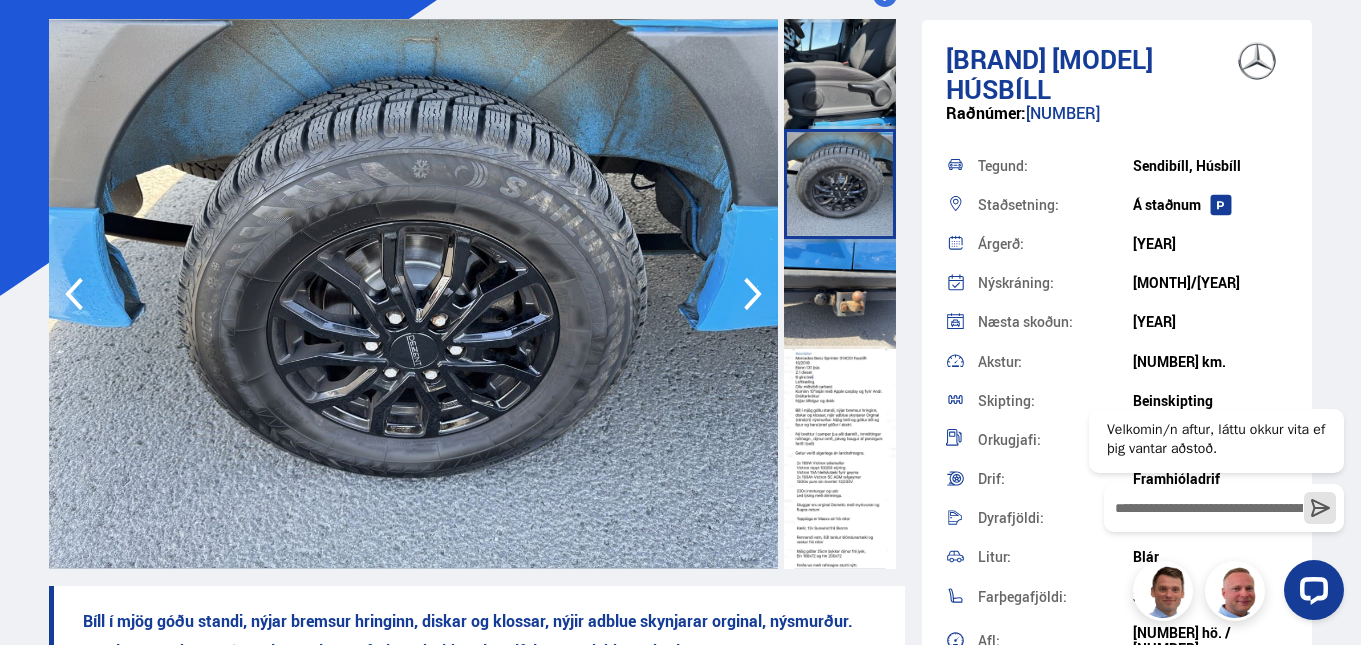 scroll, scrollTop: 200, scrollLeft: 0, axis: vertical 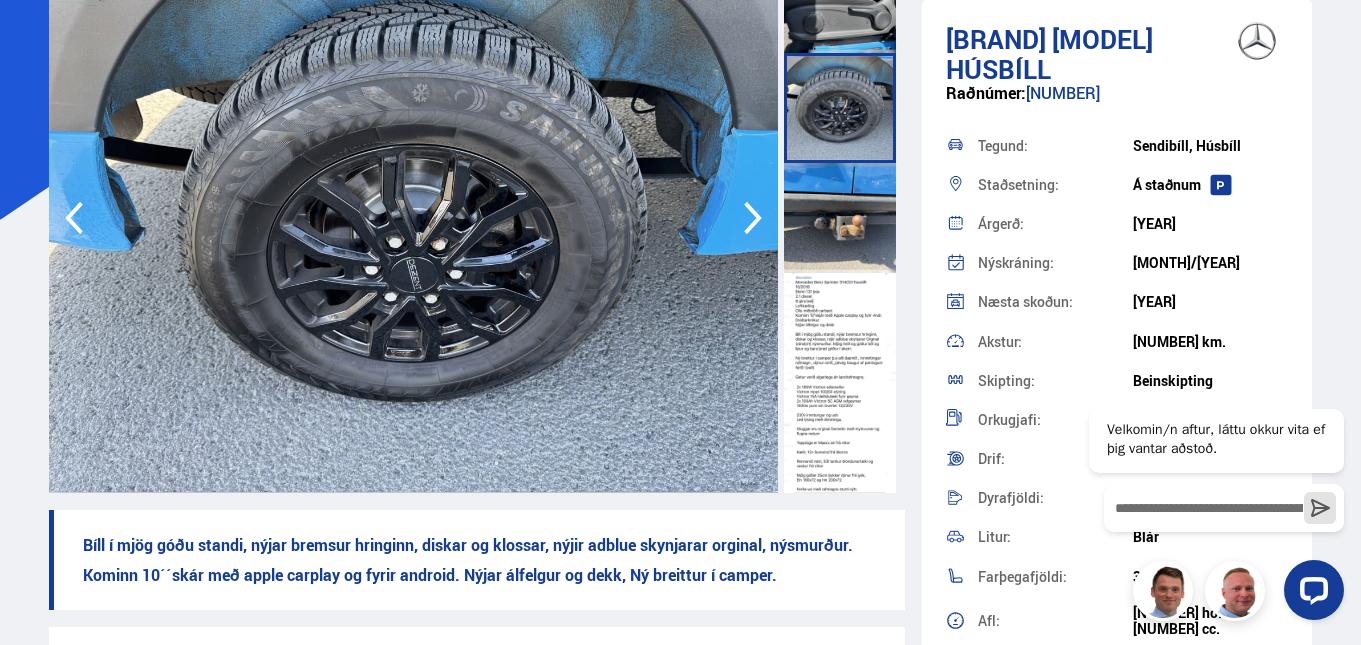 click at bounding box center [840, 218] 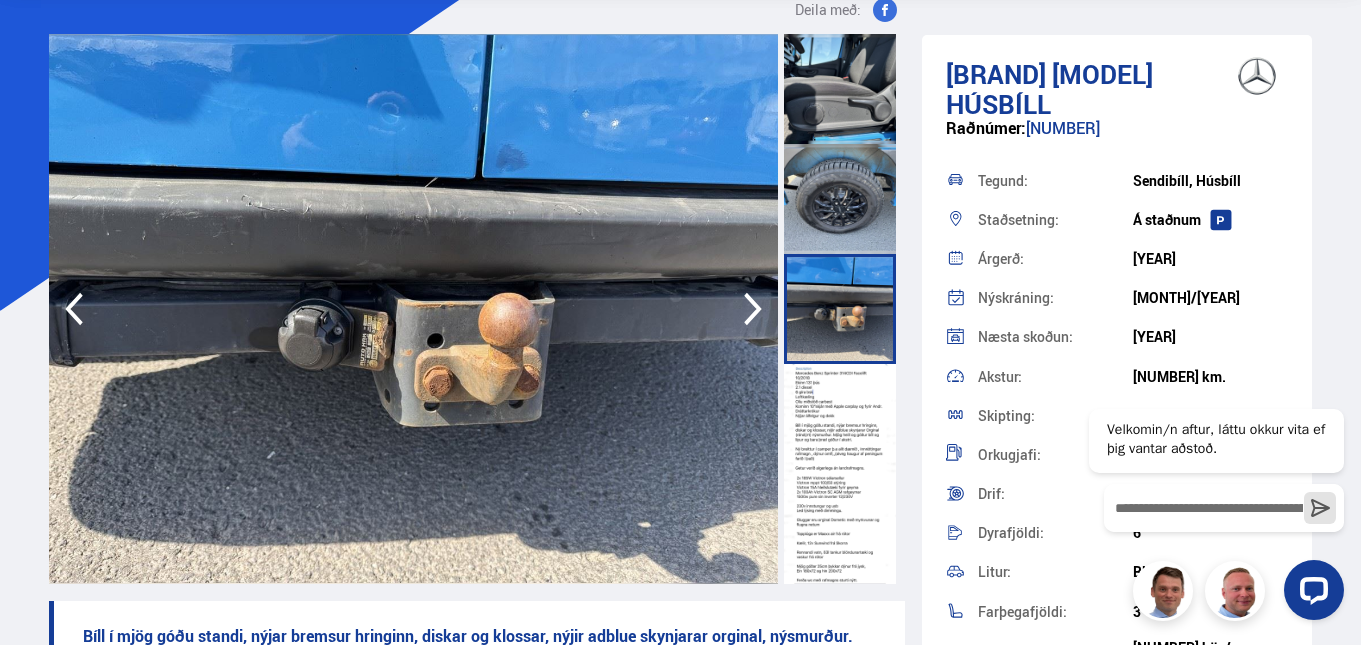 scroll, scrollTop: 100, scrollLeft: 0, axis: vertical 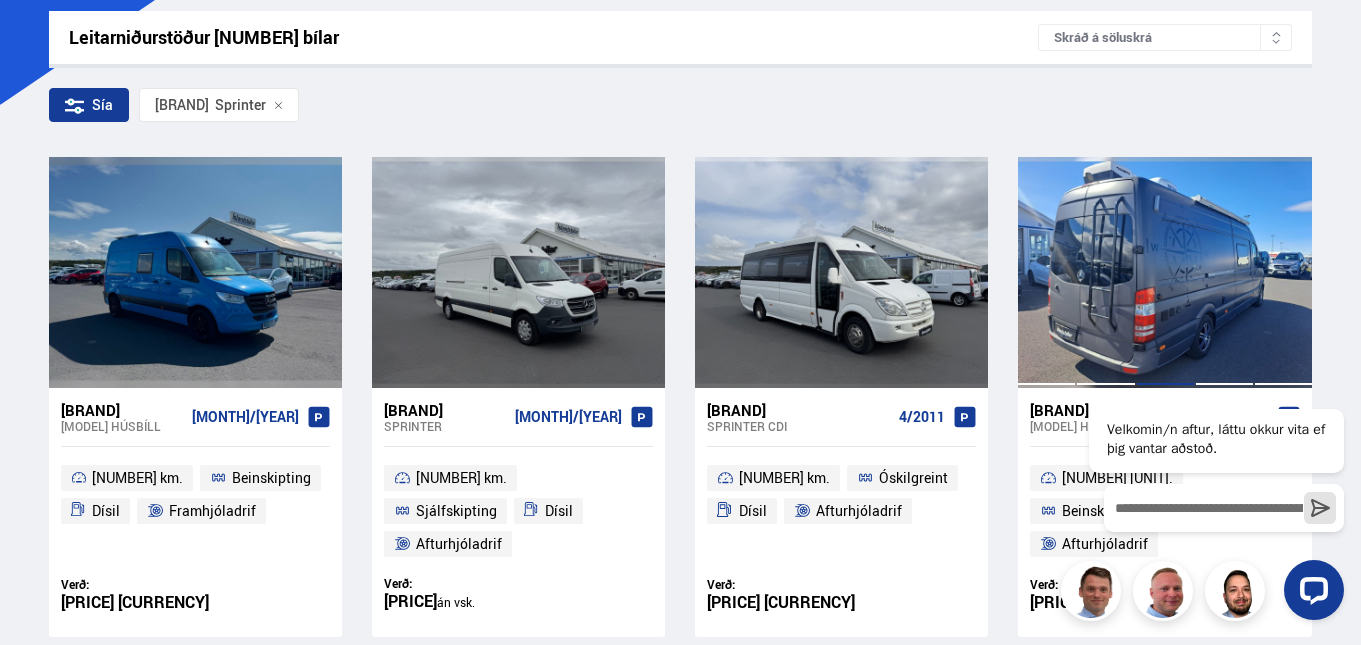click at bounding box center [1165, 272] 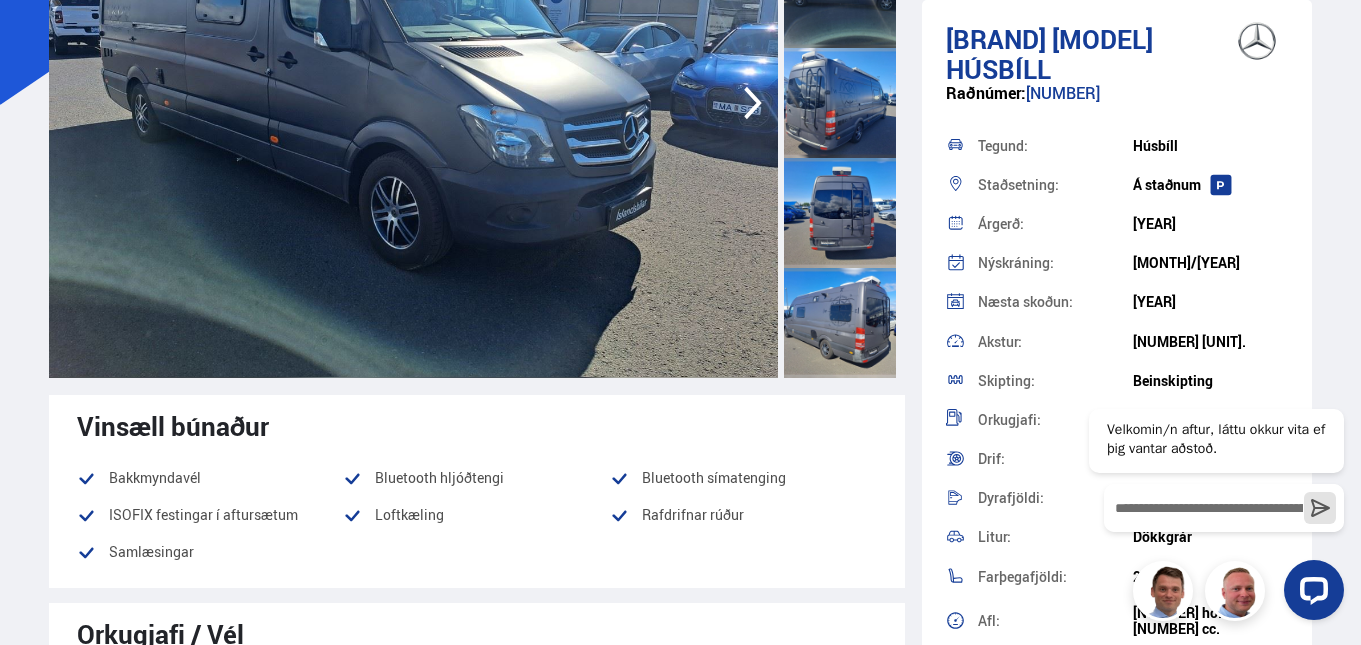 scroll, scrollTop: 0, scrollLeft: 0, axis: both 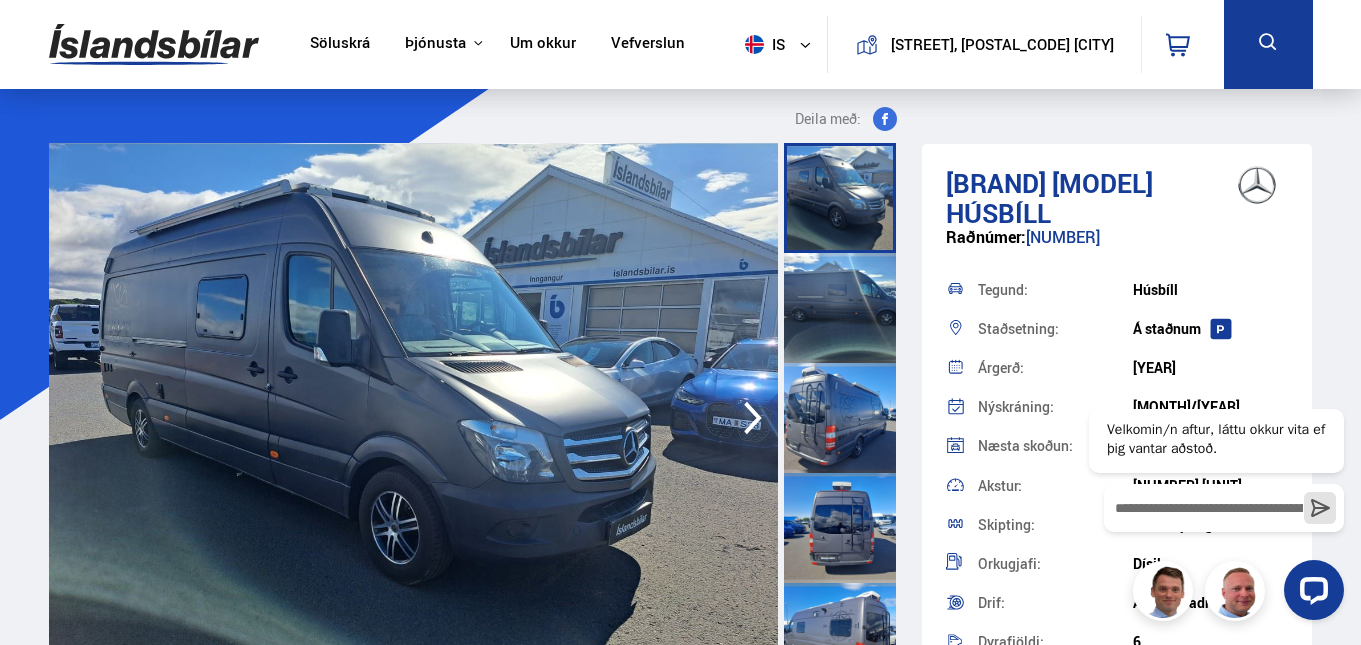 click at bounding box center [753, 418] 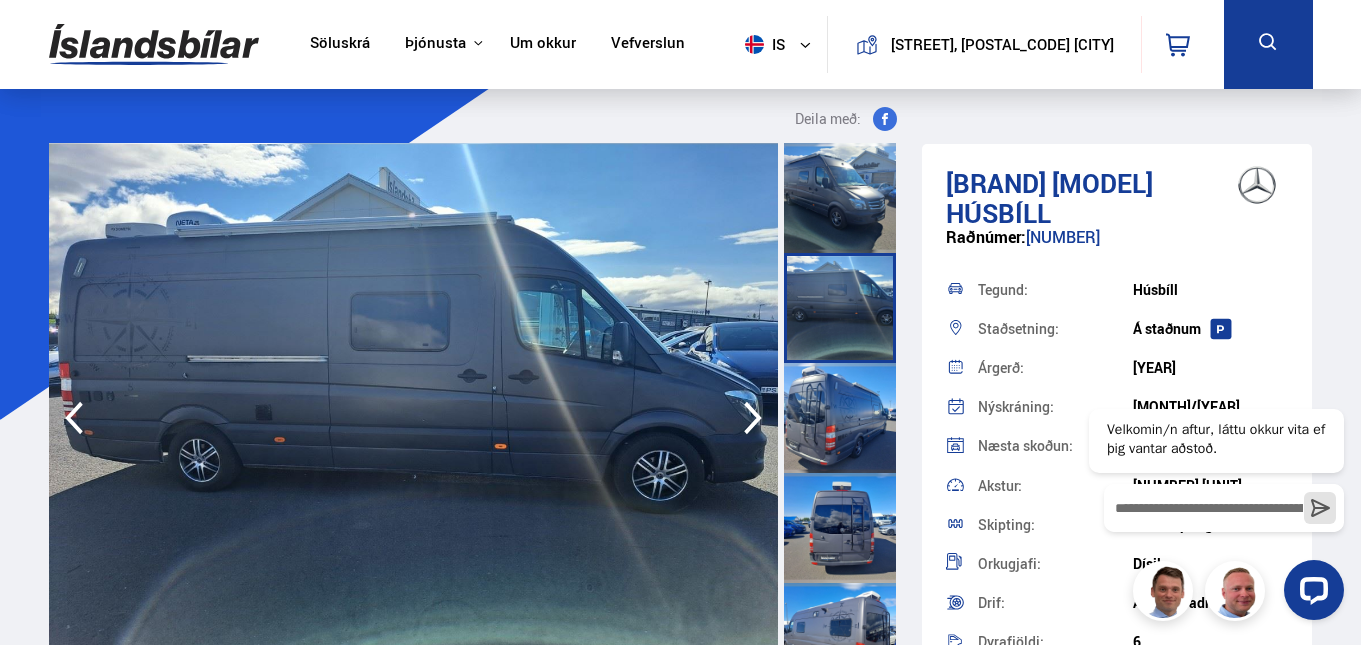 click at bounding box center (753, 418) 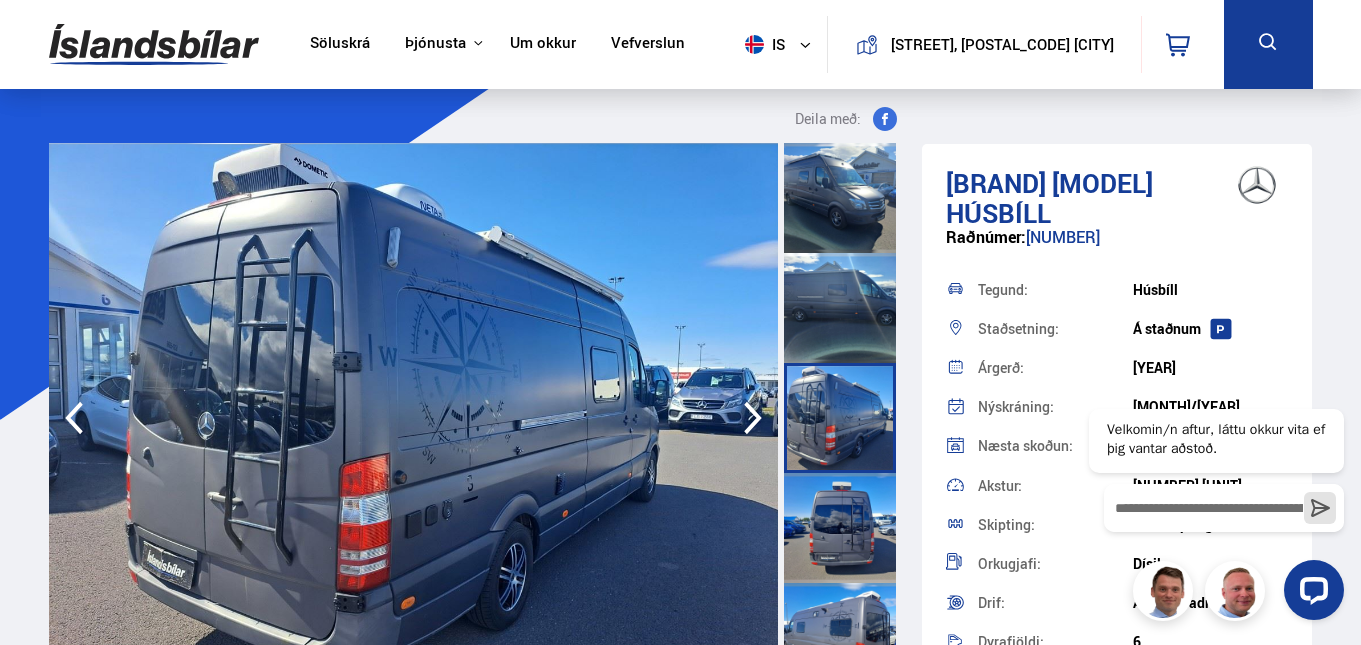 click at bounding box center [753, 418] 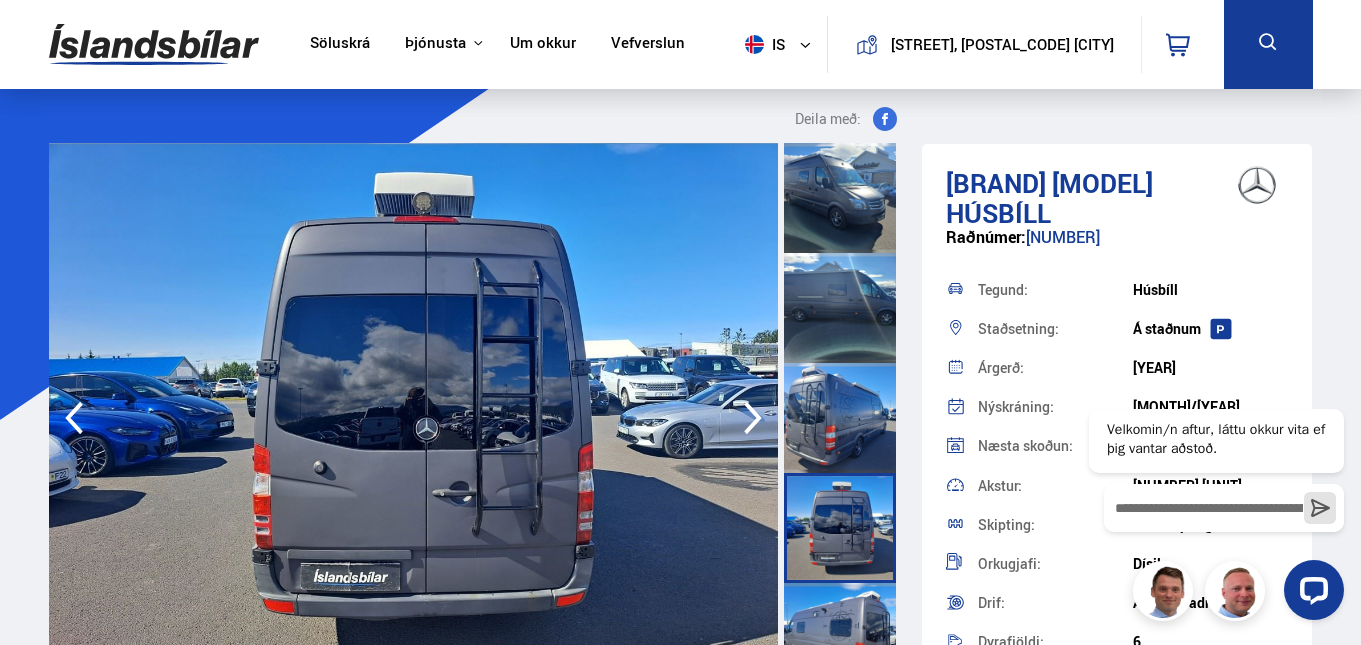 click at bounding box center [753, 418] 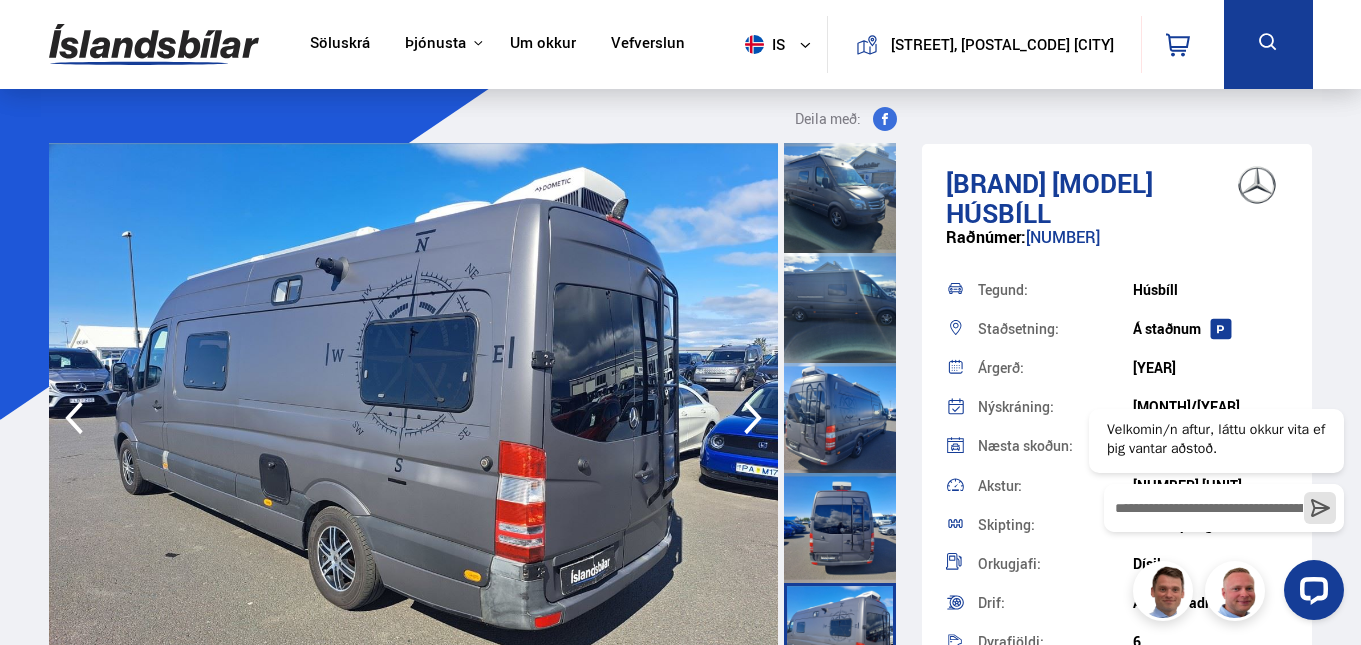 click at bounding box center (753, 418) 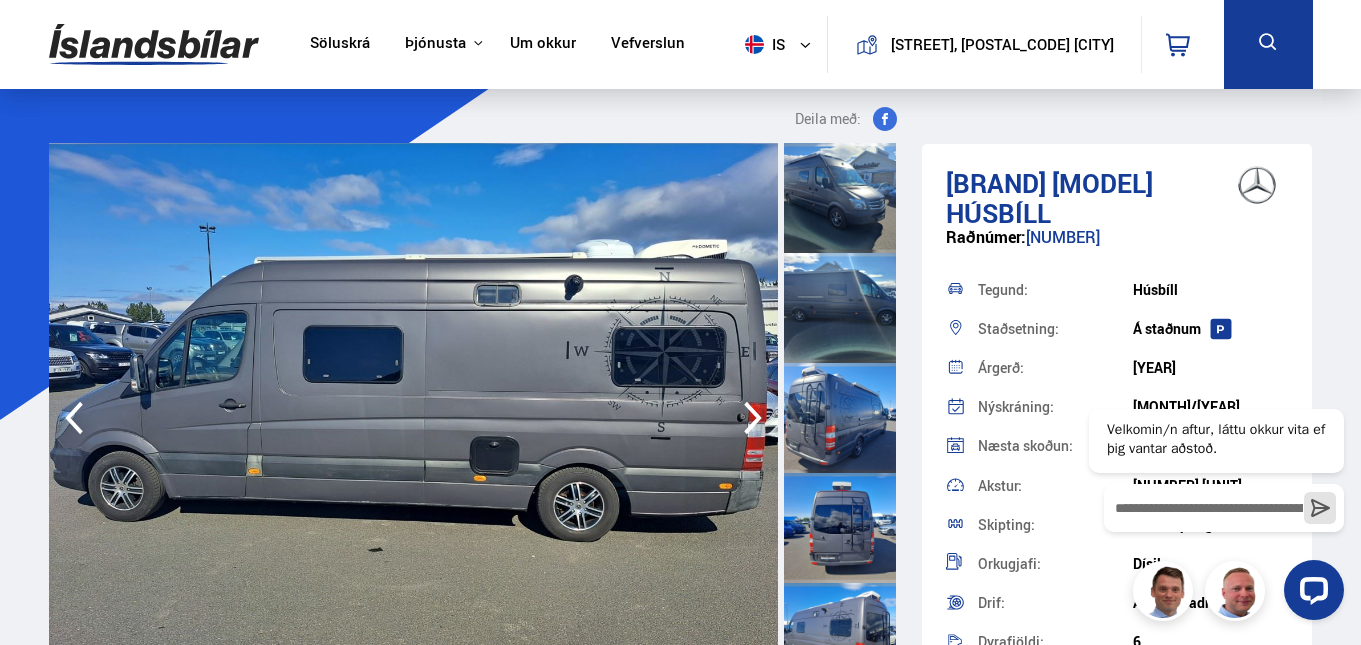 click at bounding box center [753, 418] 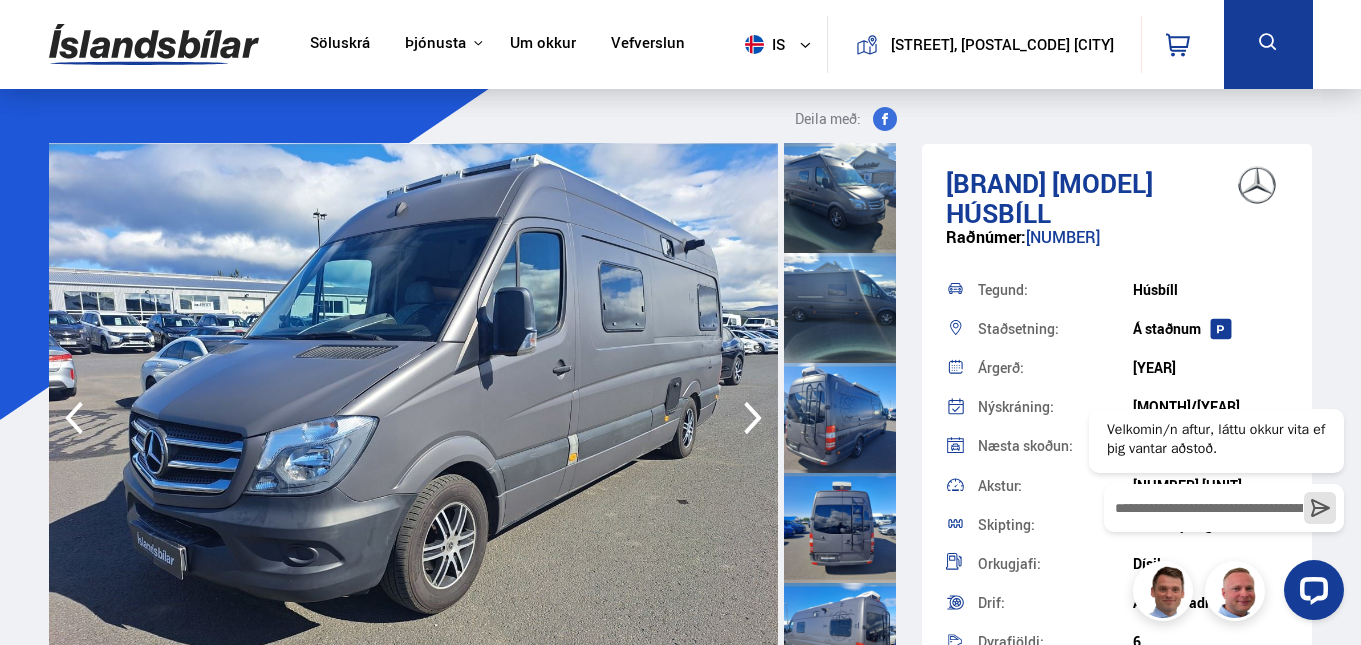 click at bounding box center [753, 418] 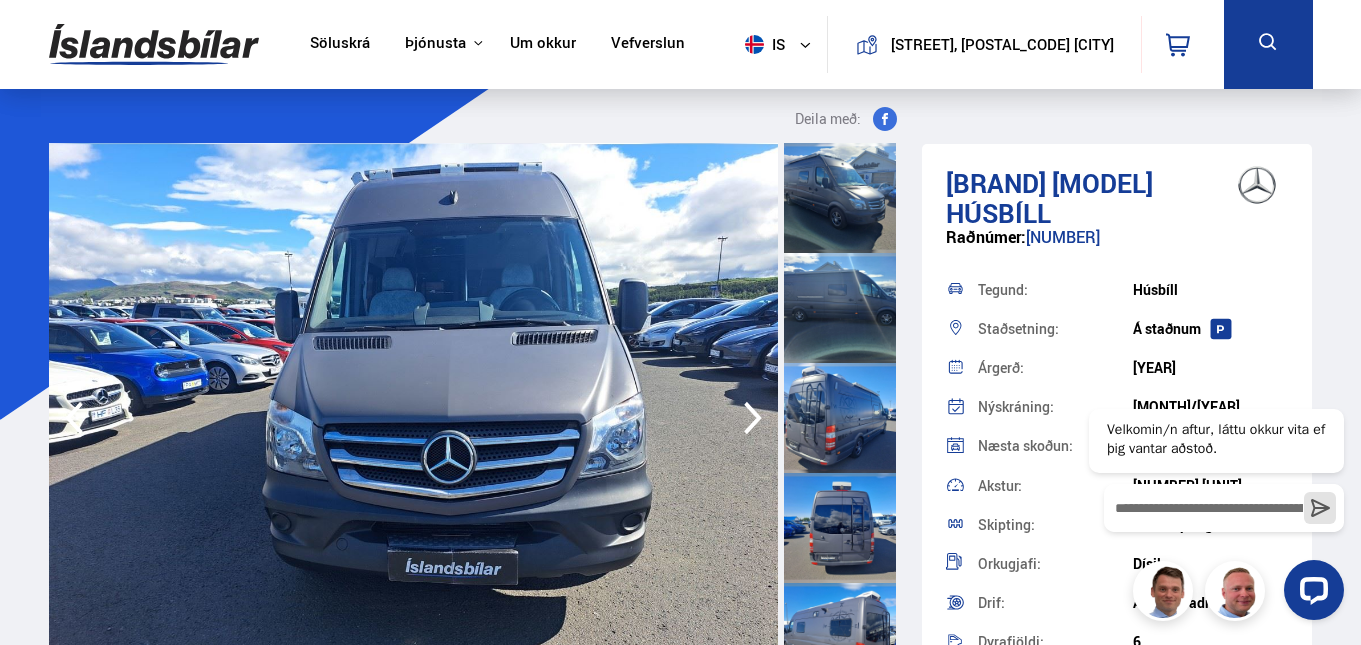 click at bounding box center [753, 418] 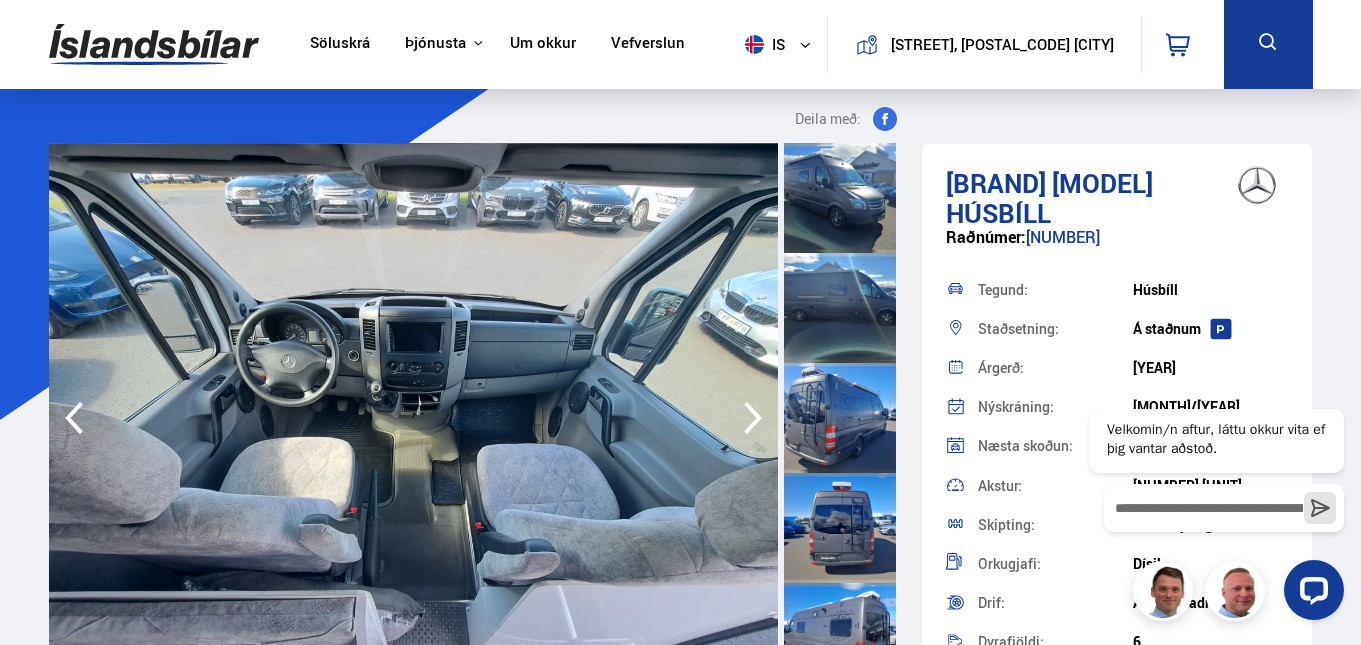 click at bounding box center (753, 418) 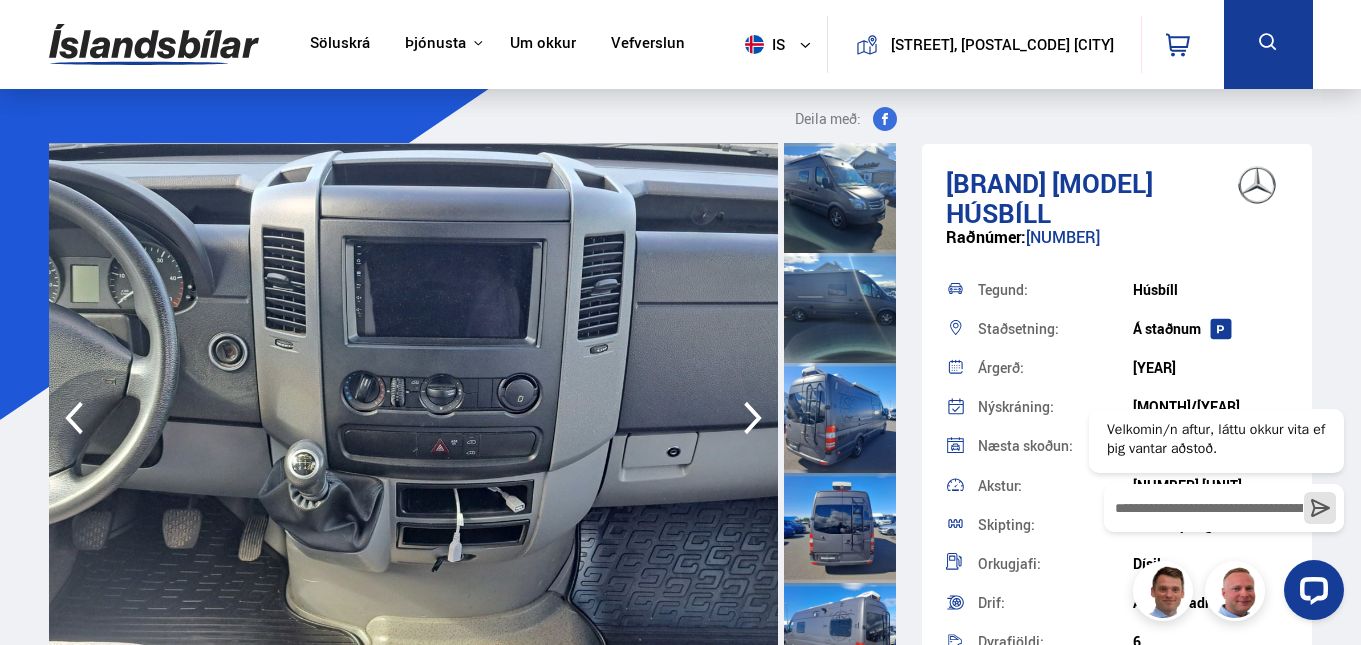 click at bounding box center [753, 418] 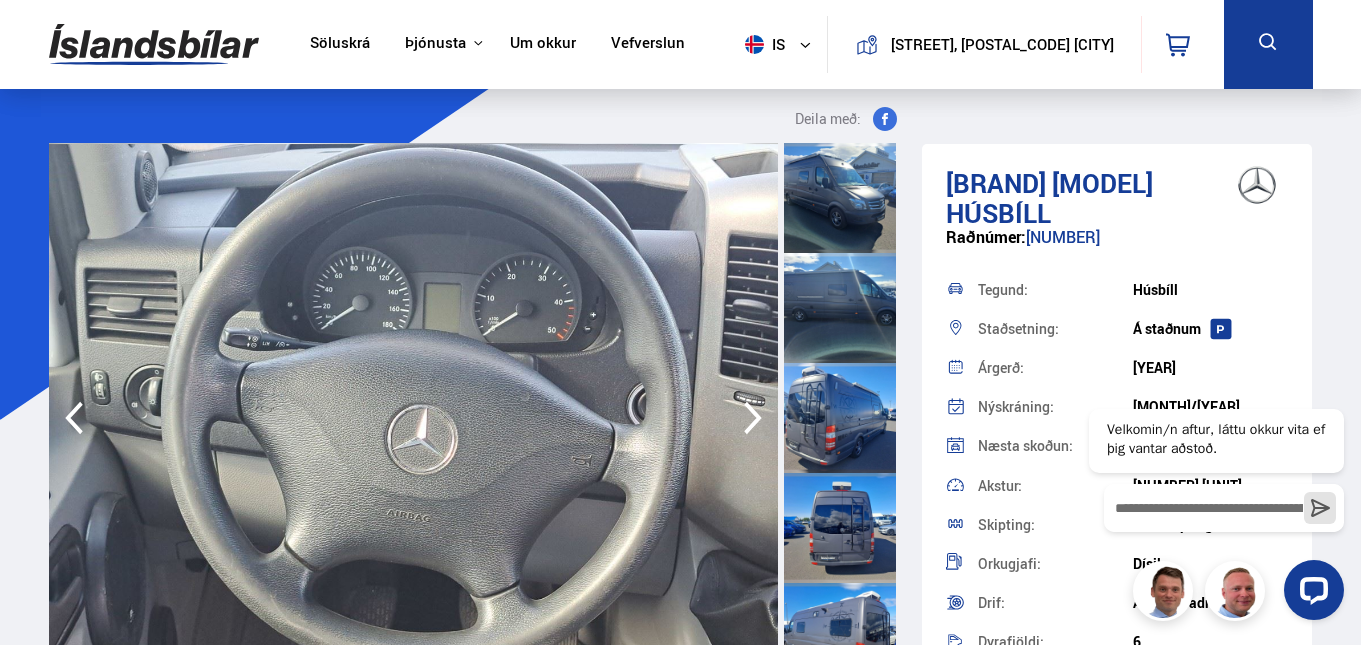 click at bounding box center (753, 418) 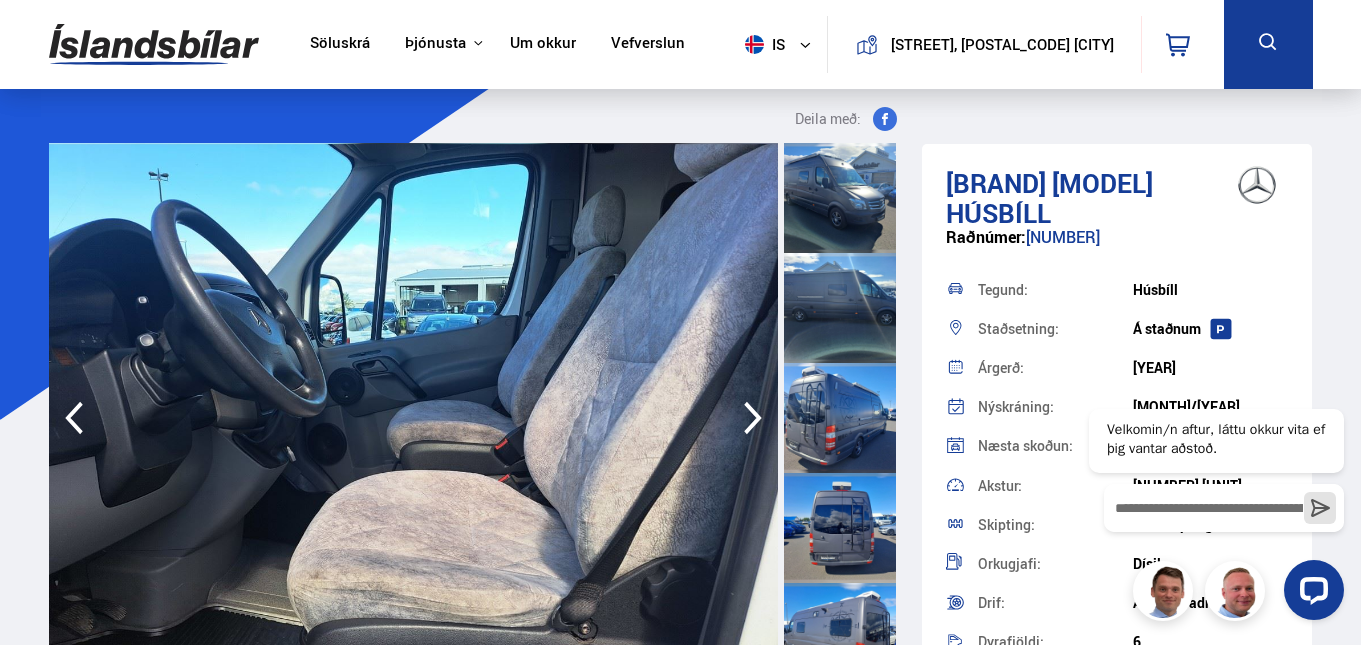 click at bounding box center (753, 418) 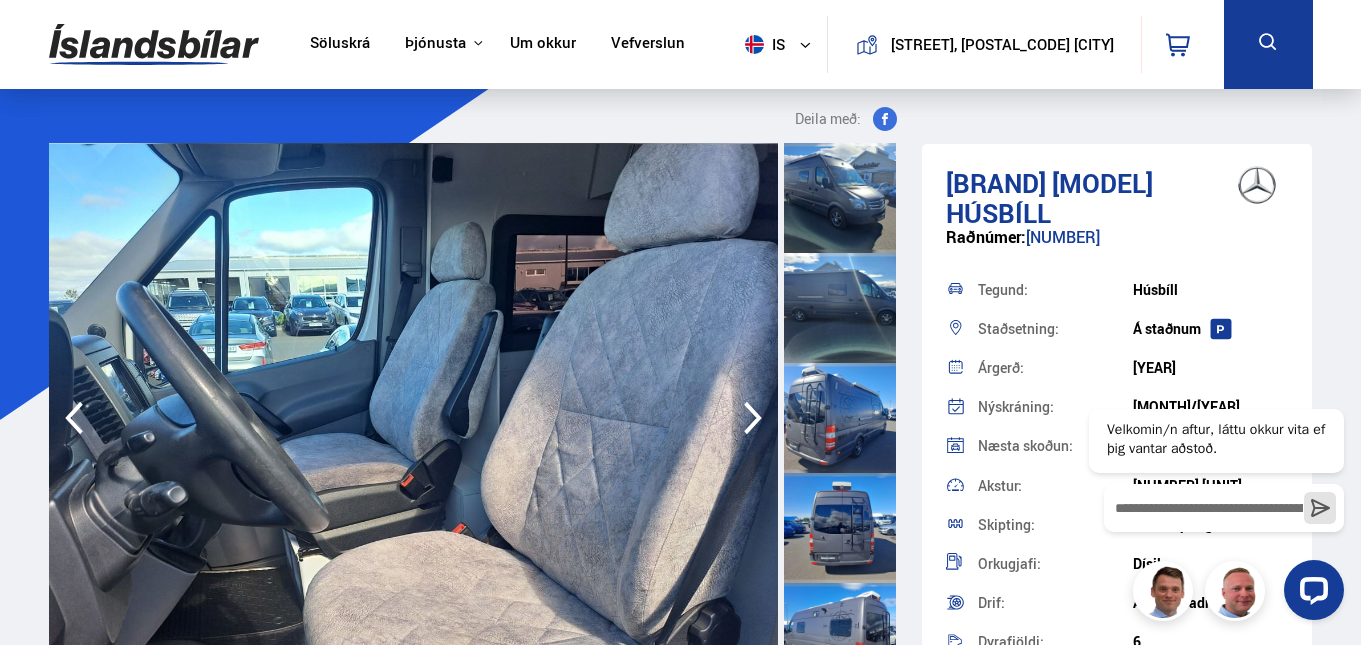 click at bounding box center (753, 418) 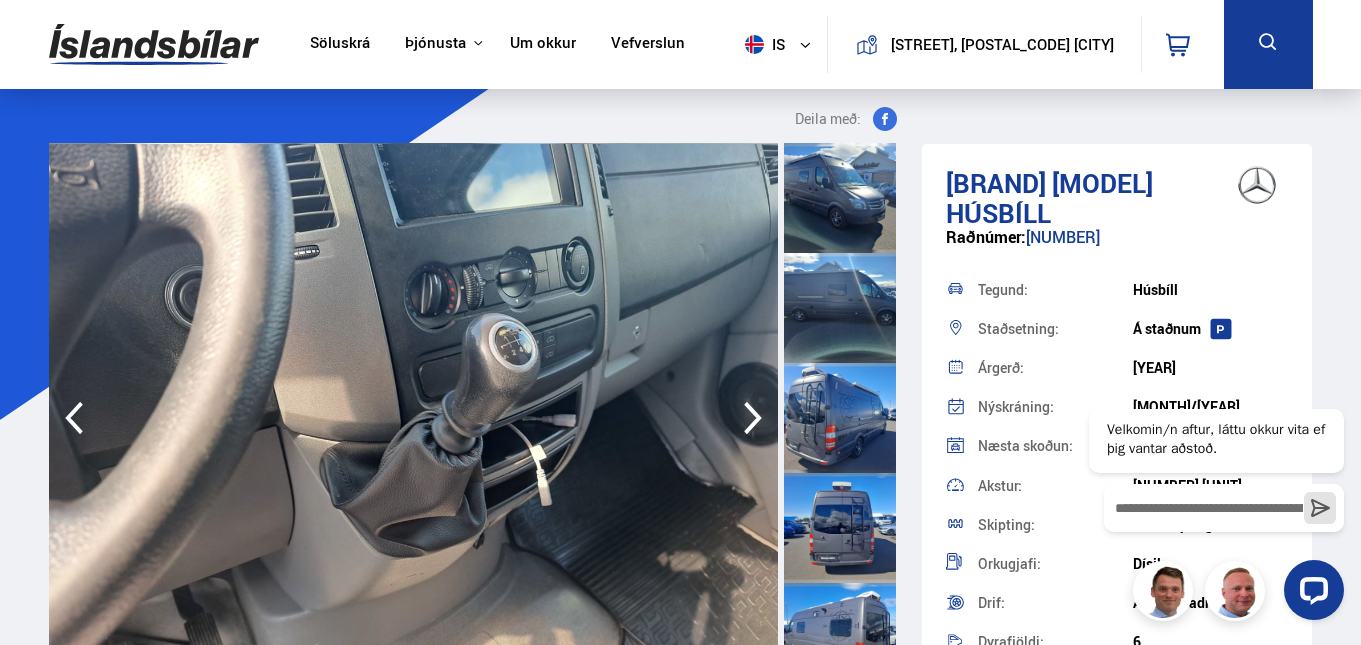 click at bounding box center (753, 418) 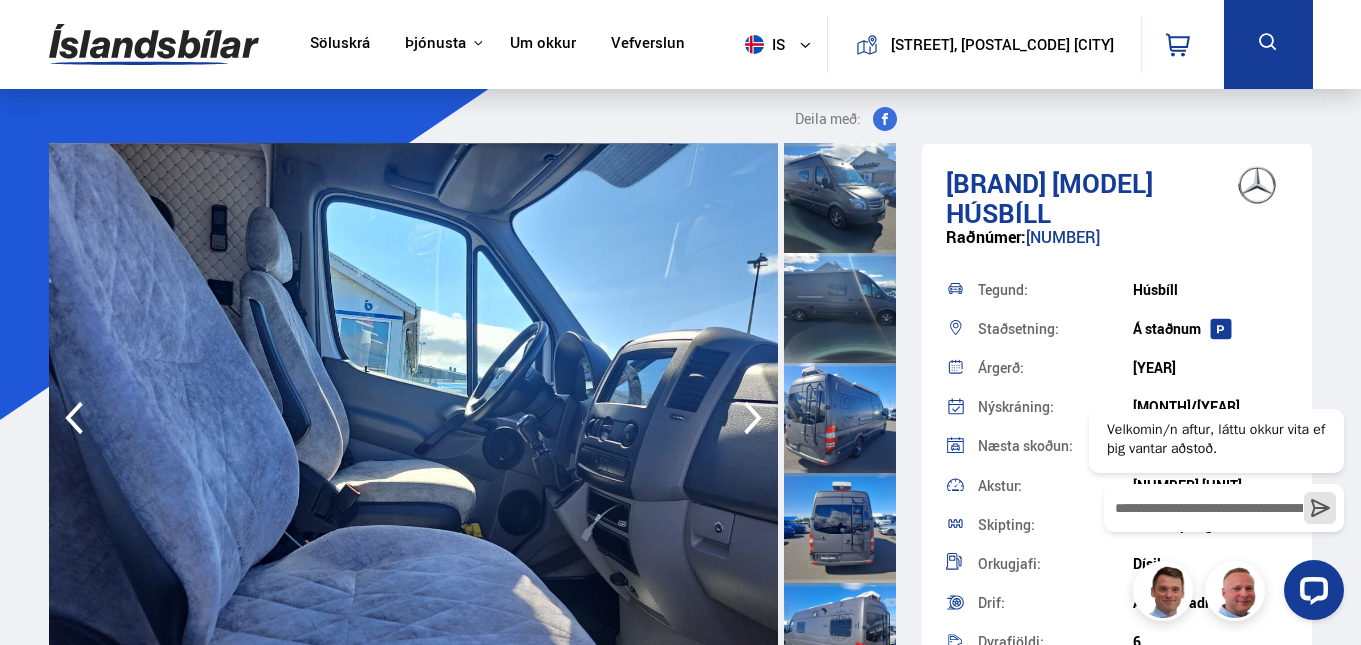 click at bounding box center (753, 418) 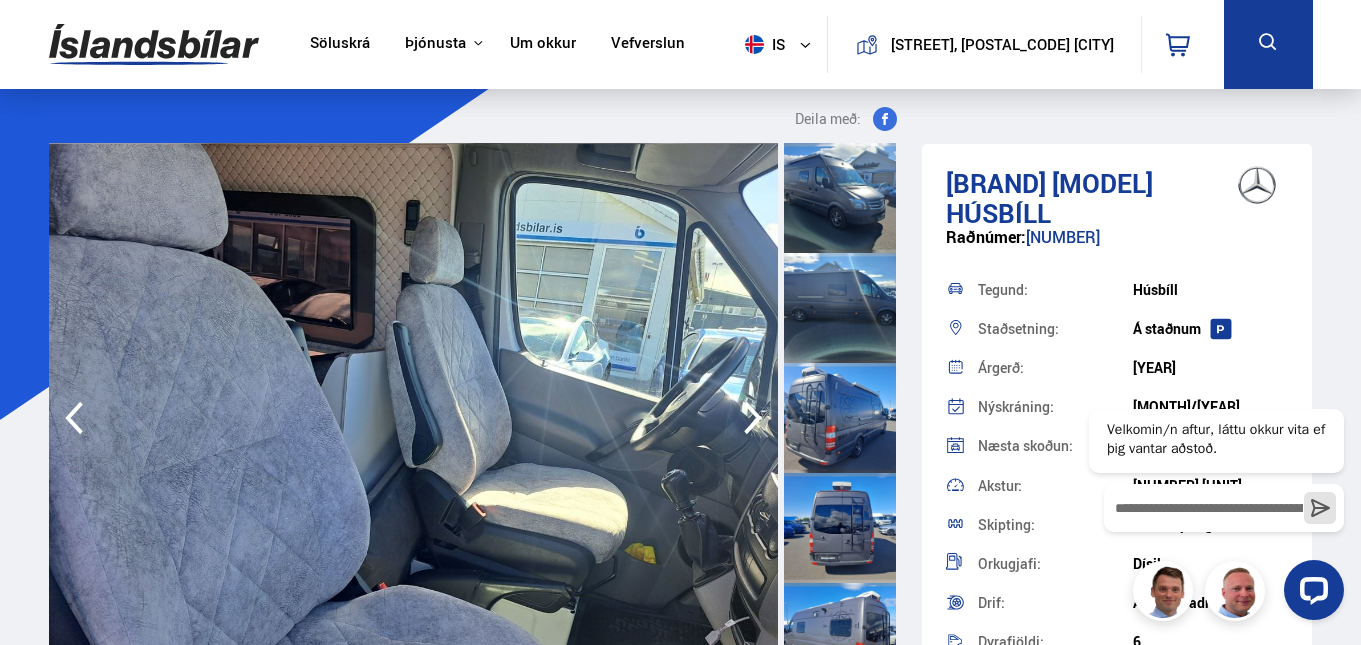 click at bounding box center (753, 418) 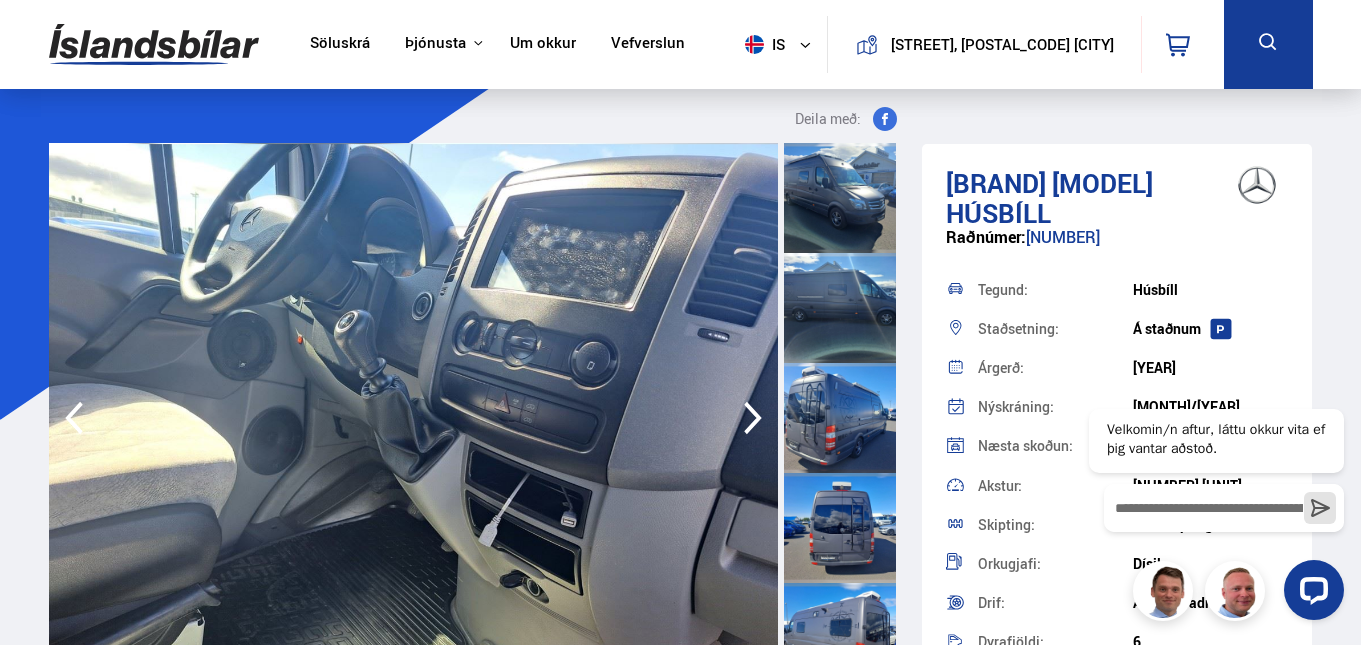 click at bounding box center [753, 418] 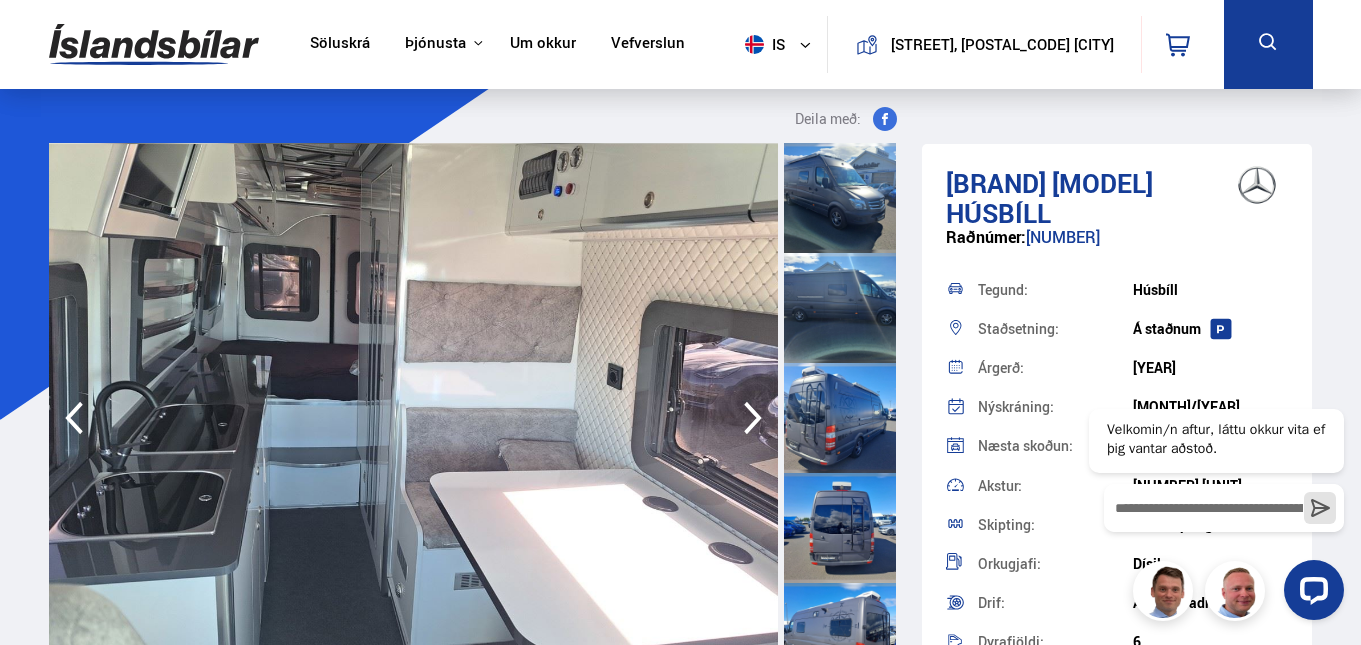 click at bounding box center [753, 418] 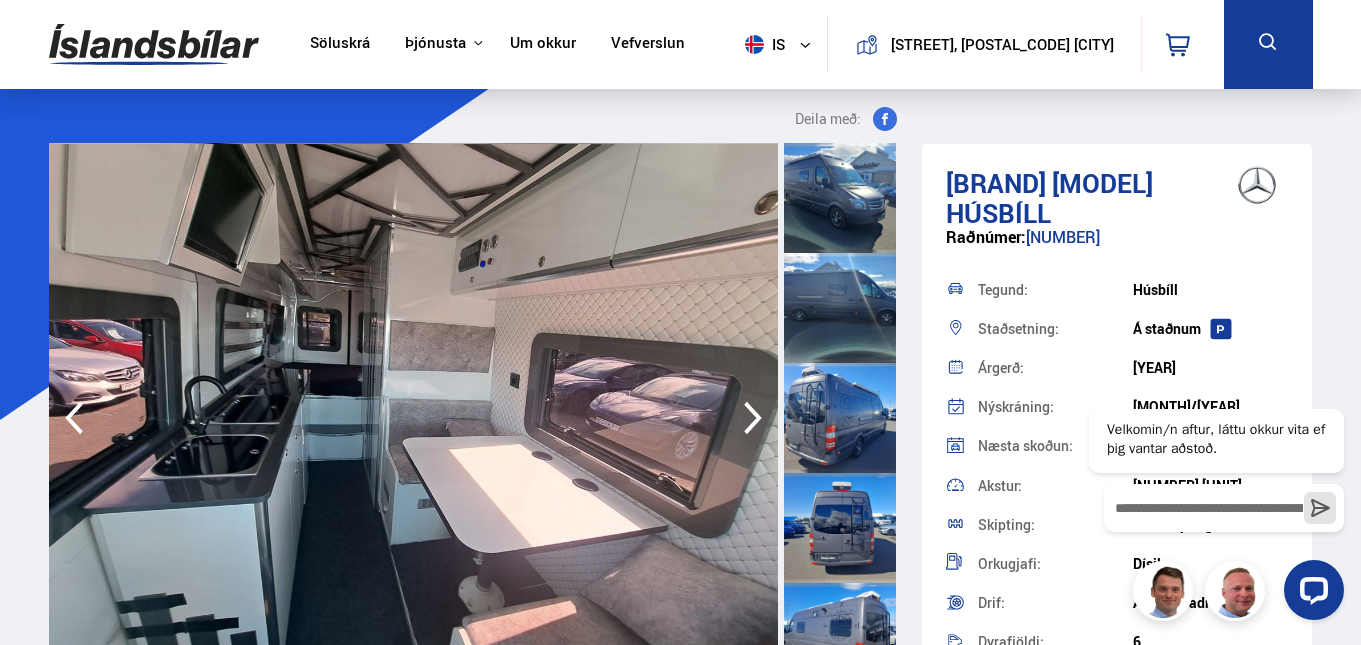 click at bounding box center [753, 418] 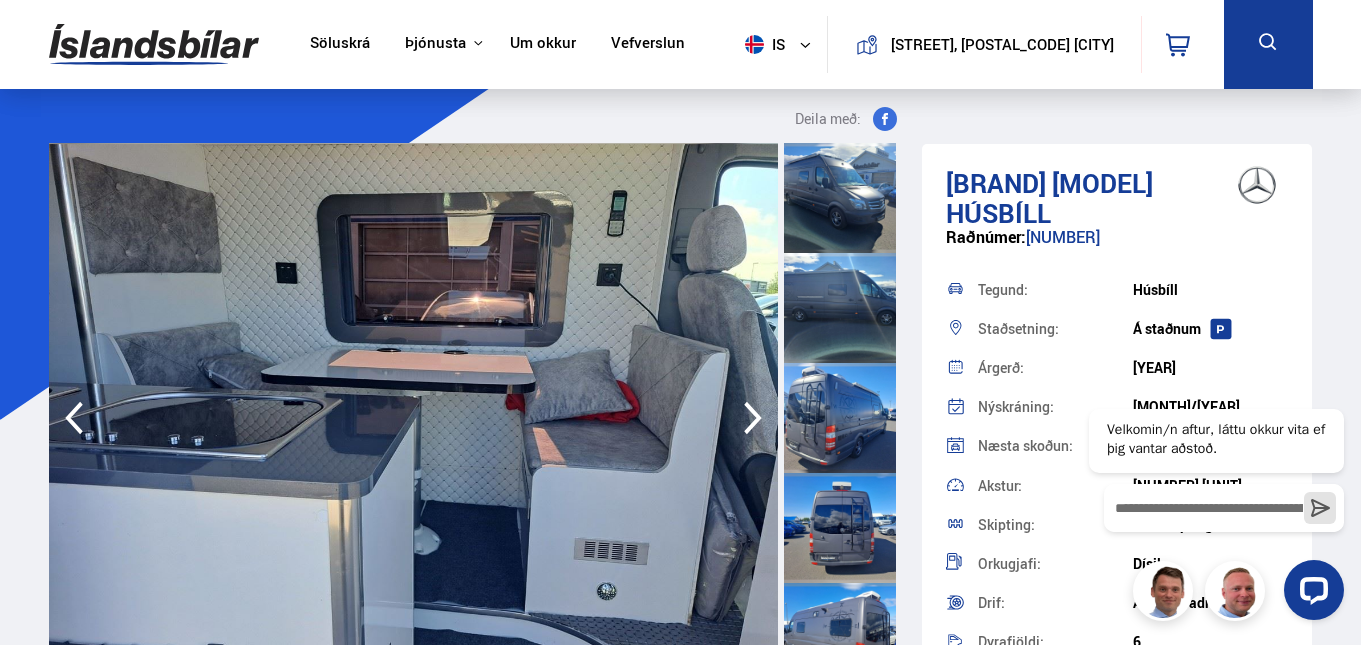 click at bounding box center [753, 418] 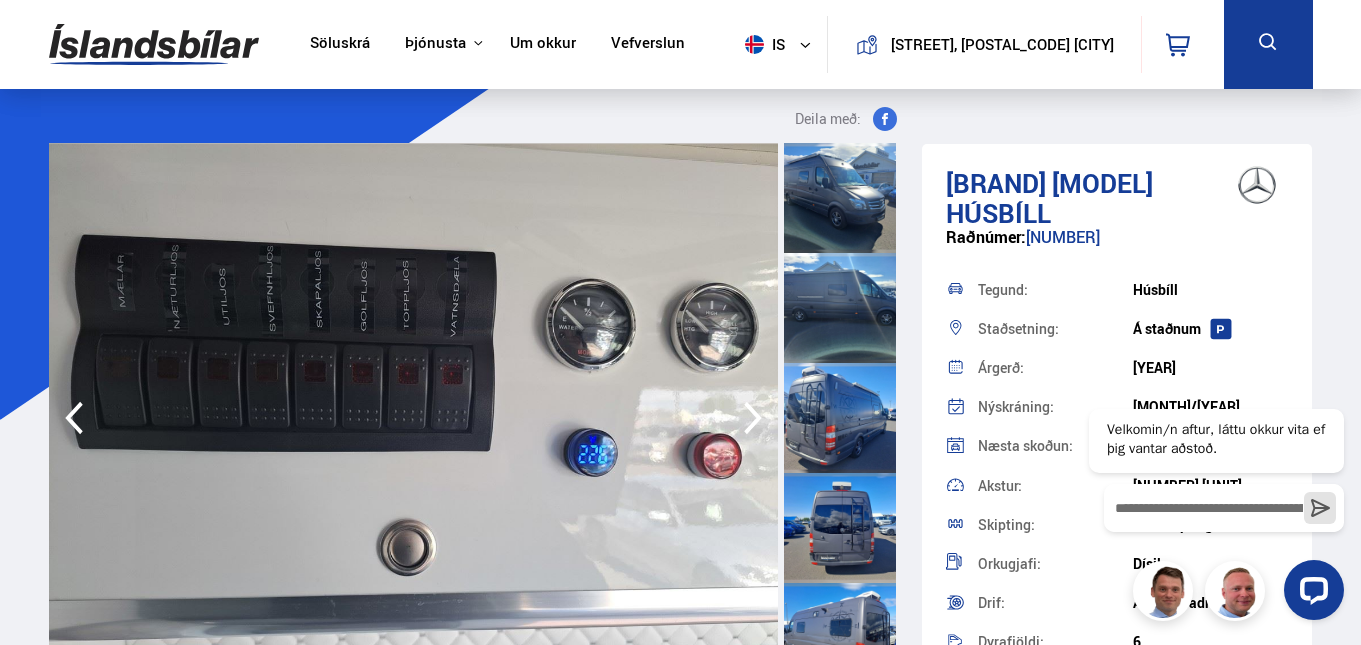 click at bounding box center (753, 418) 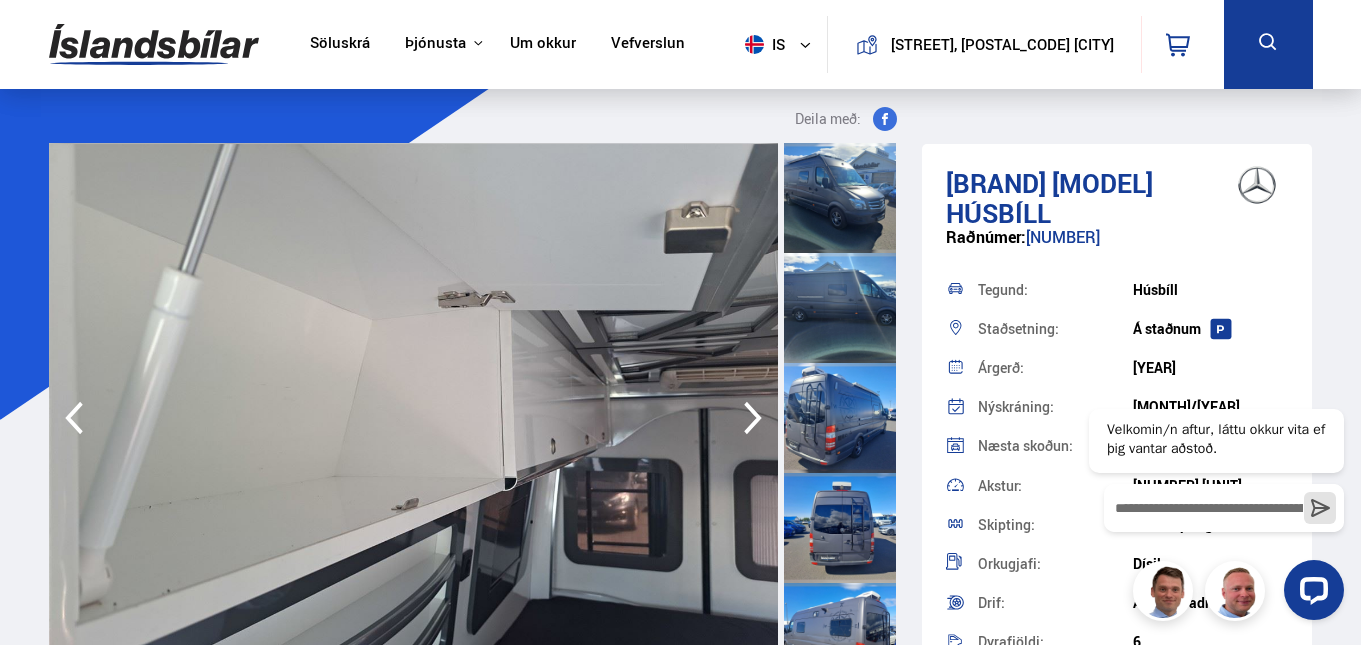 click at bounding box center [753, 418] 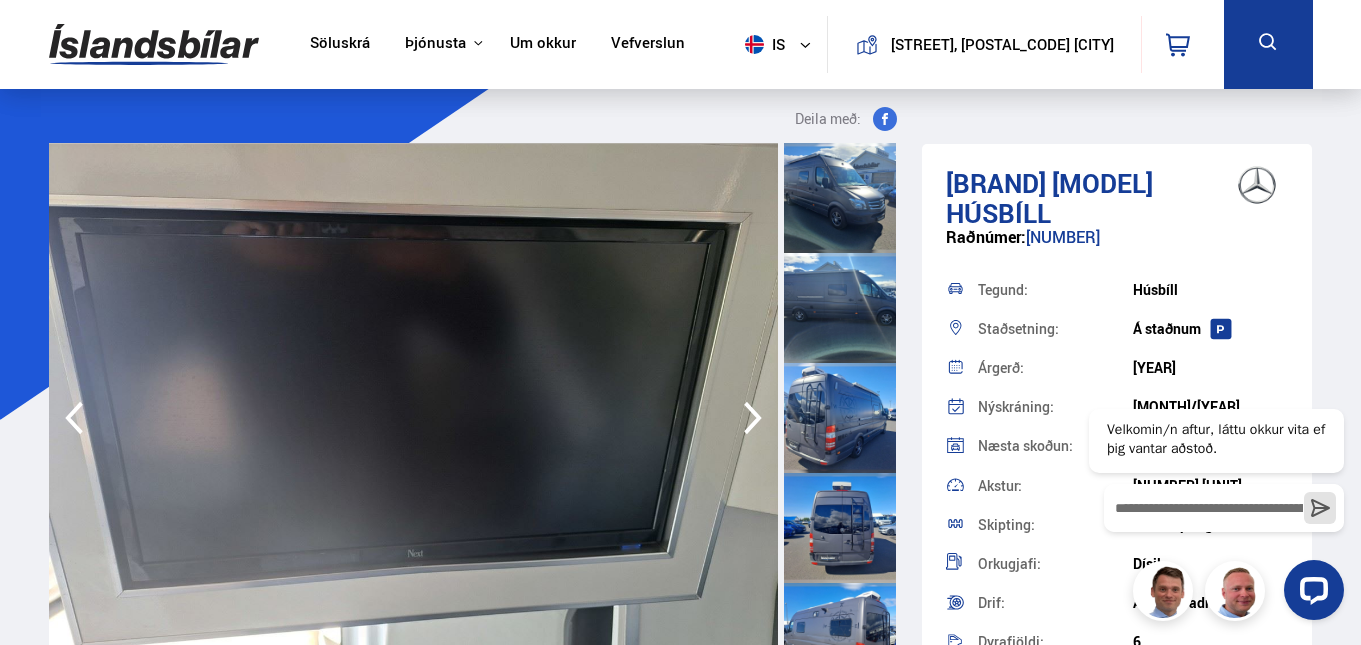 click at bounding box center (753, 418) 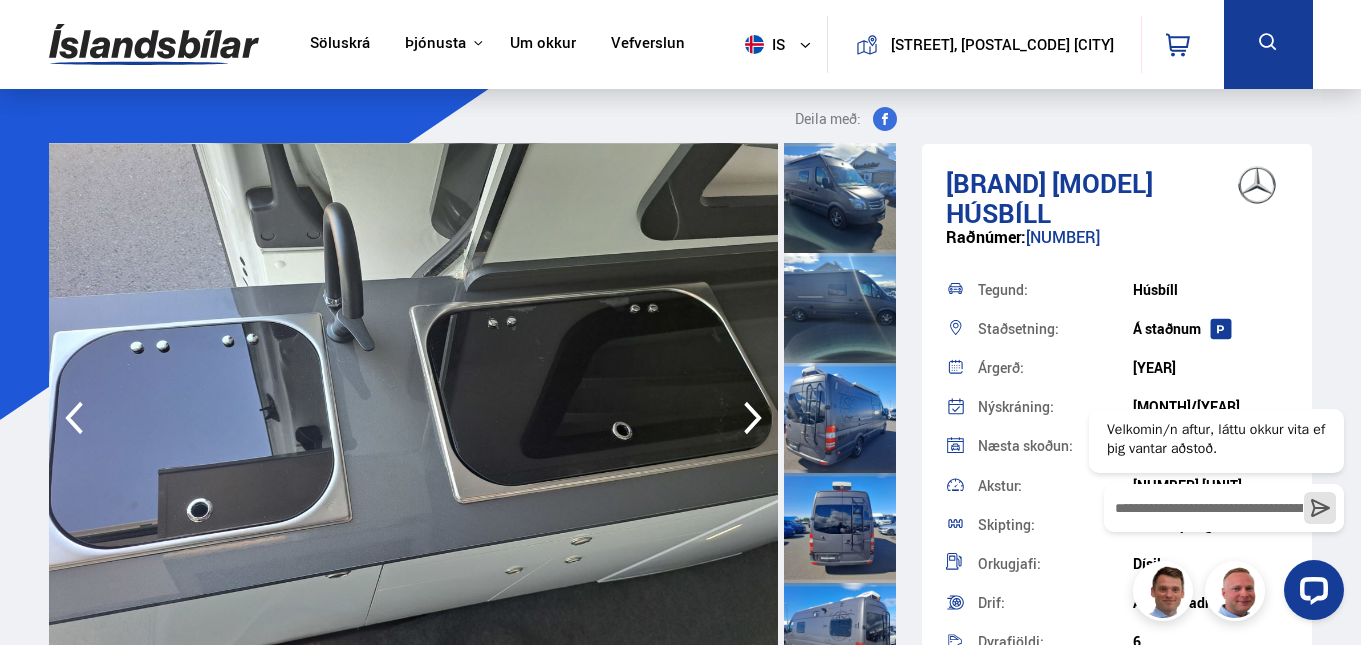 click at bounding box center (753, 418) 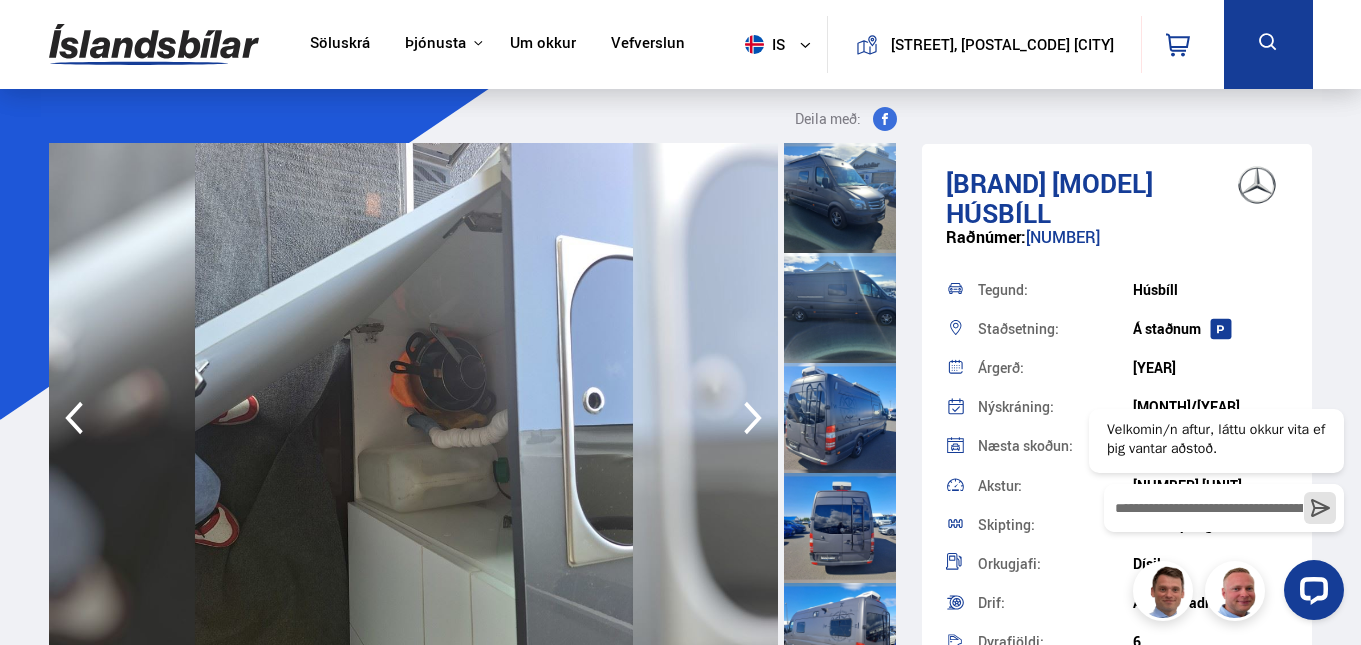 click at bounding box center (753, 418) 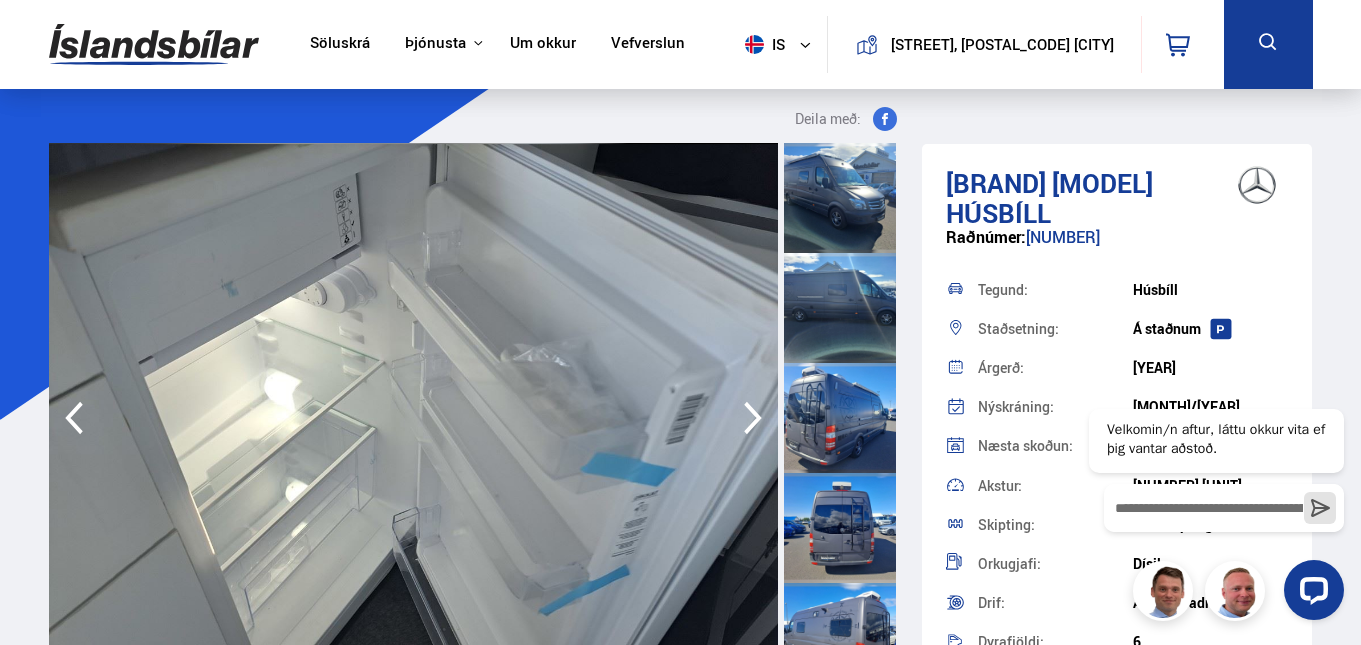 click at bounding box center (753, 418) 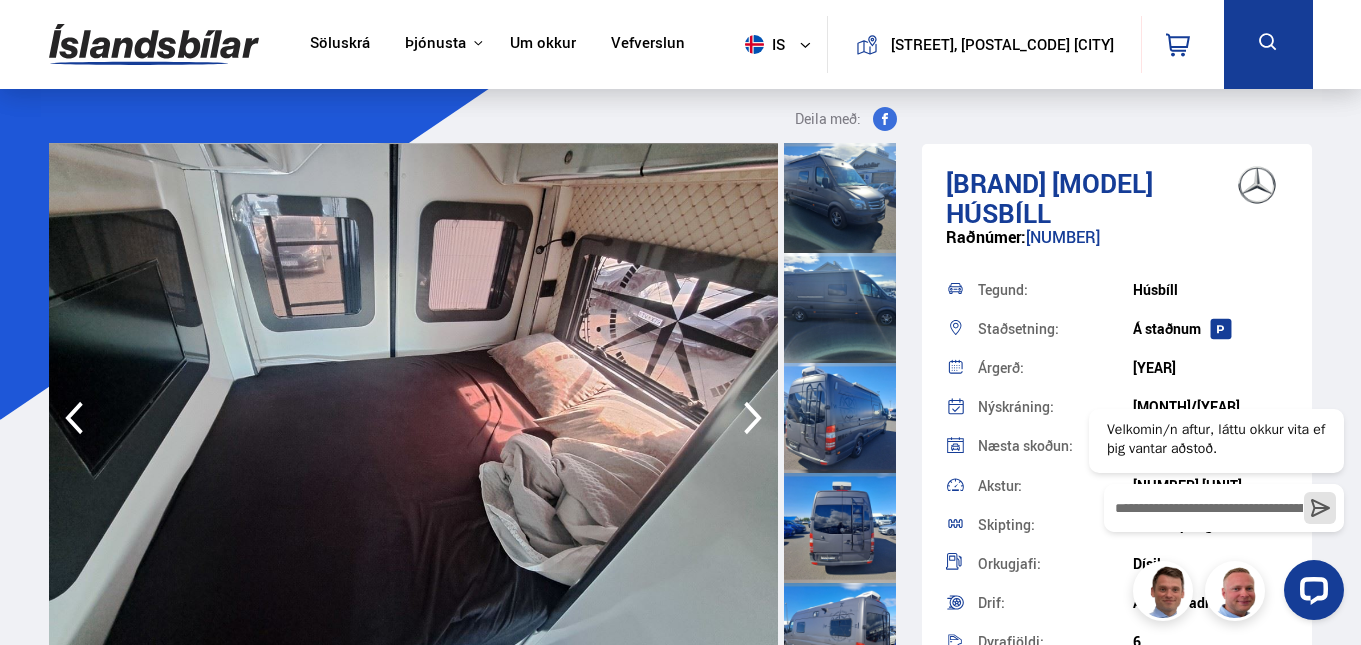 click at bounding box center (753, 418) 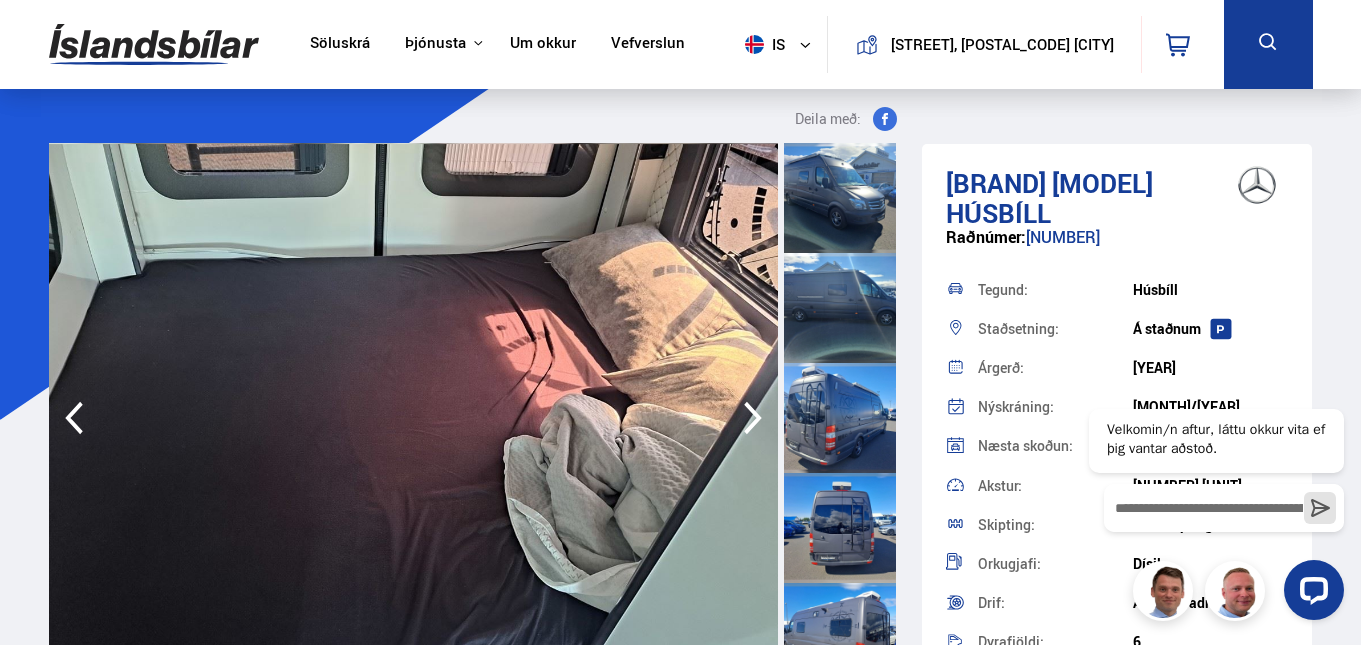 click at bounding box center (753, 418) 